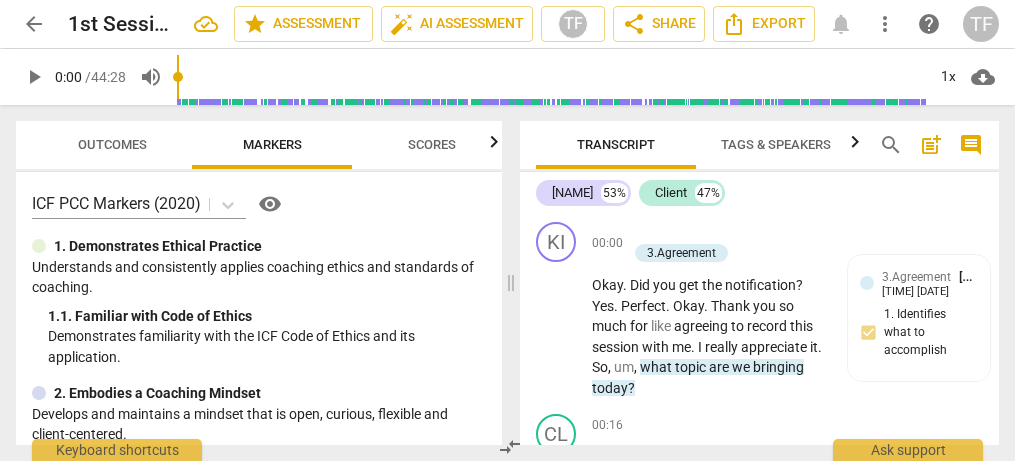 scroll, scrollTop: 0, scrollLeft: 0, axis: both 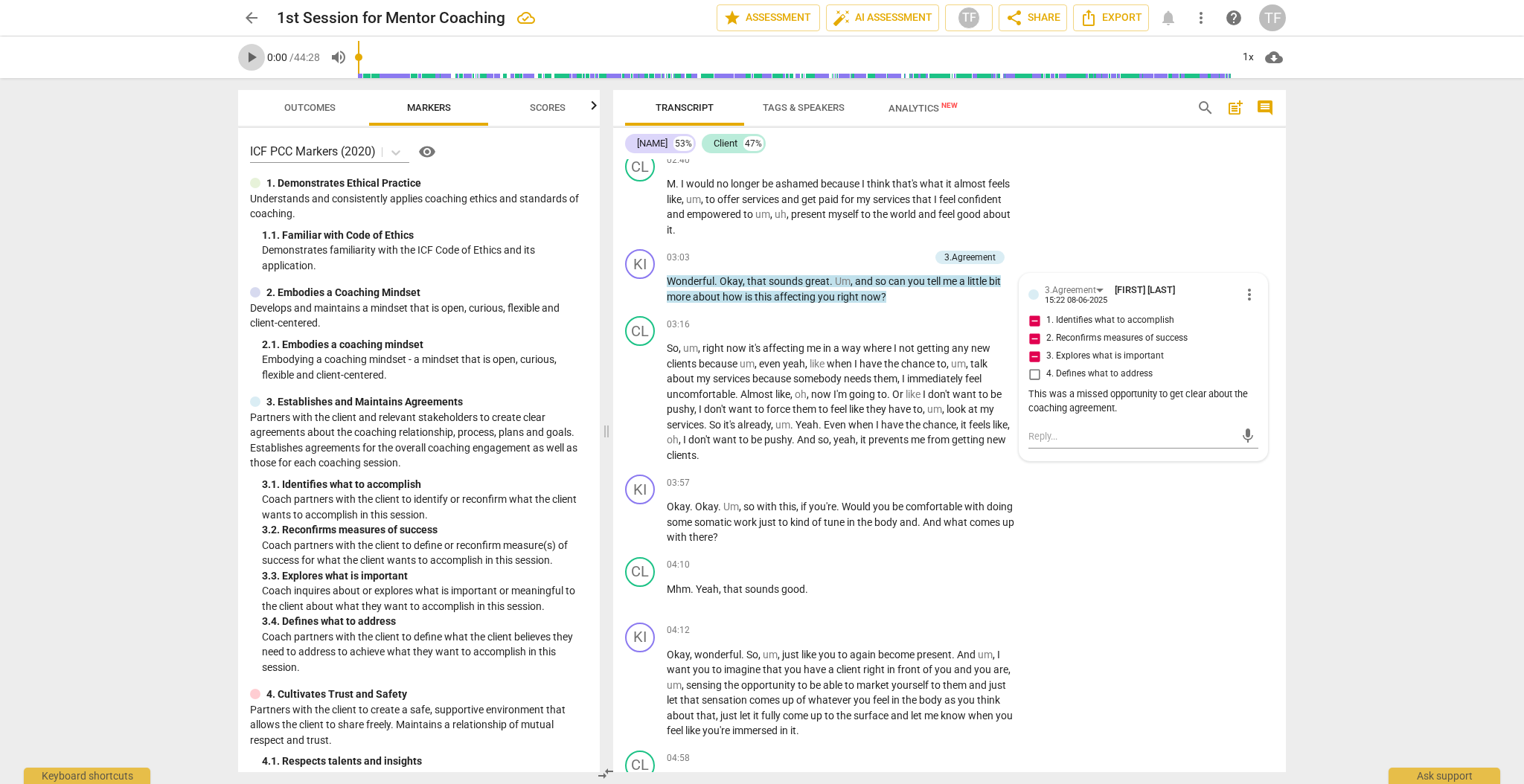click on "play_arrow" at bounding box center (252, 57) 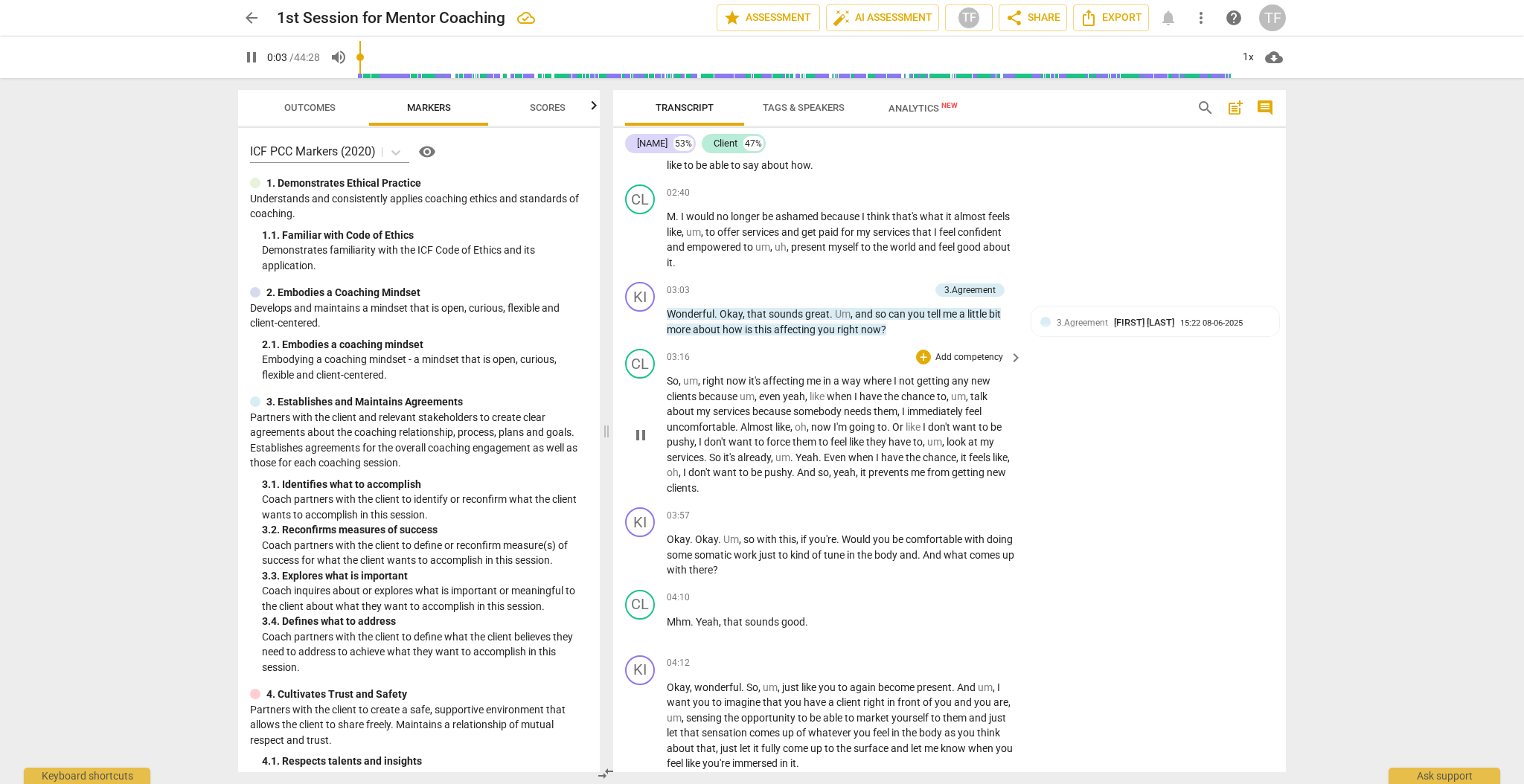 scroll, scrollTop: 684, scrollLeft: 0, axis: vertical 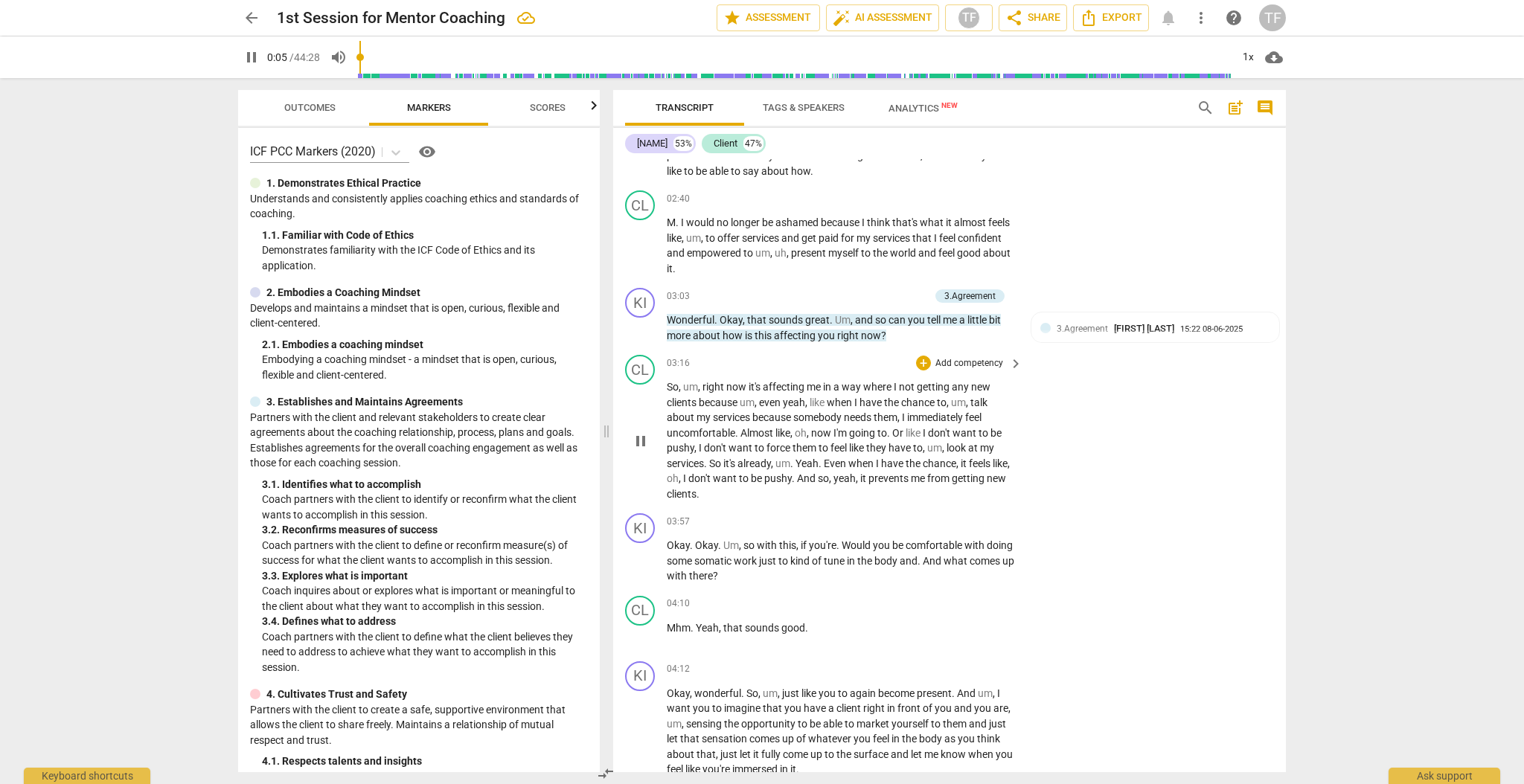 click on "pause" at bounding box center (641, 441) 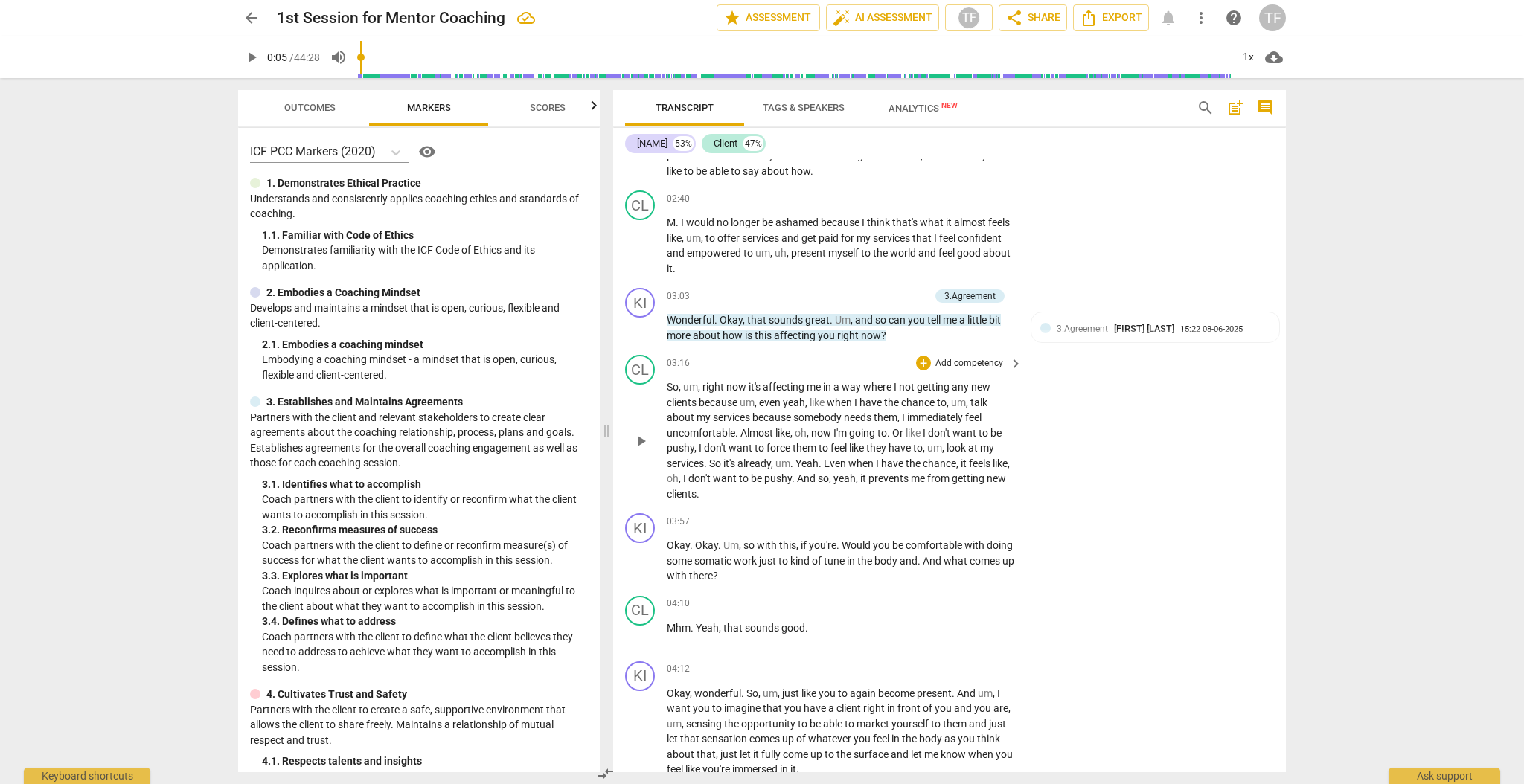 click on "play_arrow" at bounding box center [641, 441] 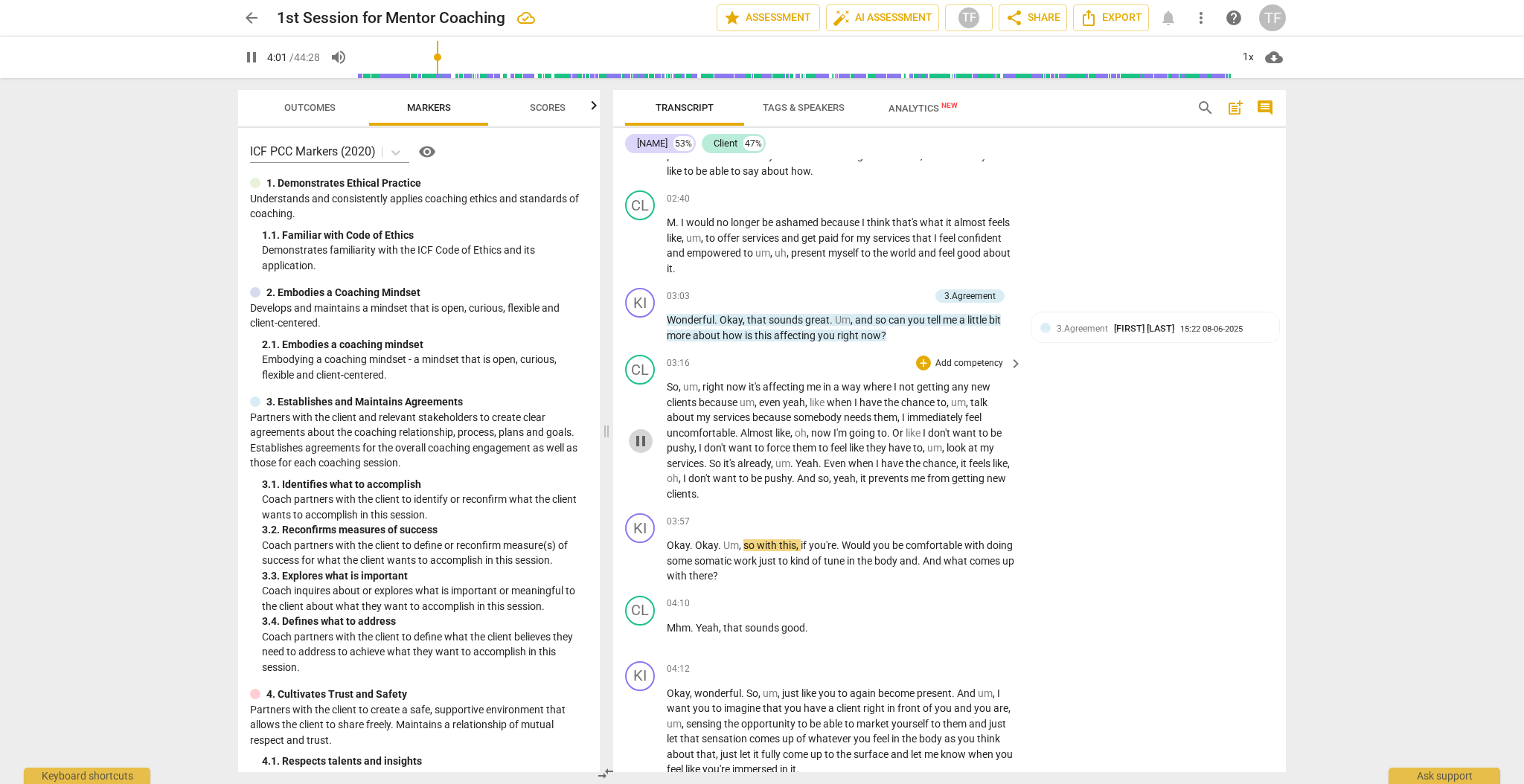click on "pause" at bounding box center [641, 441] 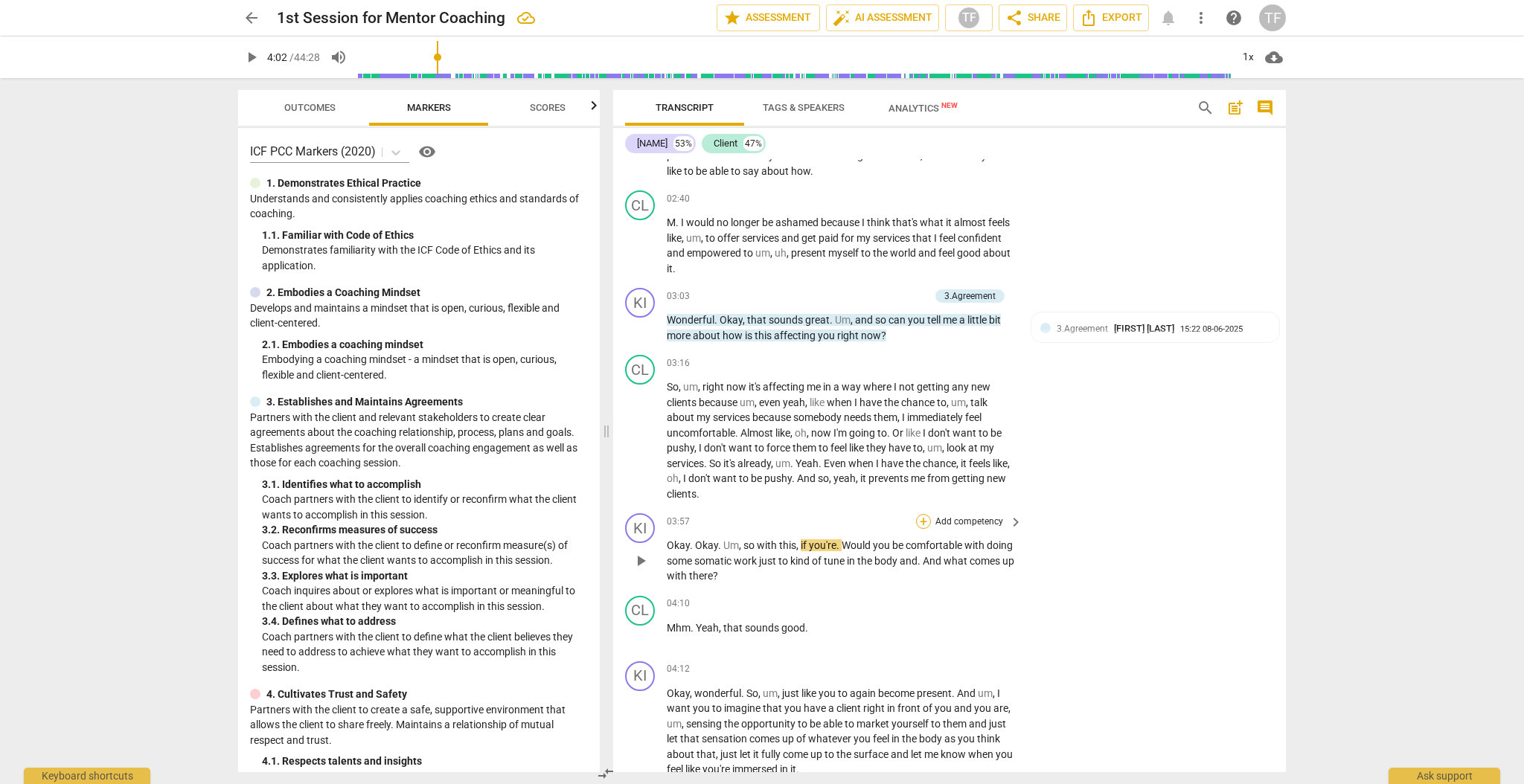 click on "+" at bounding box center (923, 521) 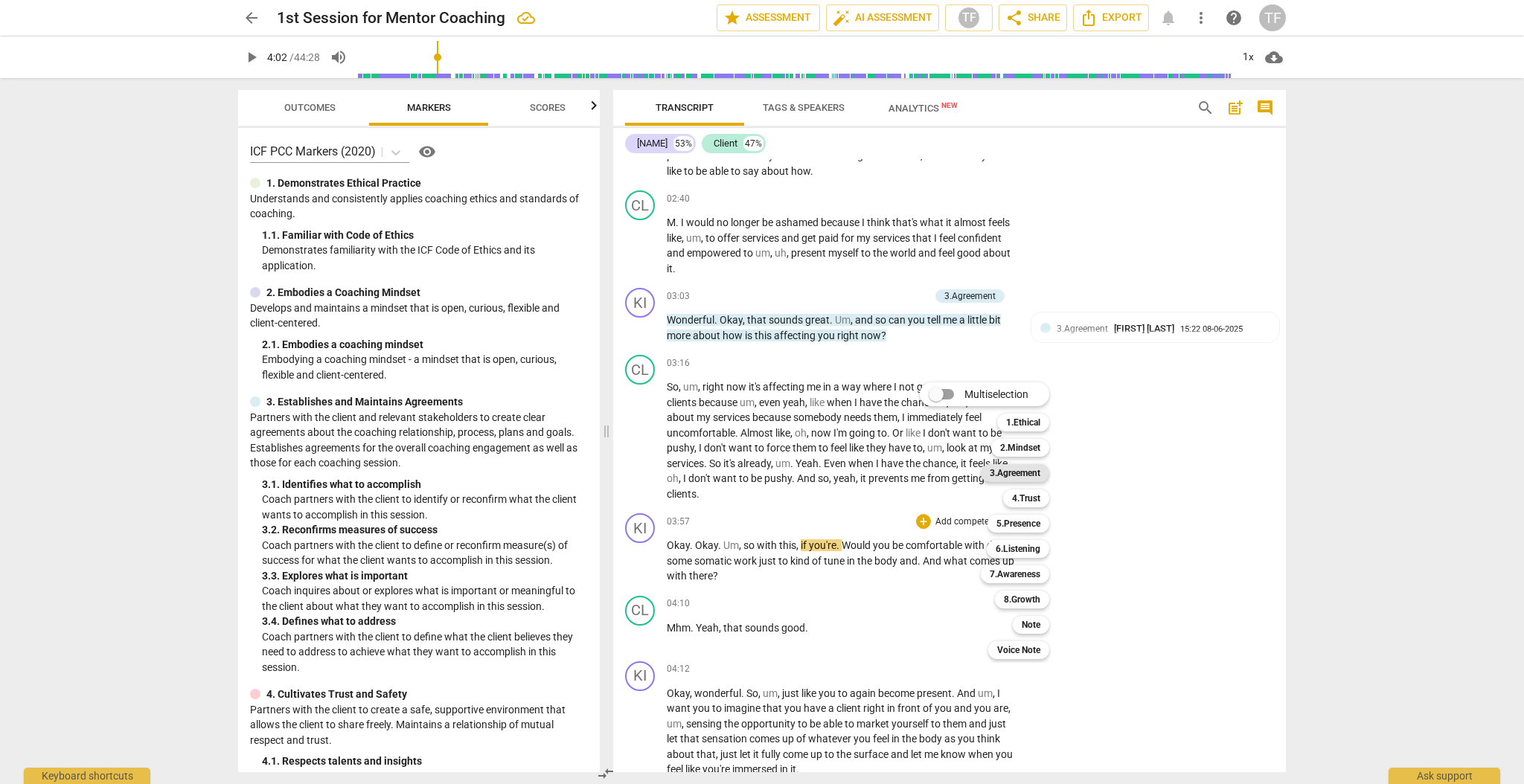 click on "3.Agreement" at bounding box center [1015, 473] 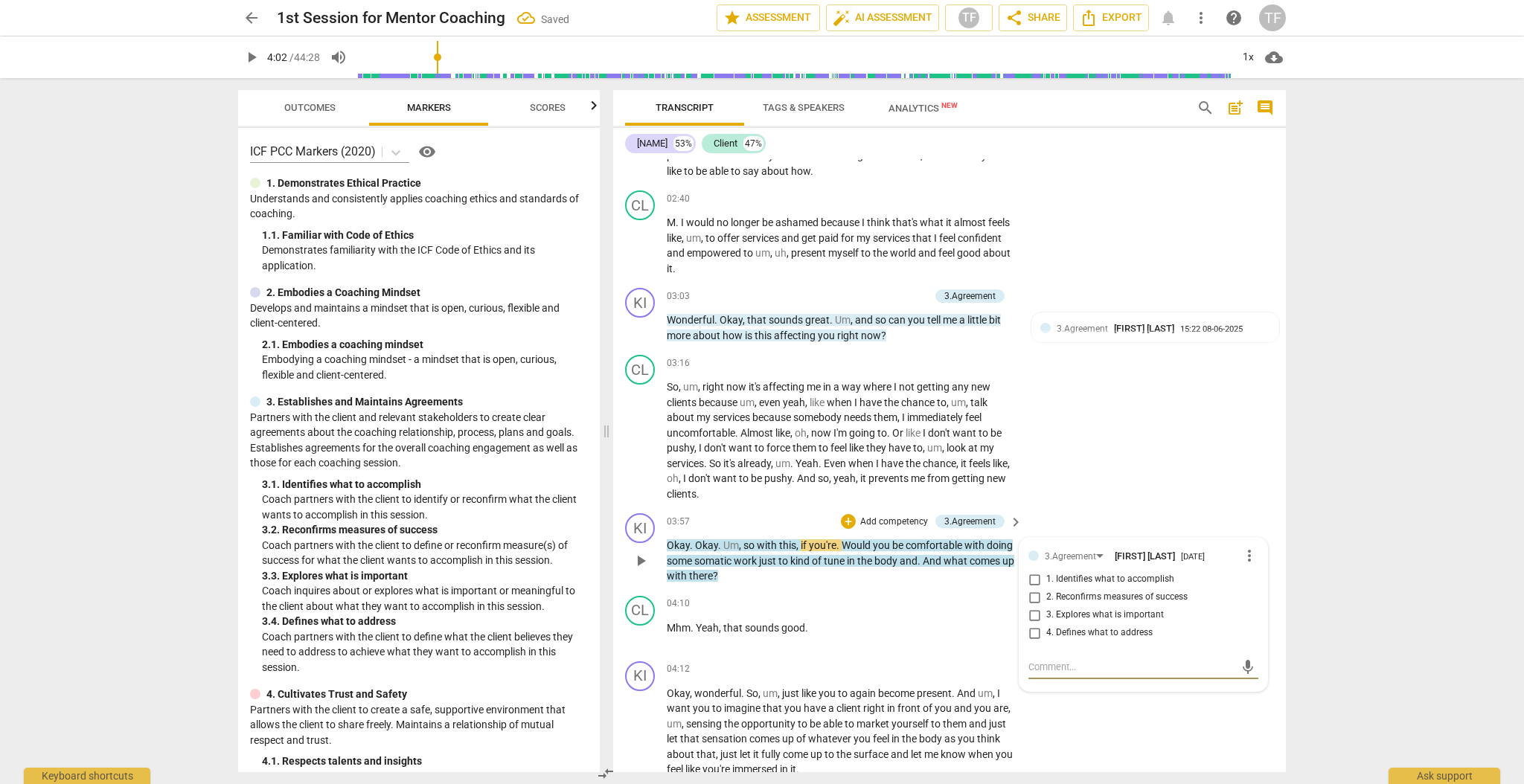 click on "3. Explores what is important" at bounding box center [1034, 615] 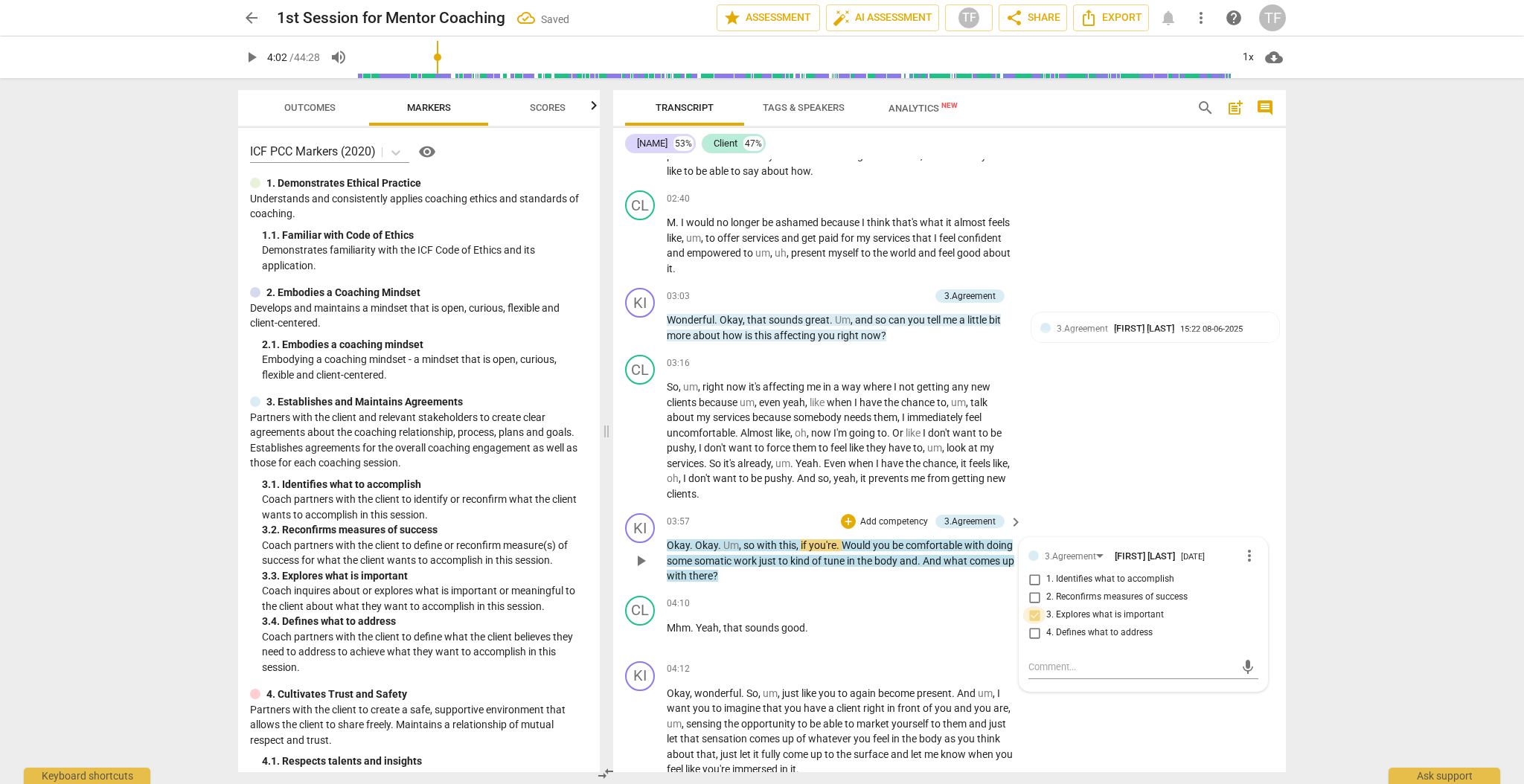 click on "3. Explores what is important" at bounding box center (1034, 615) 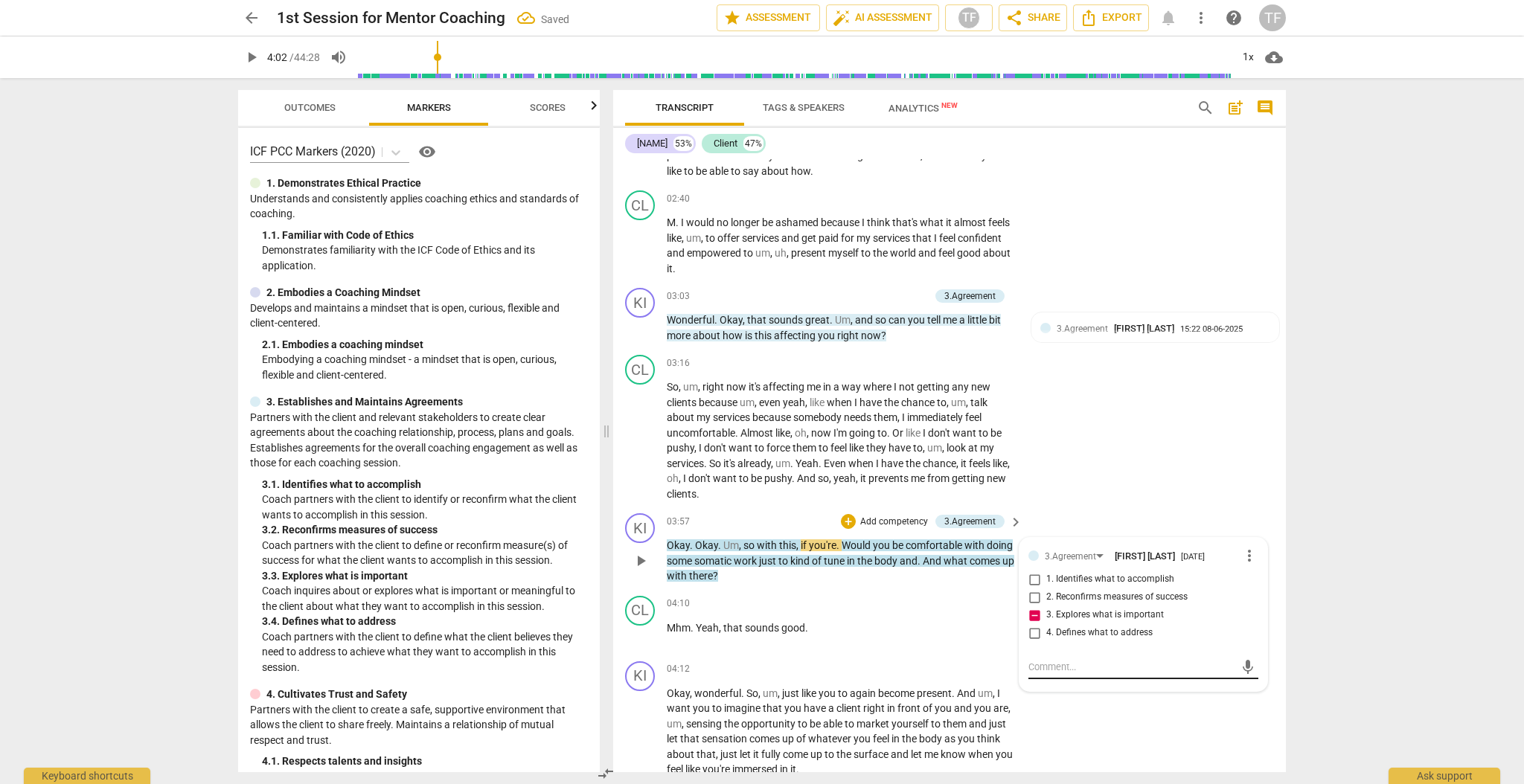 drag, startPoint x: 1043, startPoint y: 675, endPoint x: 1083, endPoint y: 673, distance: 40.04997 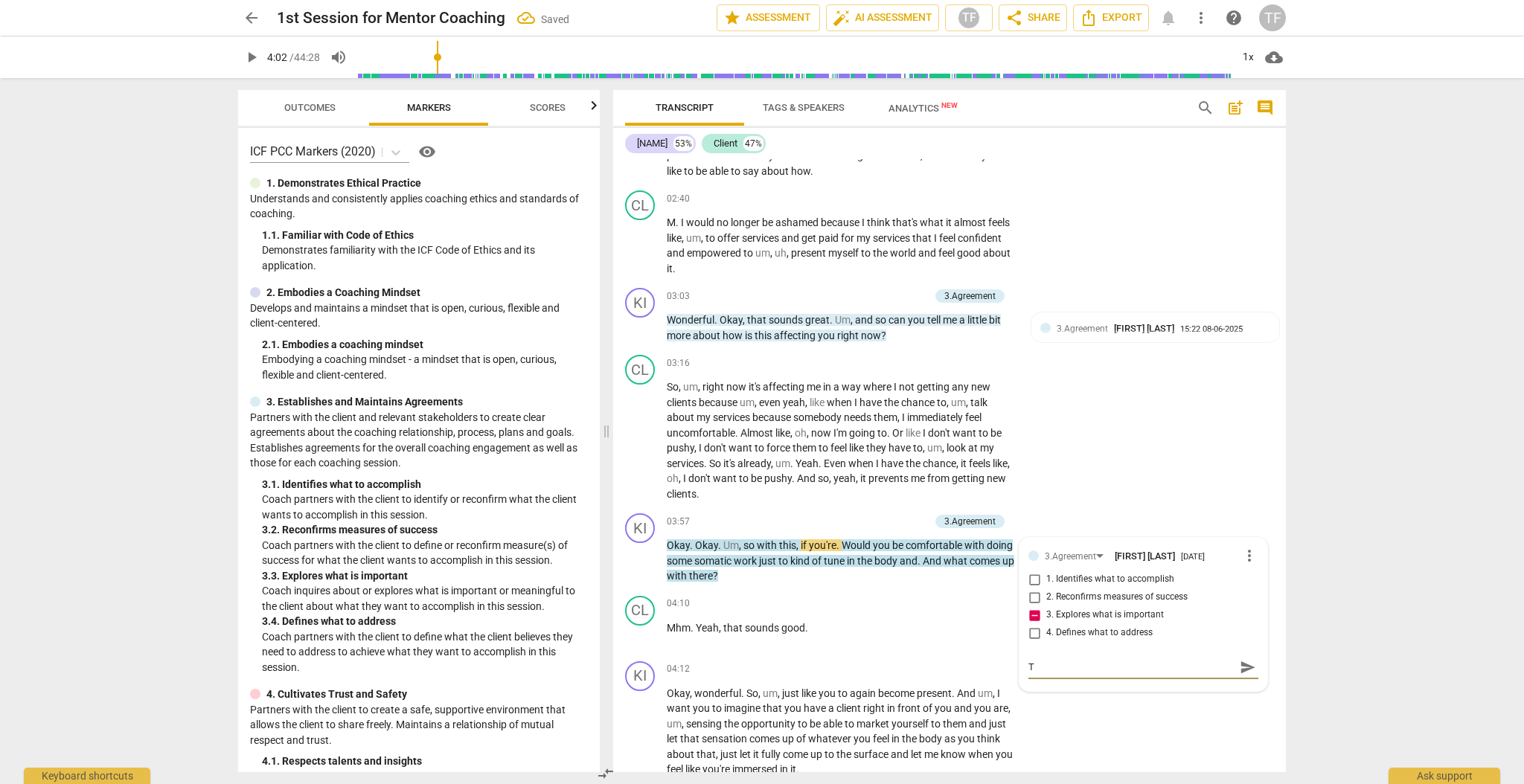 type on "T" 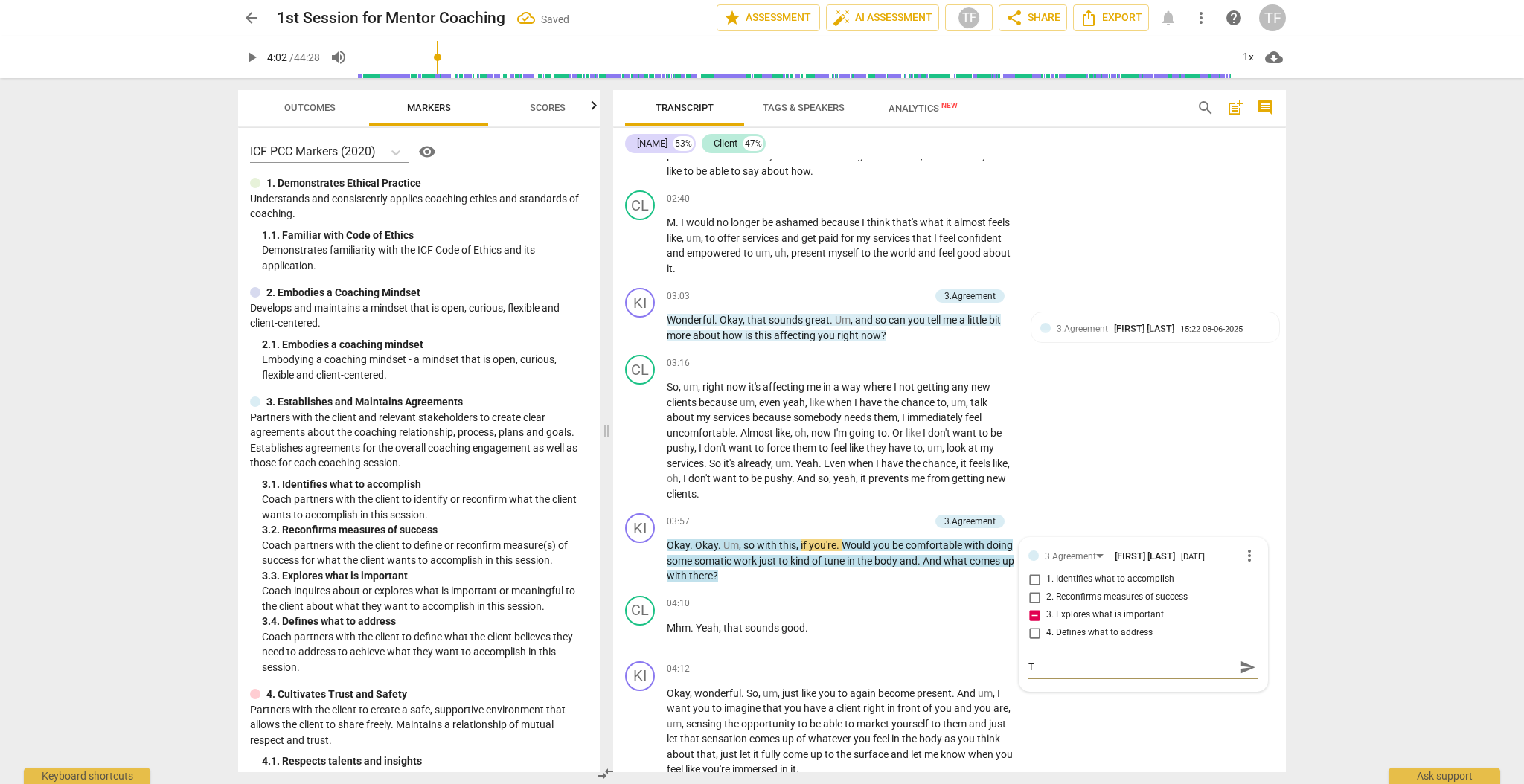type on "T" 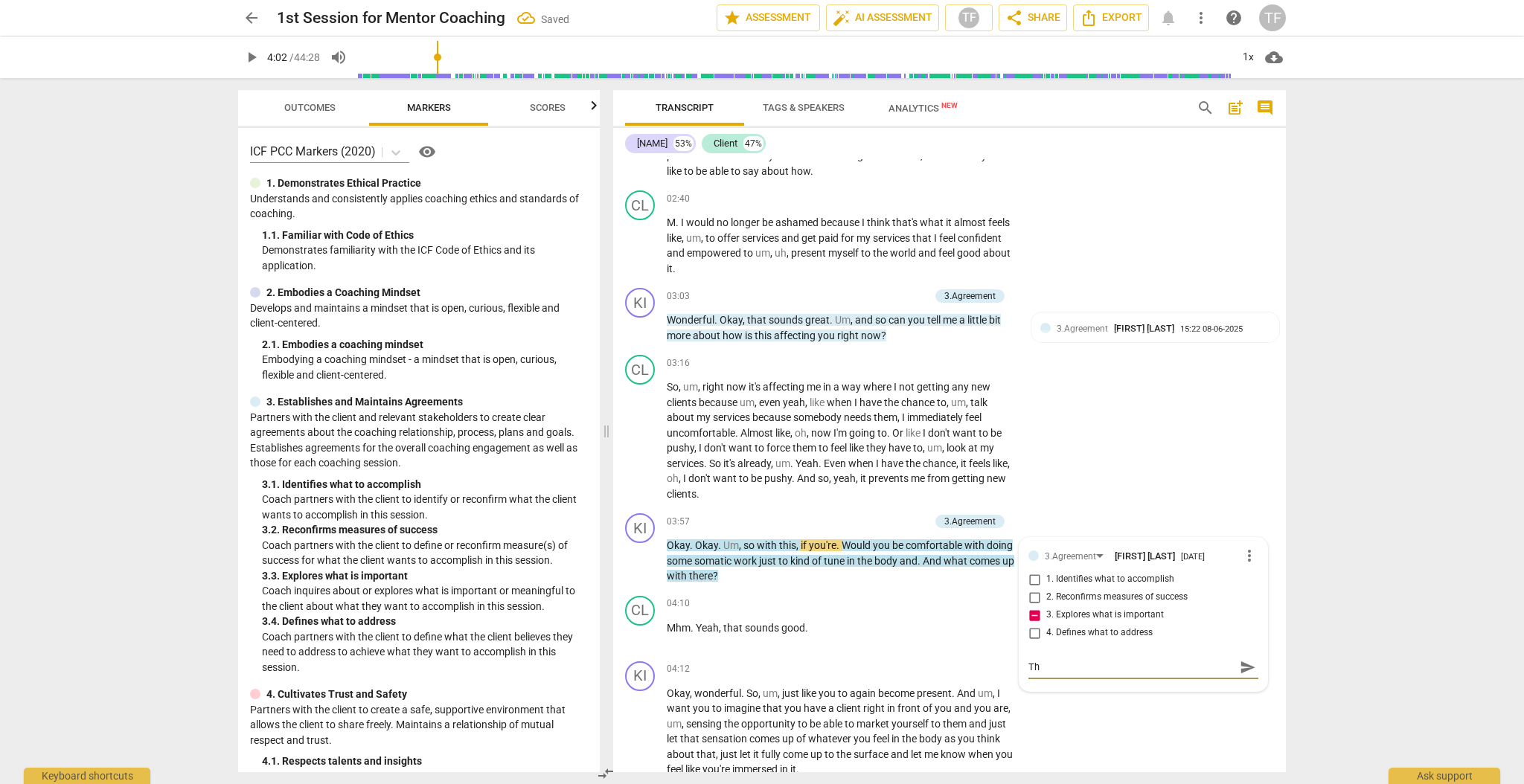 type on "Thi" 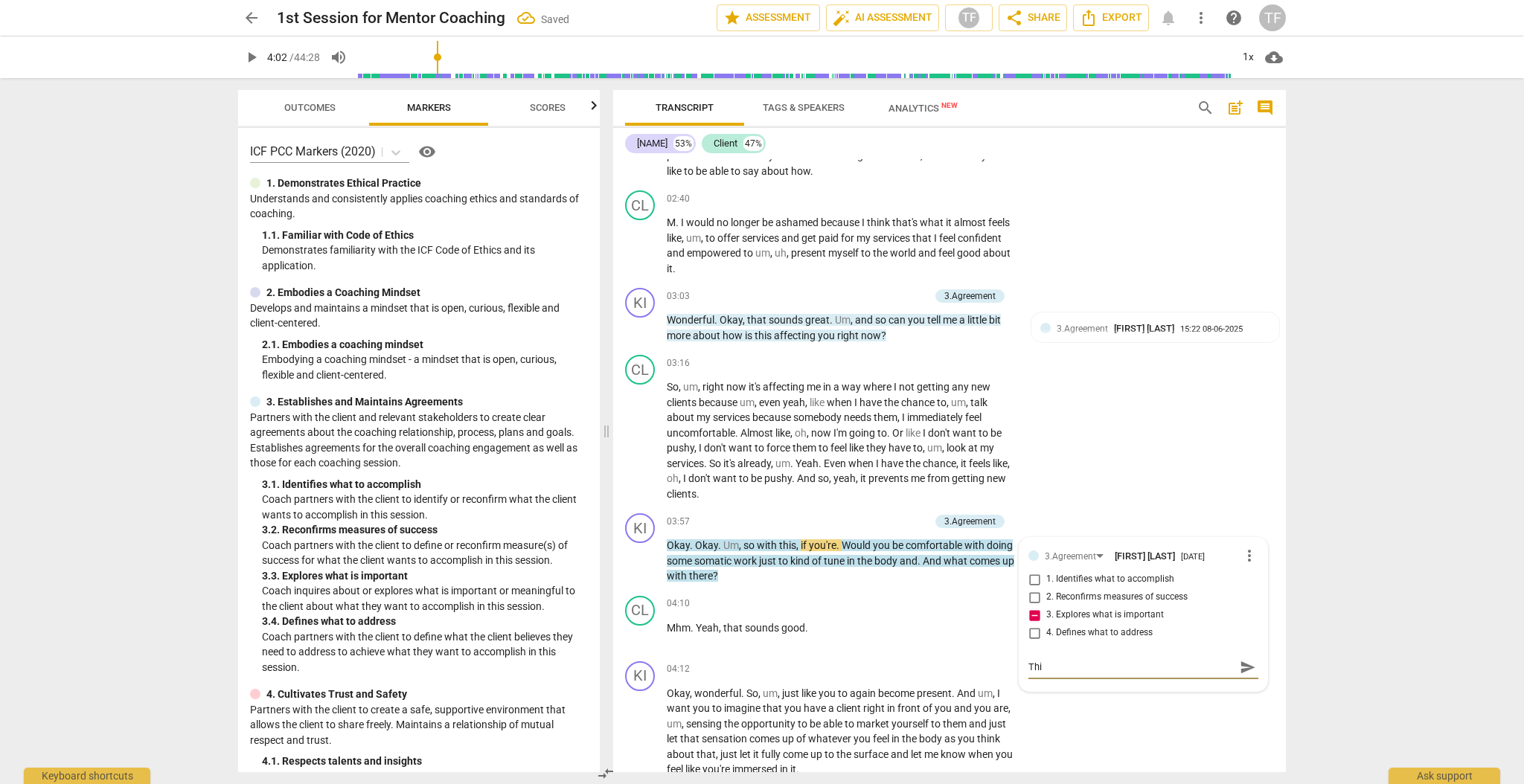 type on "This" 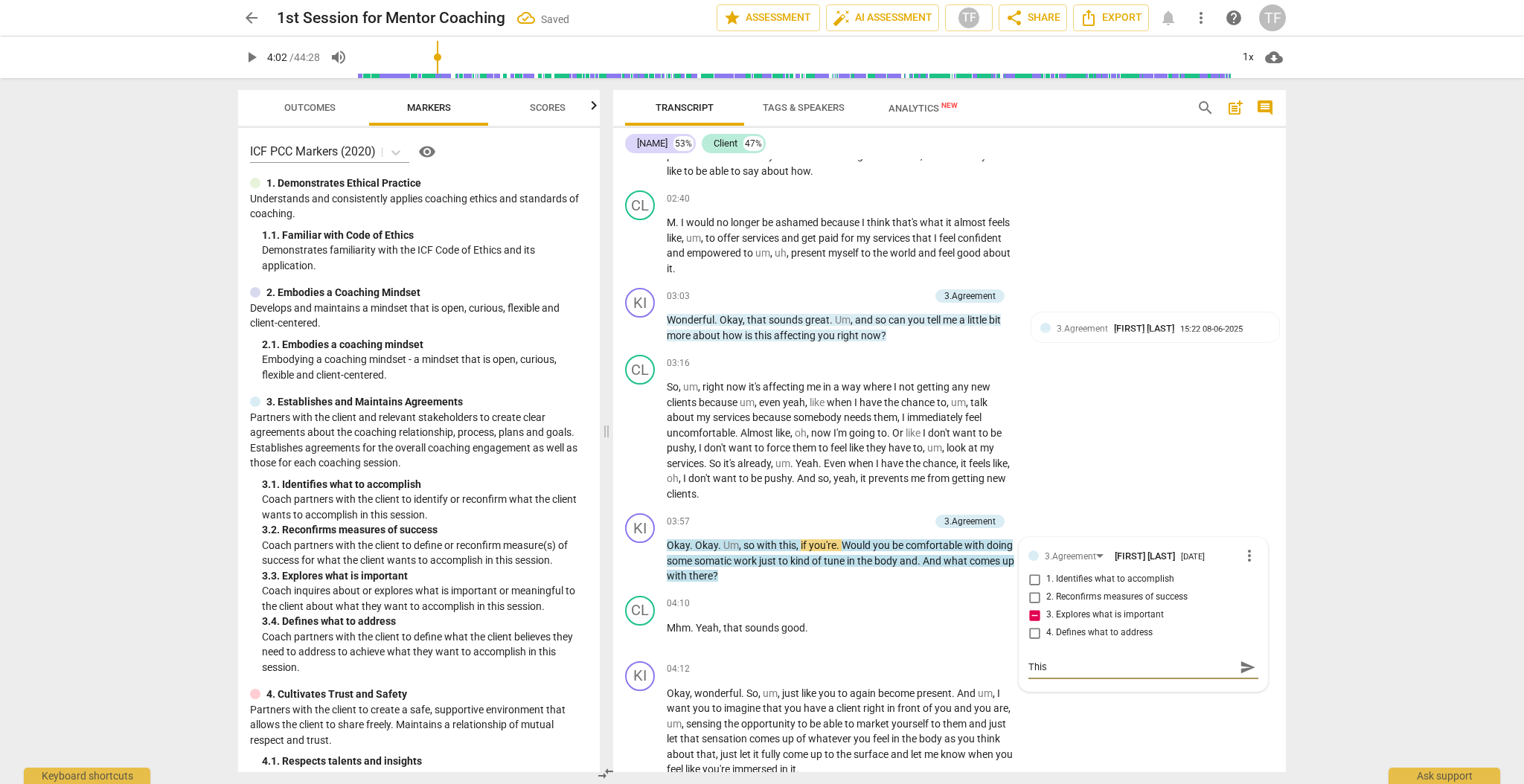 type on "This" 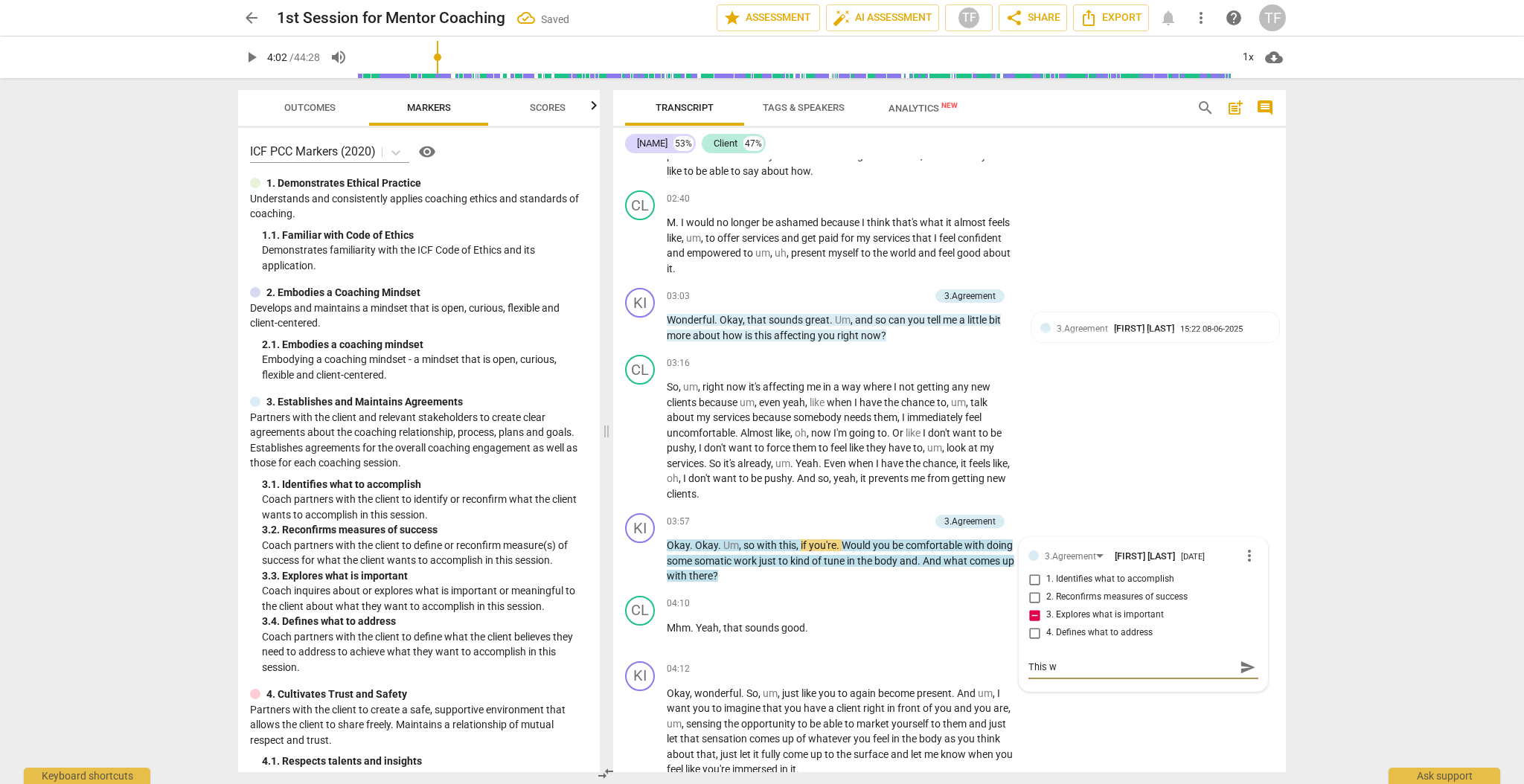 type on "This wo" 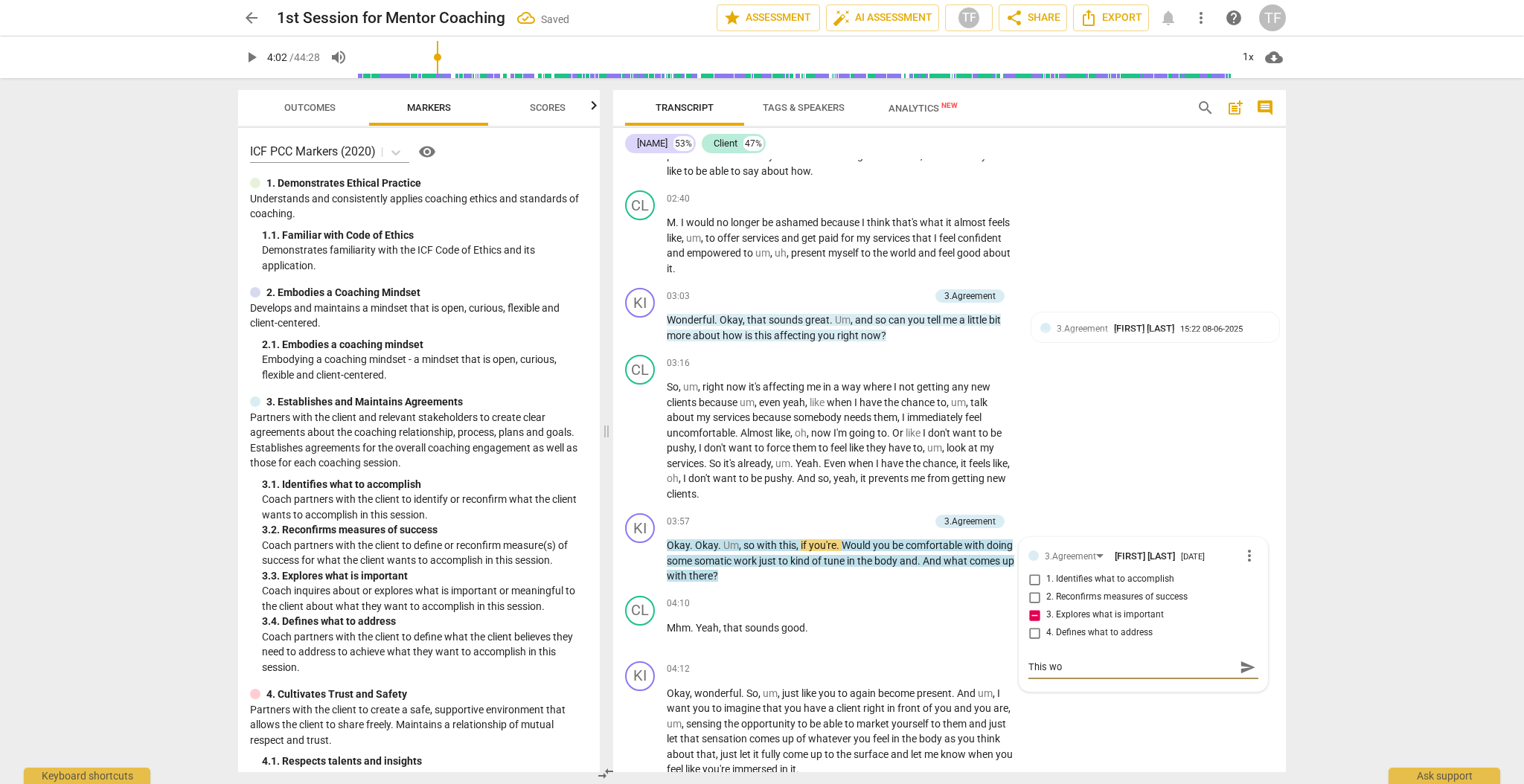 type on "This wou" 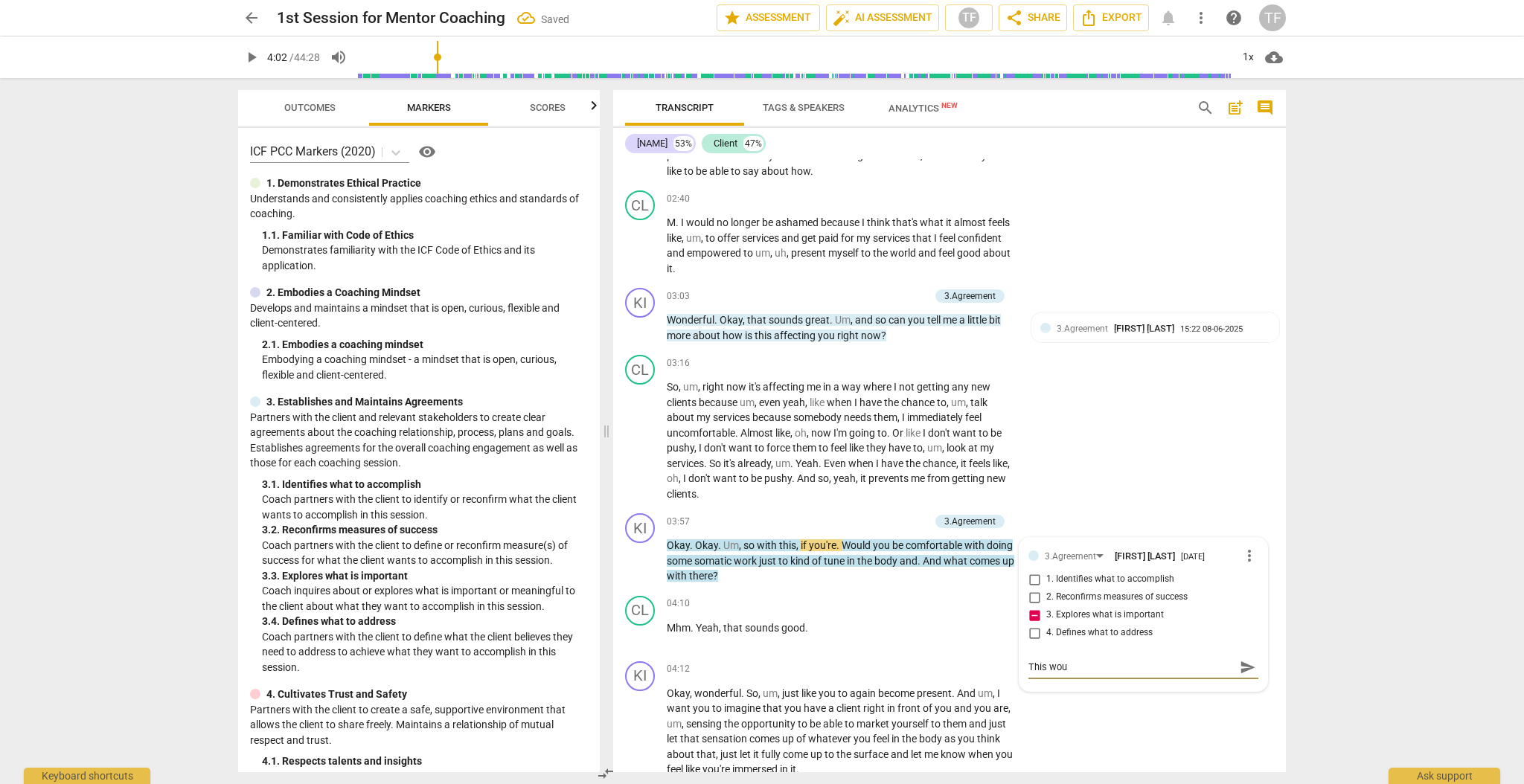 type on "This woul" 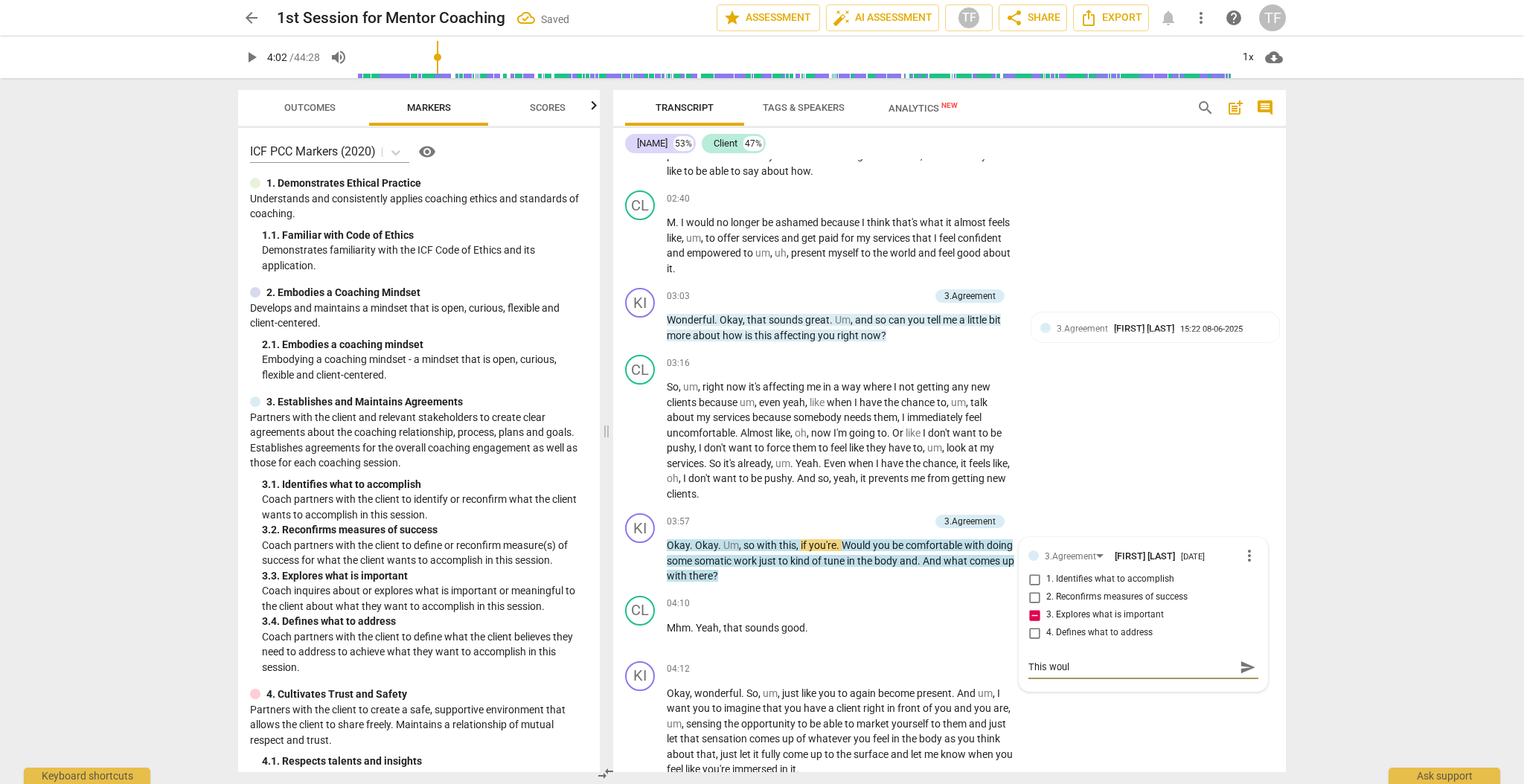 type on "This would" 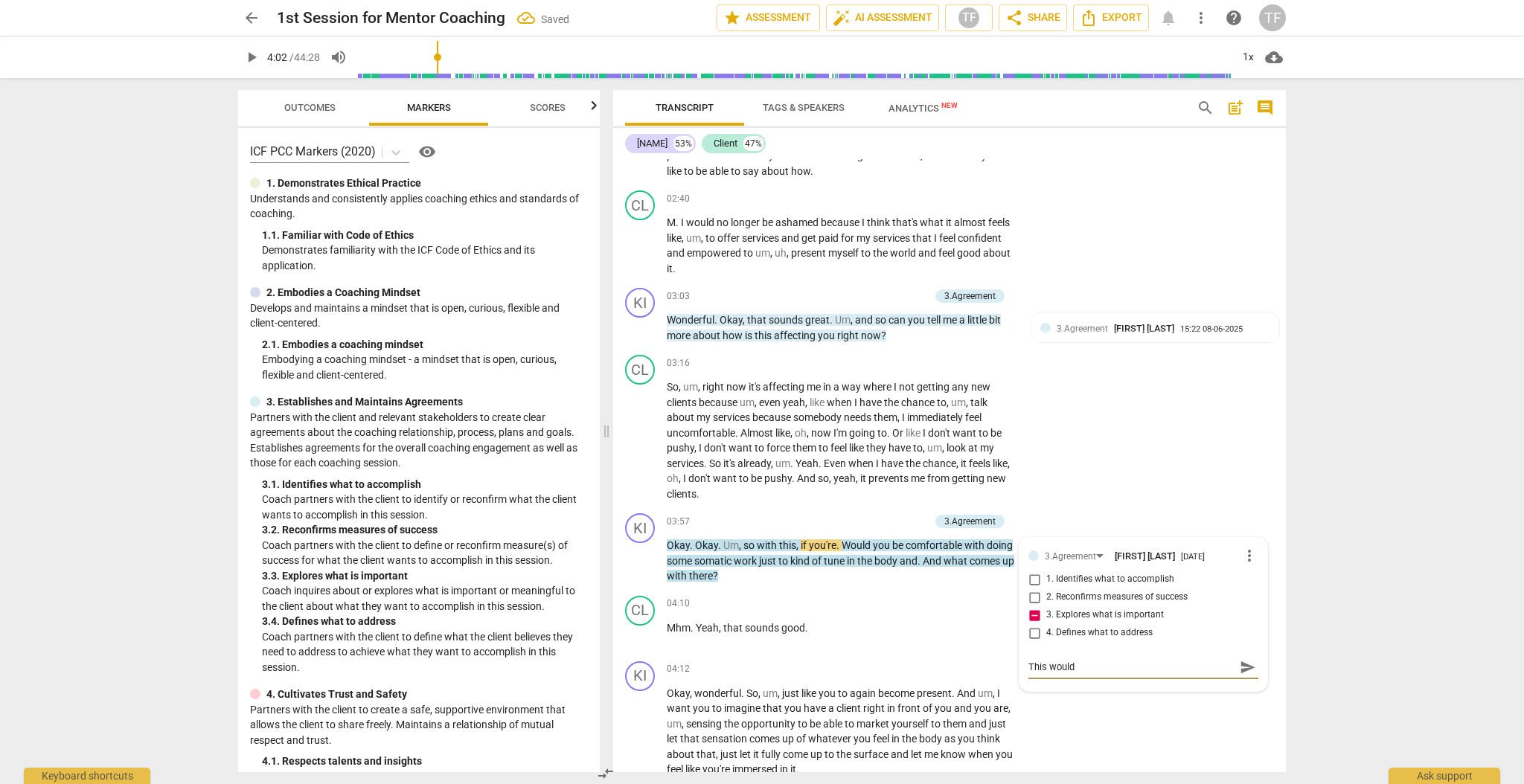 type on "This would" 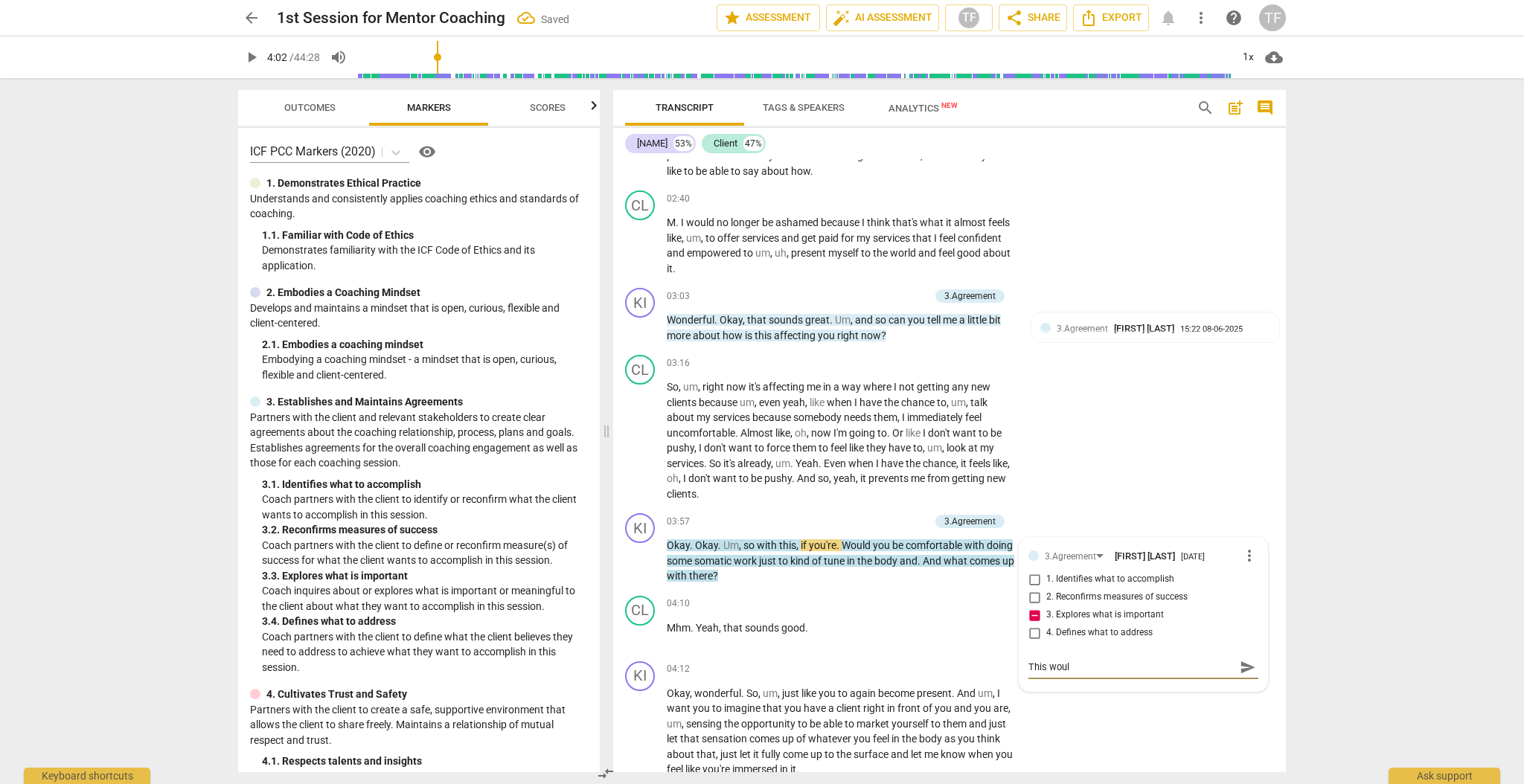 type on "This wou" 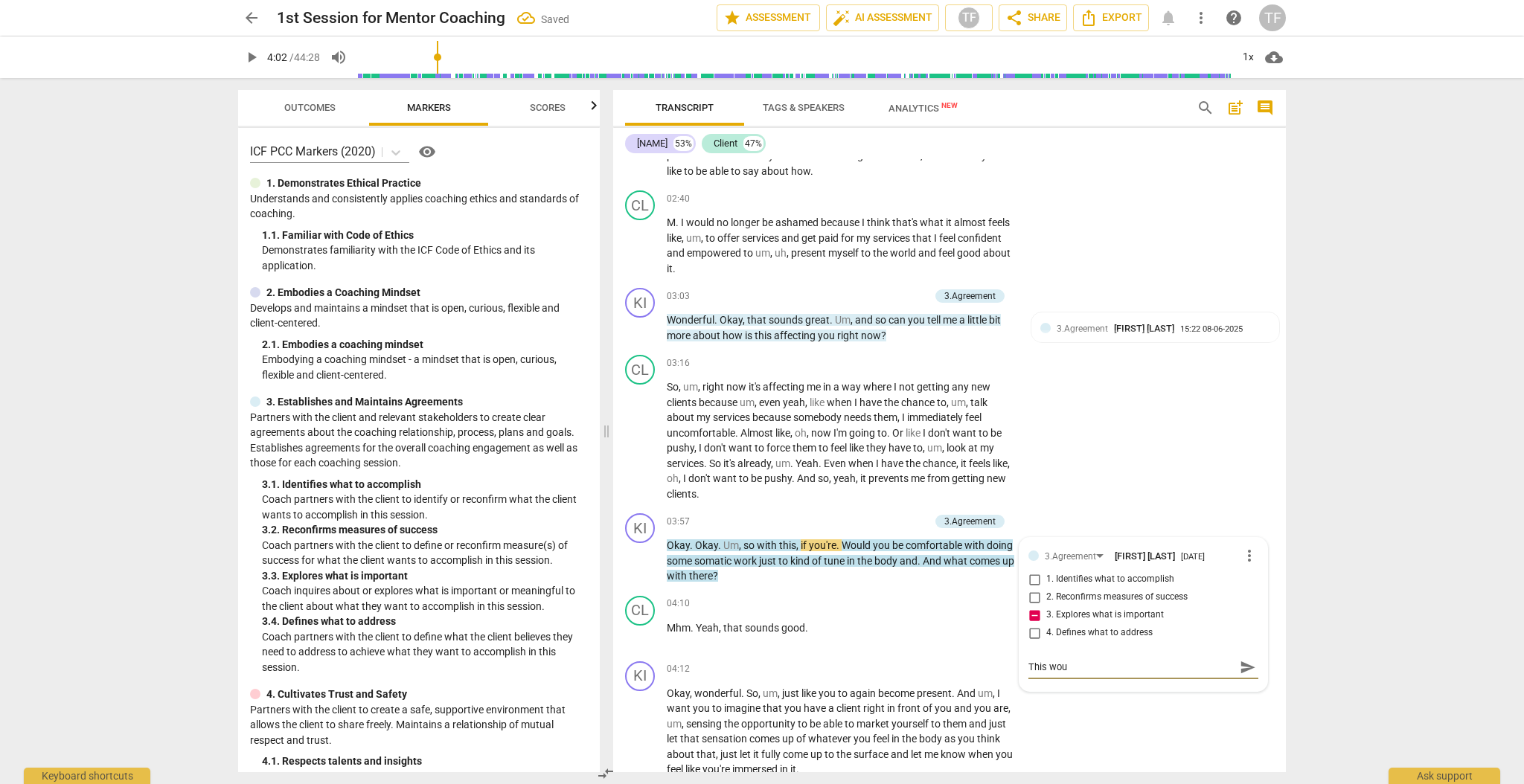 type on "This wo" 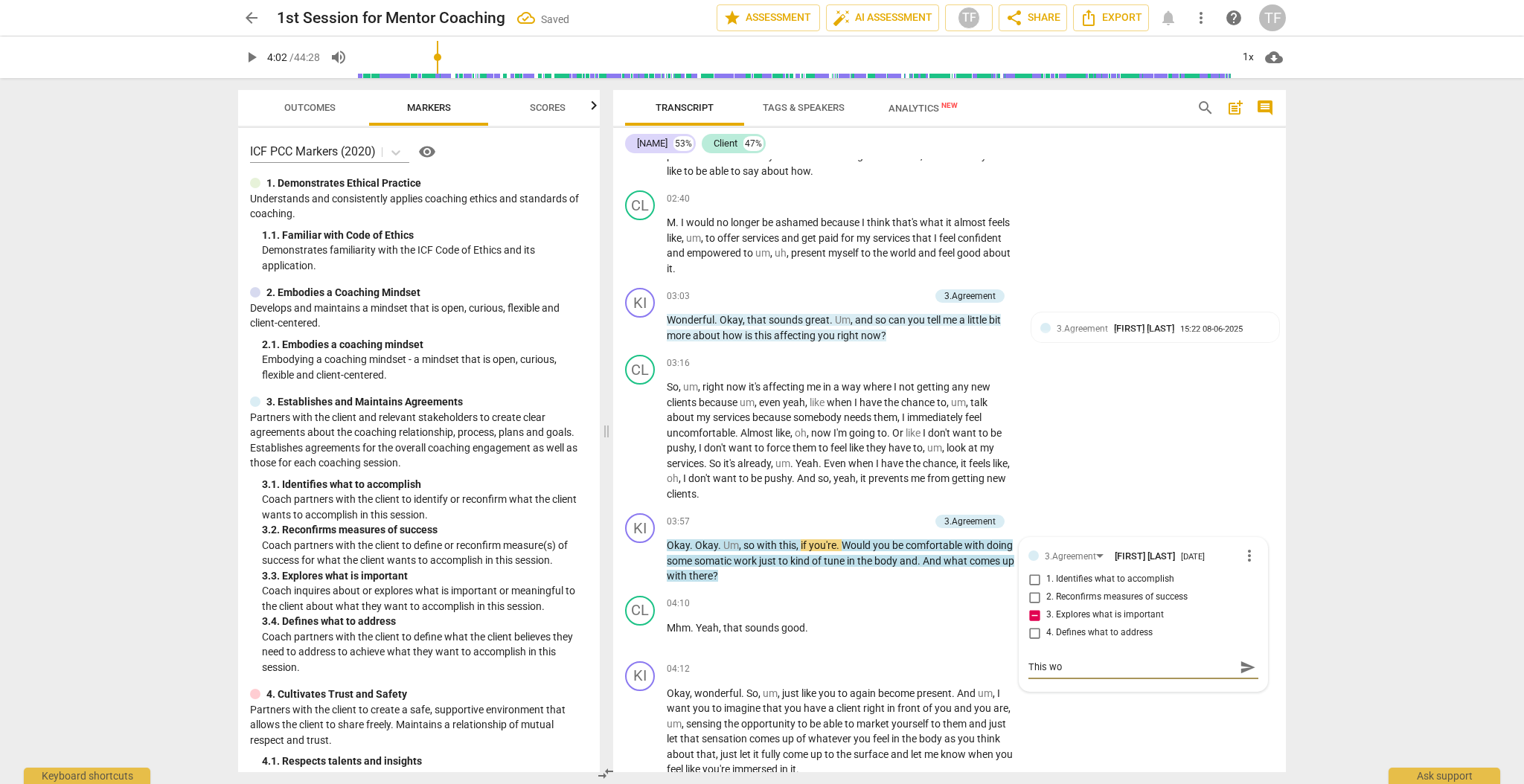 type on "This w" 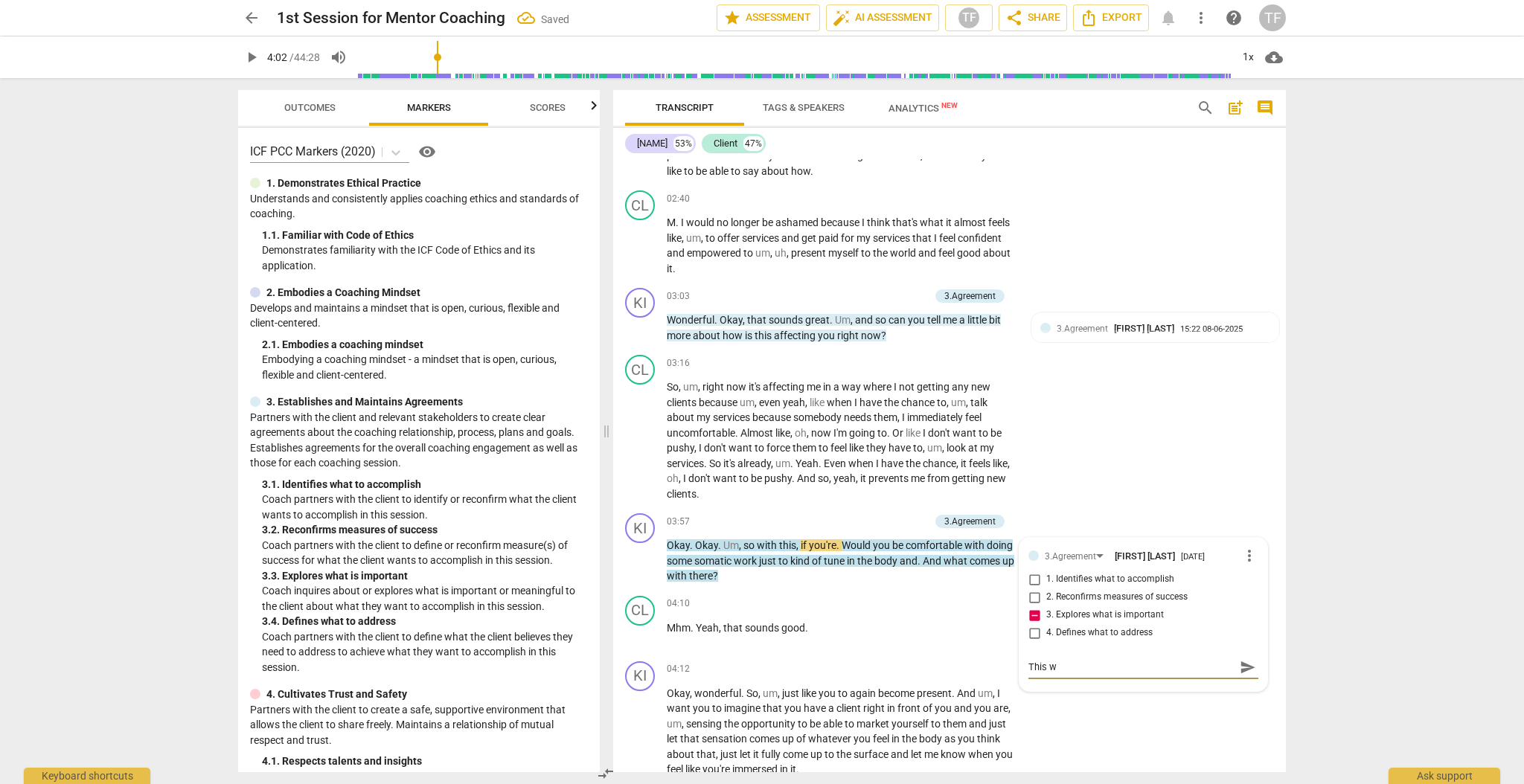 type on "This" 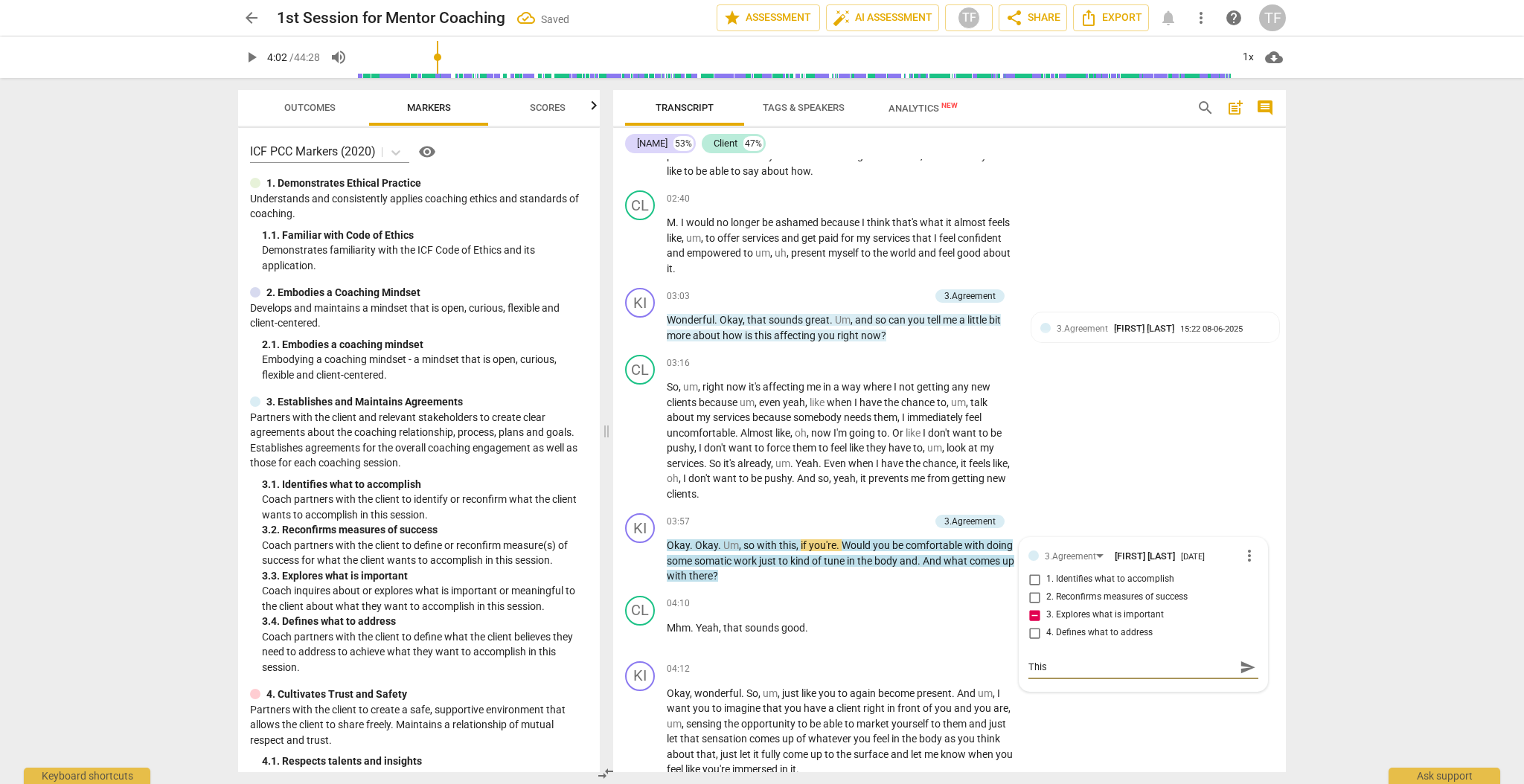 type on "This w" 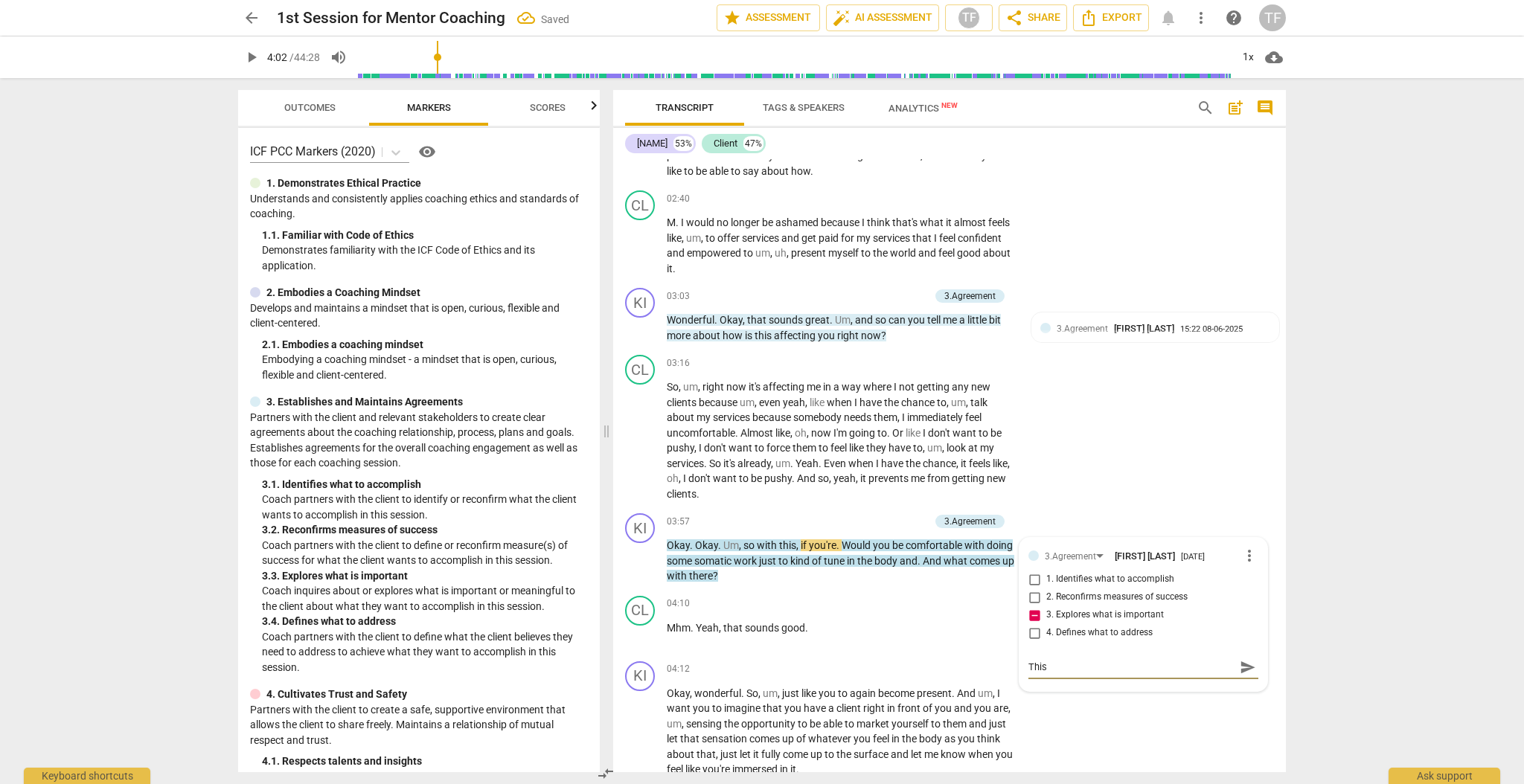 type on "This w" 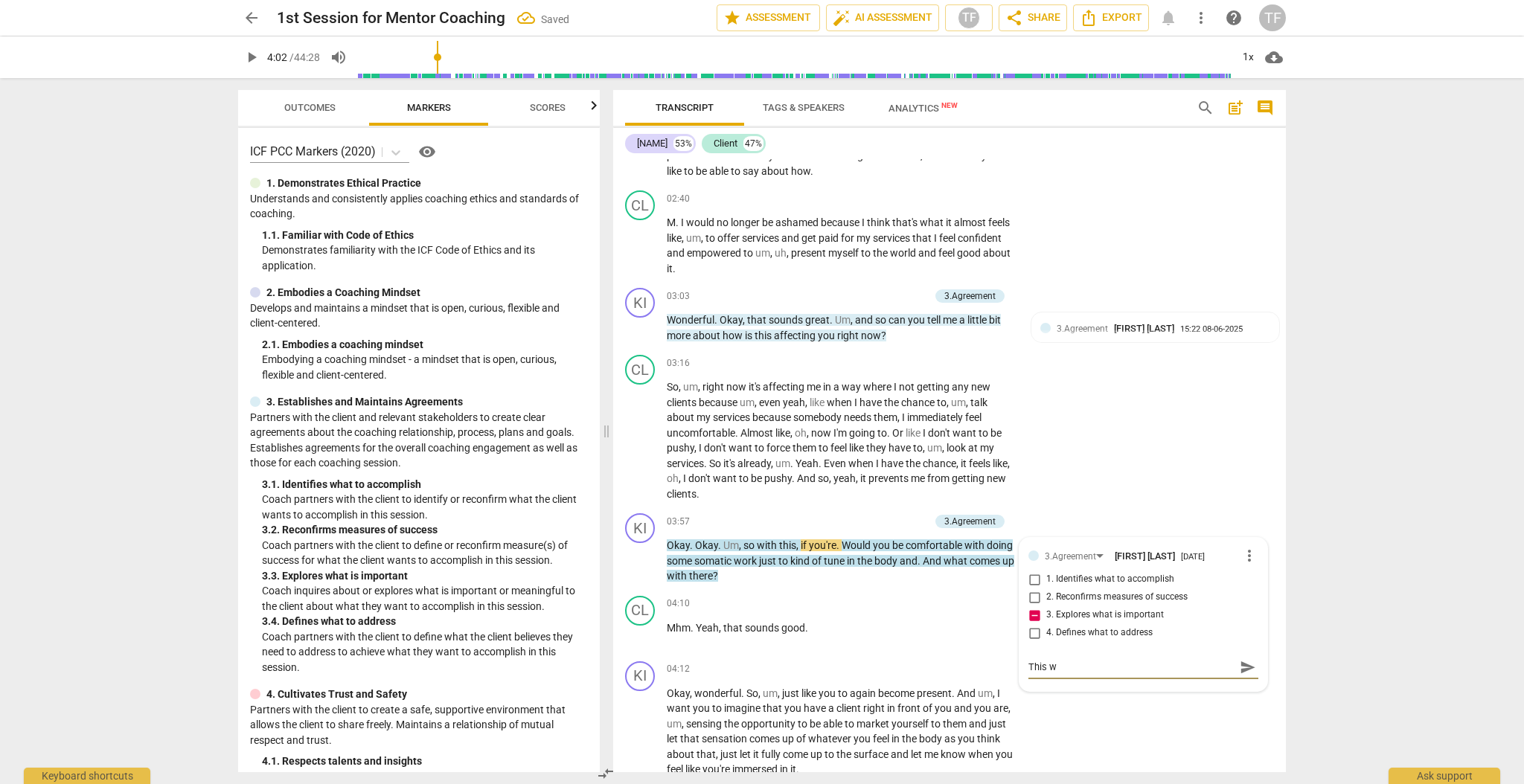 type on "This wa" 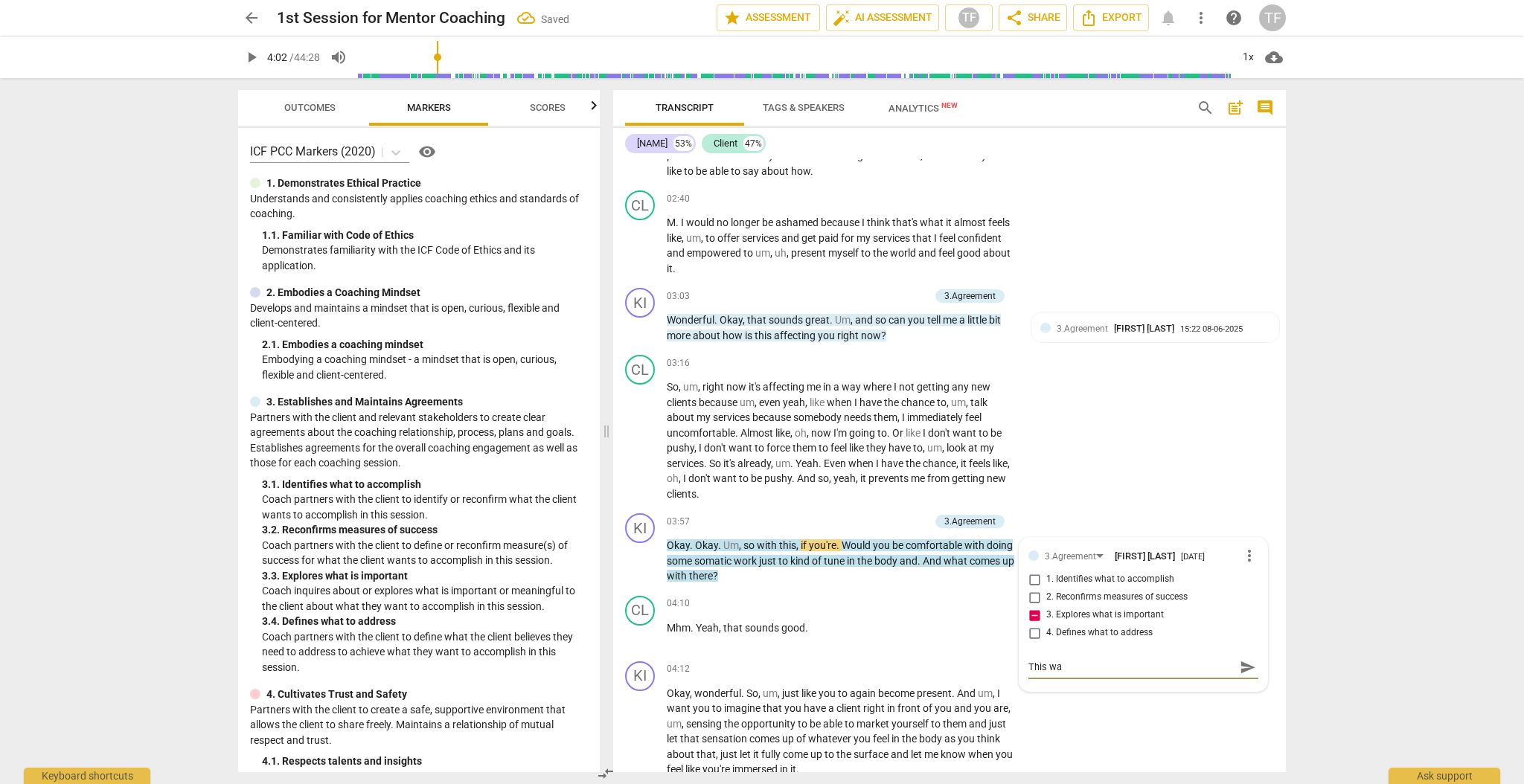 type on "This was" 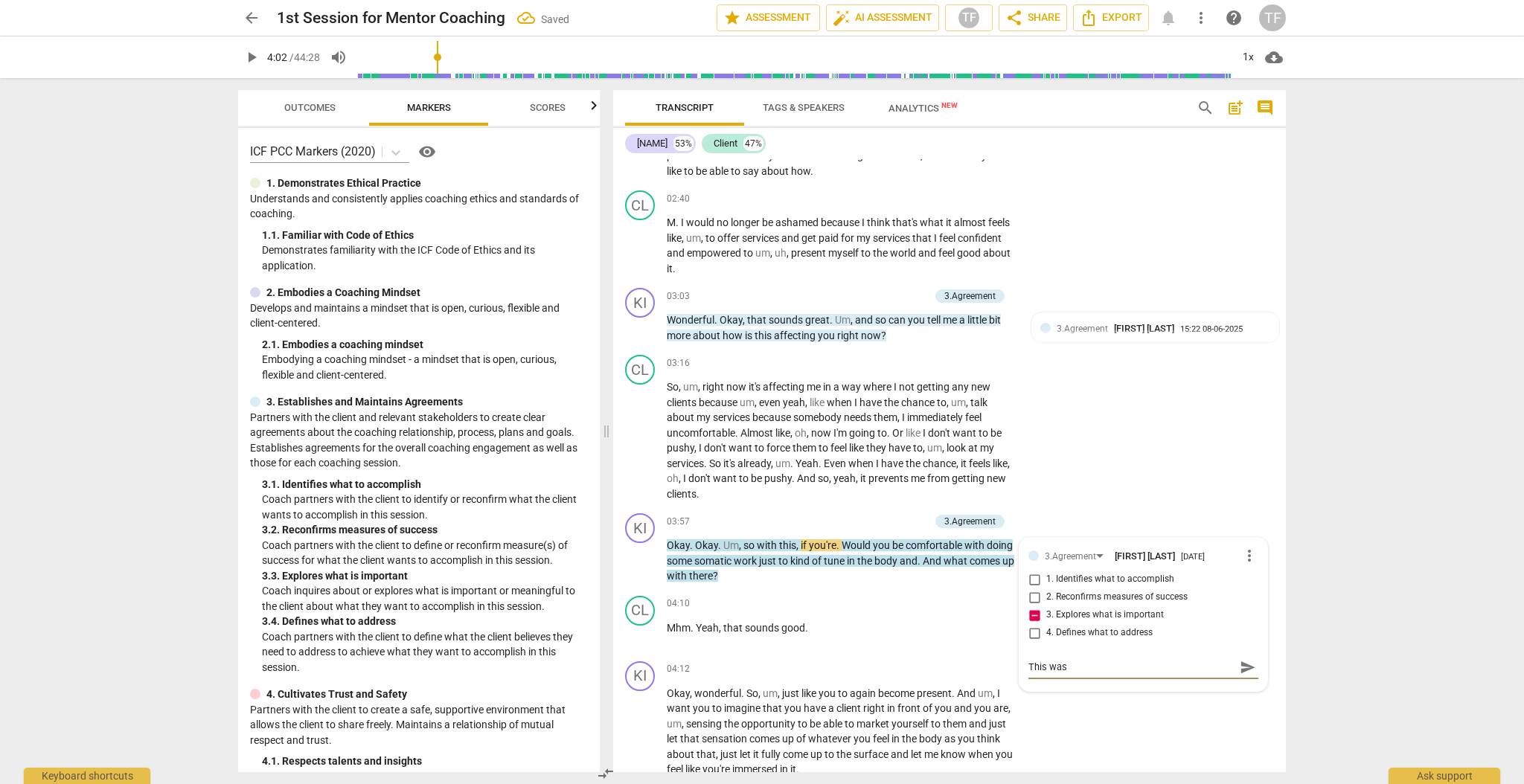 type on "This was" 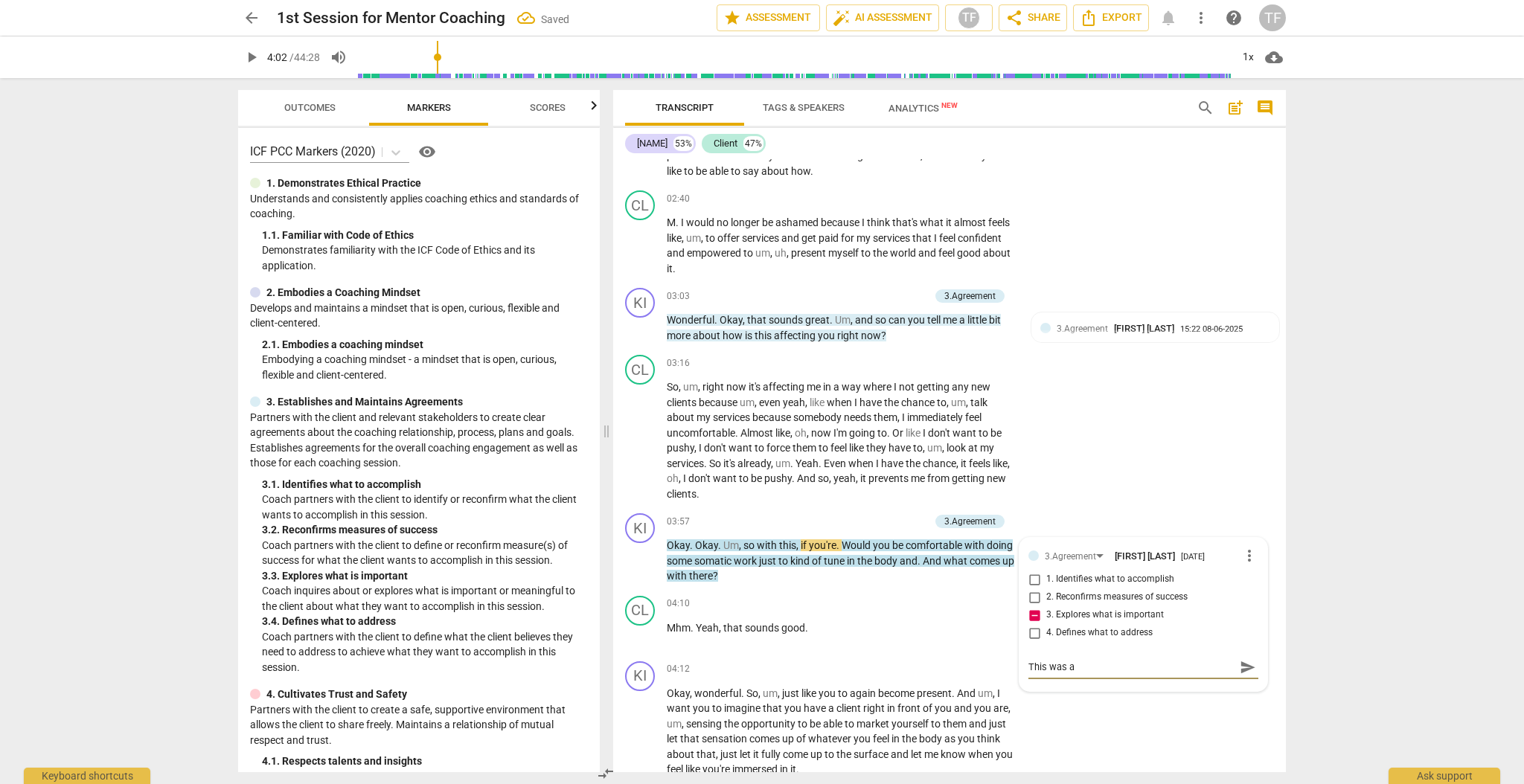 type on "This was a" 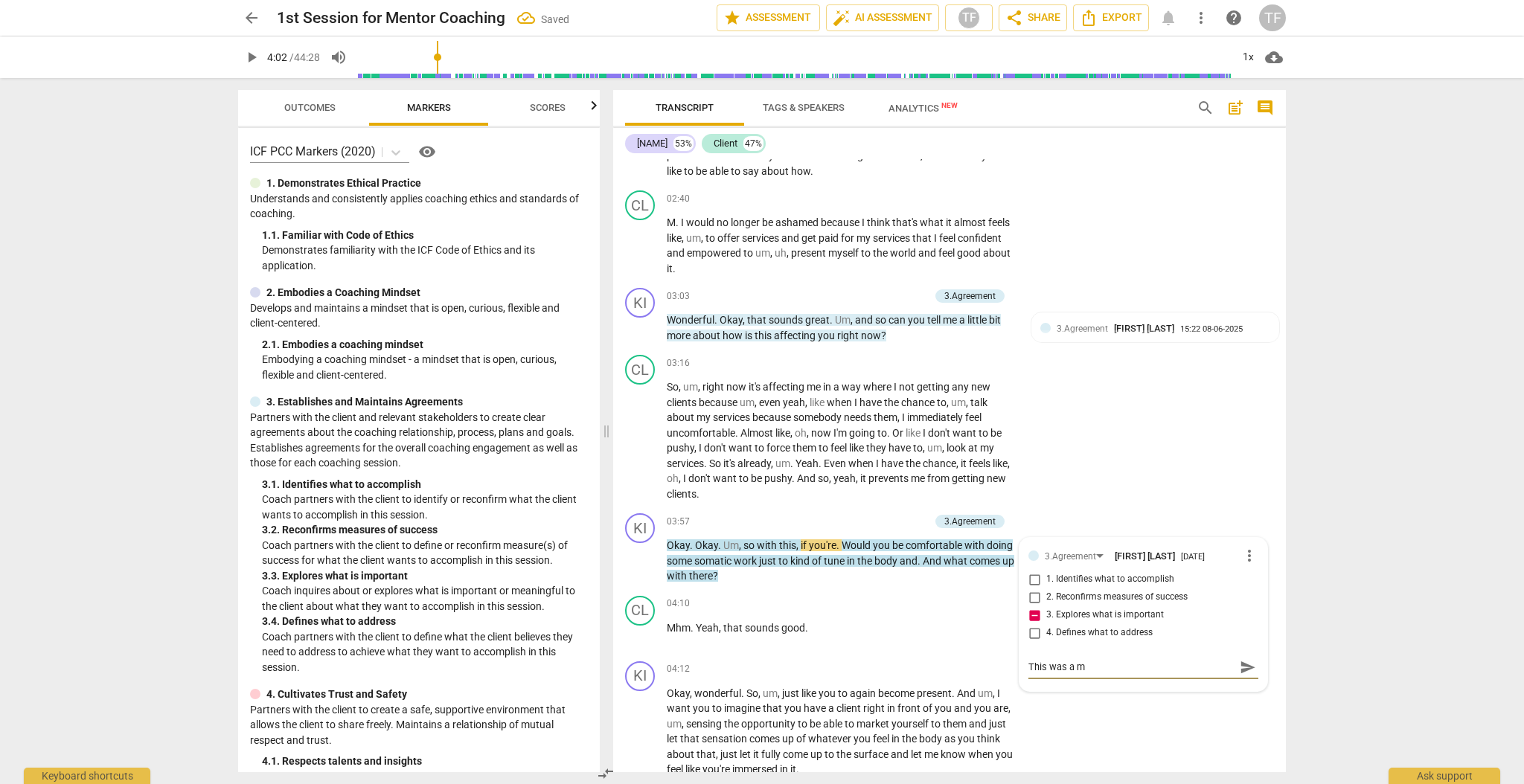 type on "This was a mi" 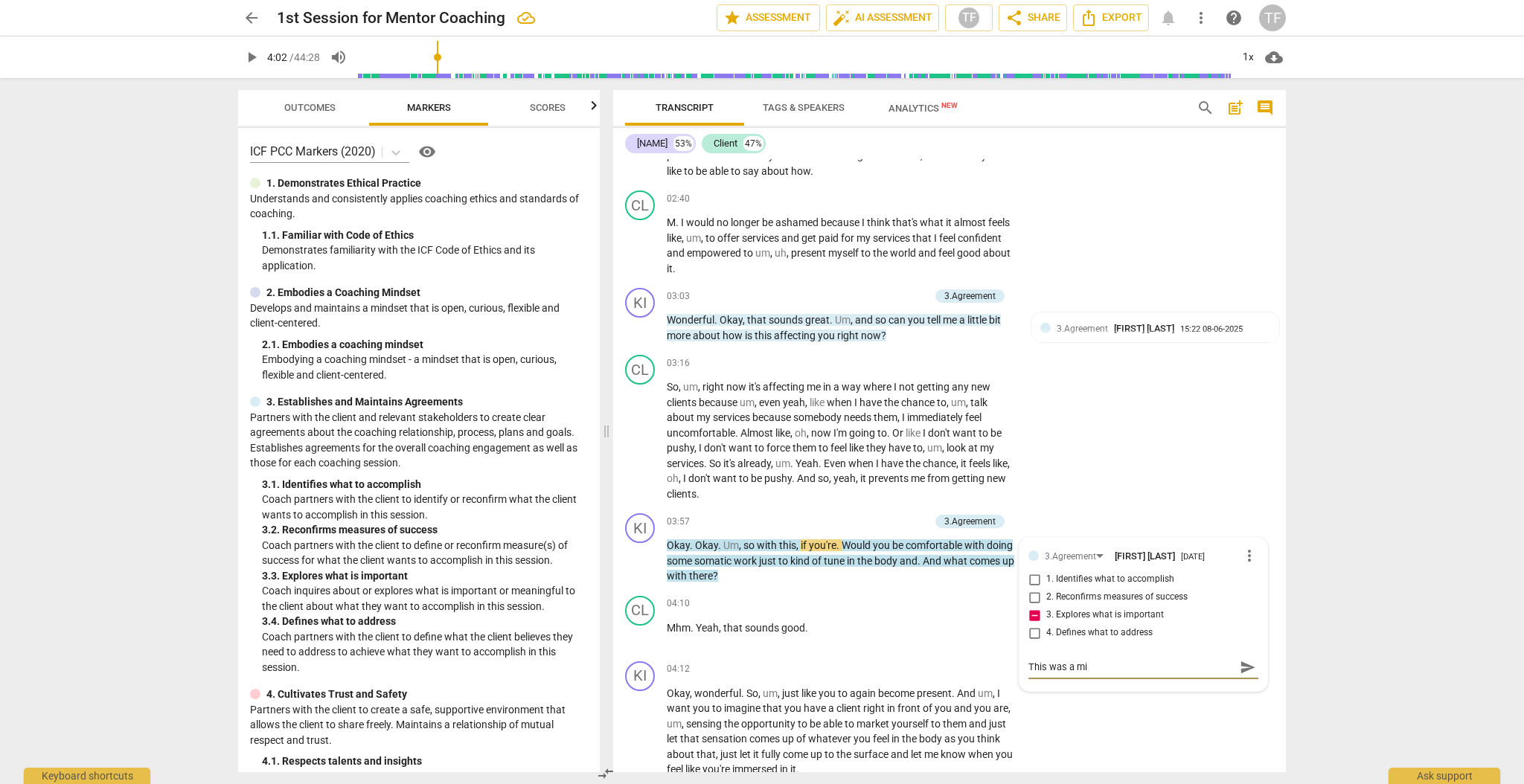 type on "This was a mis" 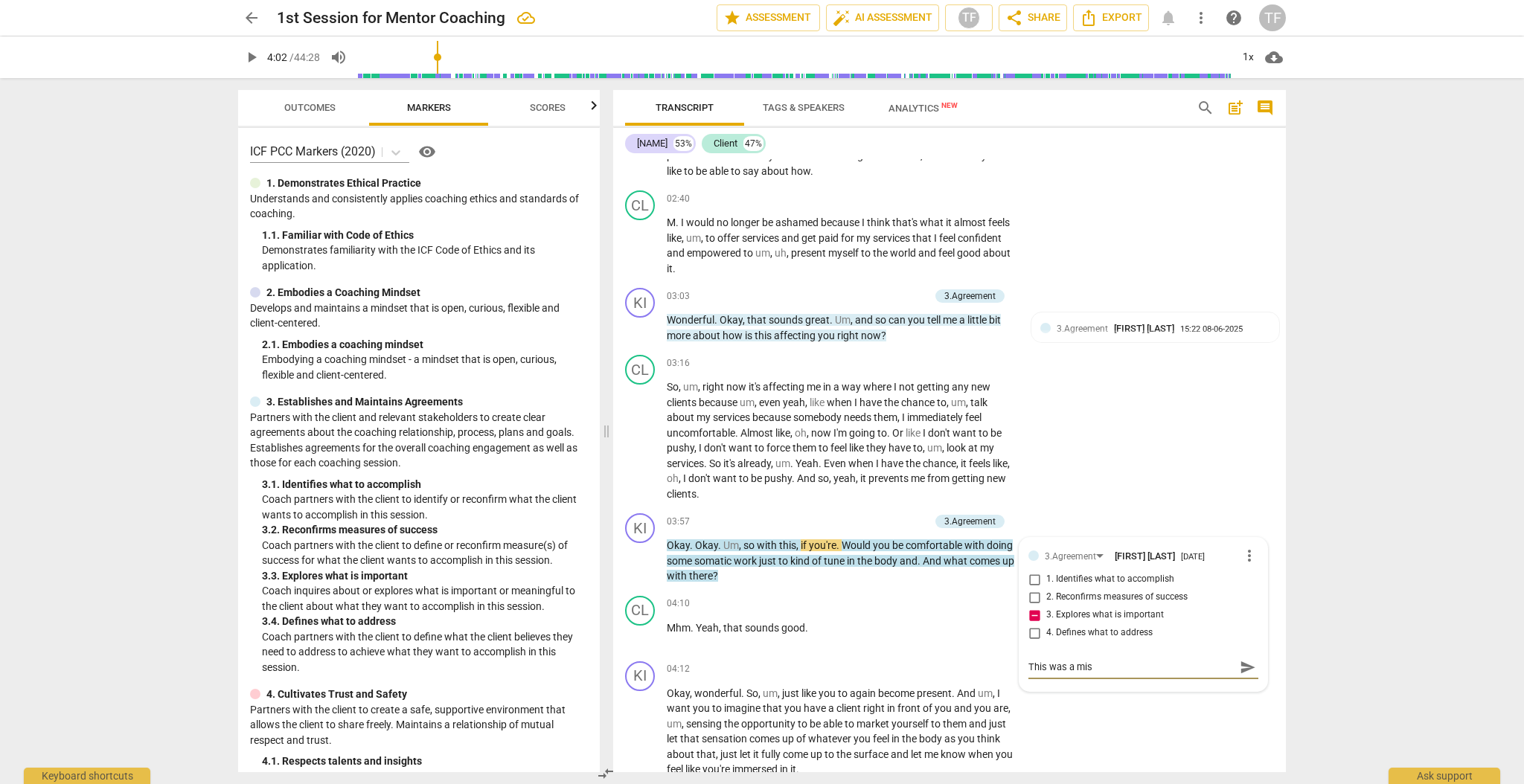 type on "This was a miss" 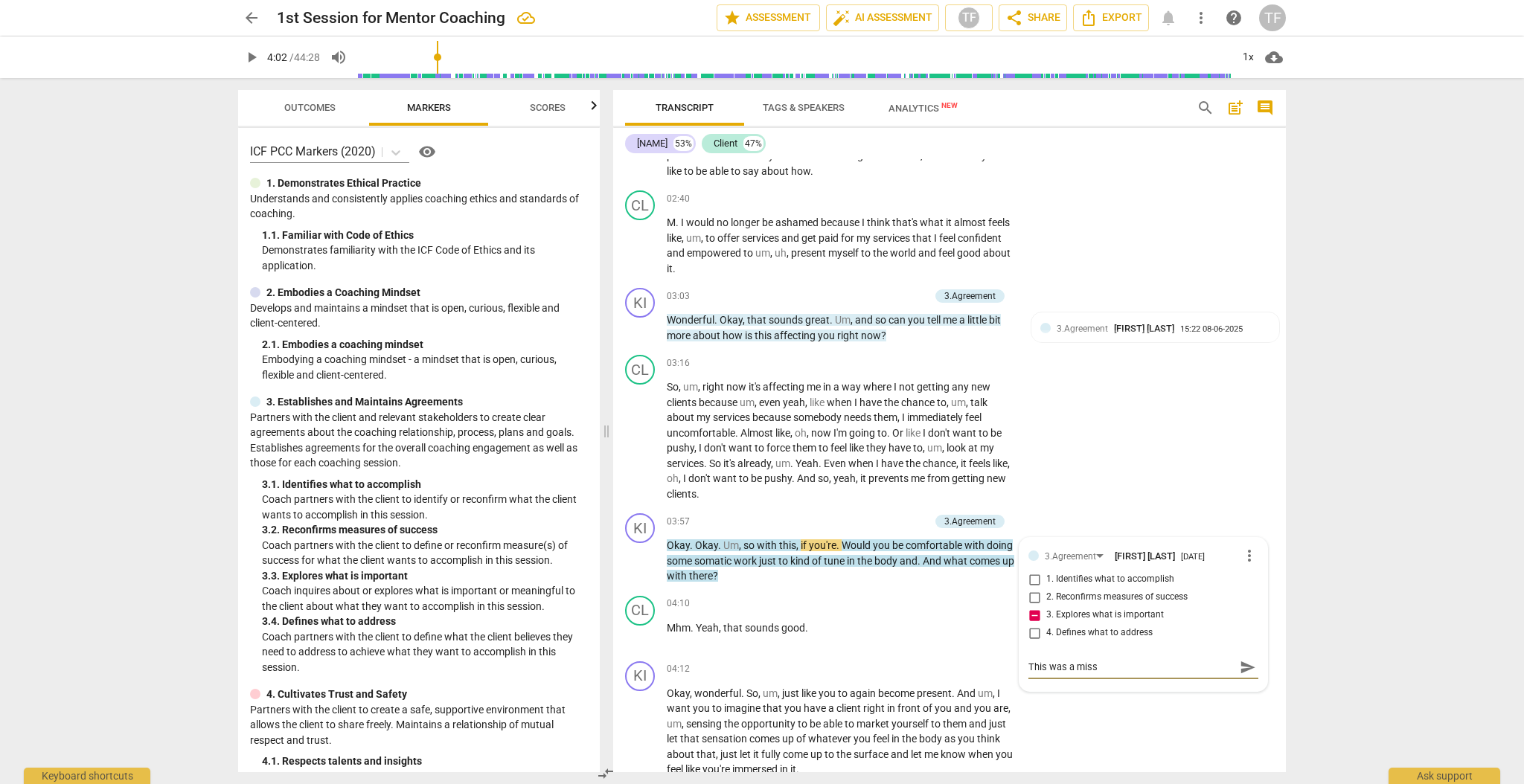 type on "This was a misst" 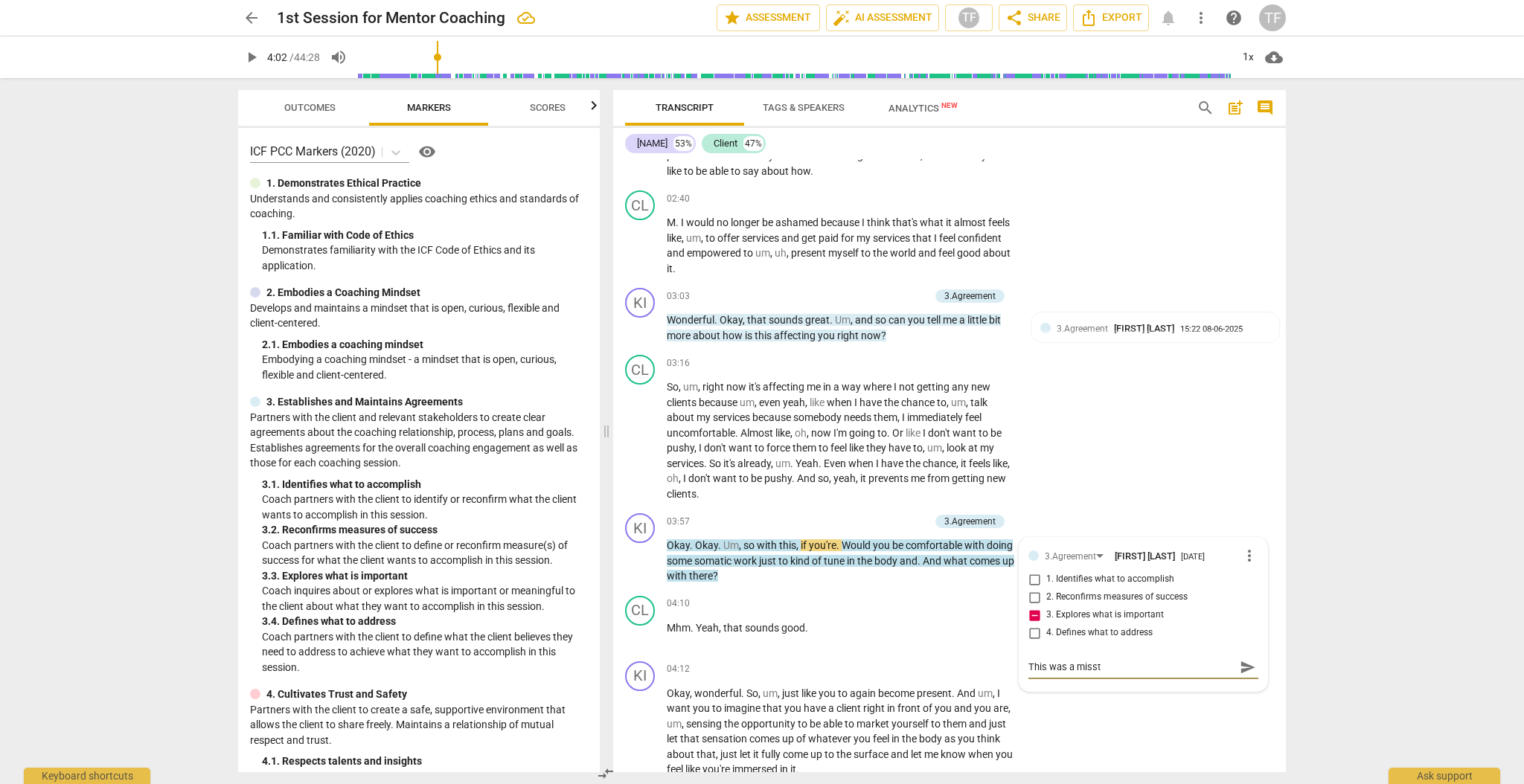 type on "This was a misste" 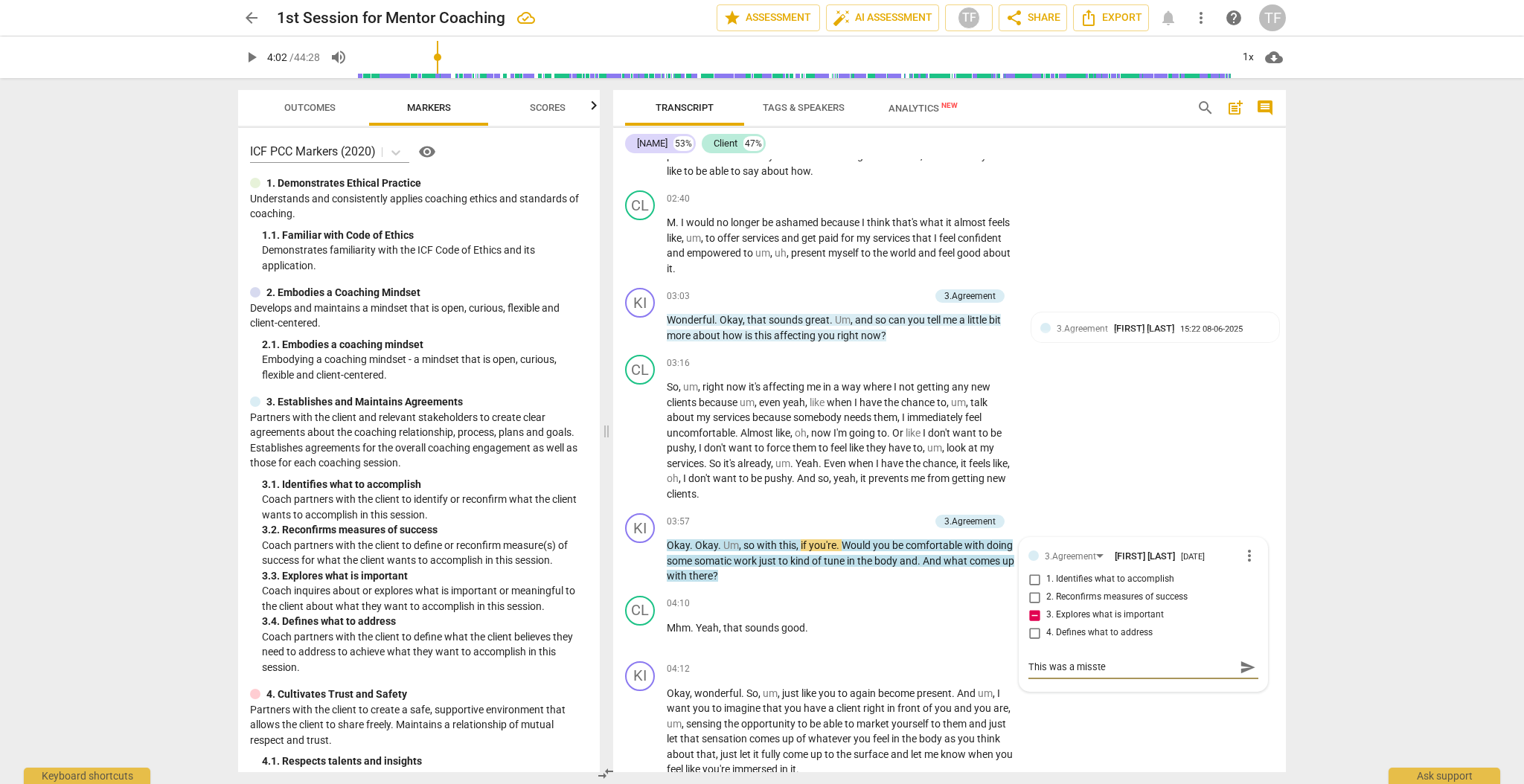 type on "This was a missted" 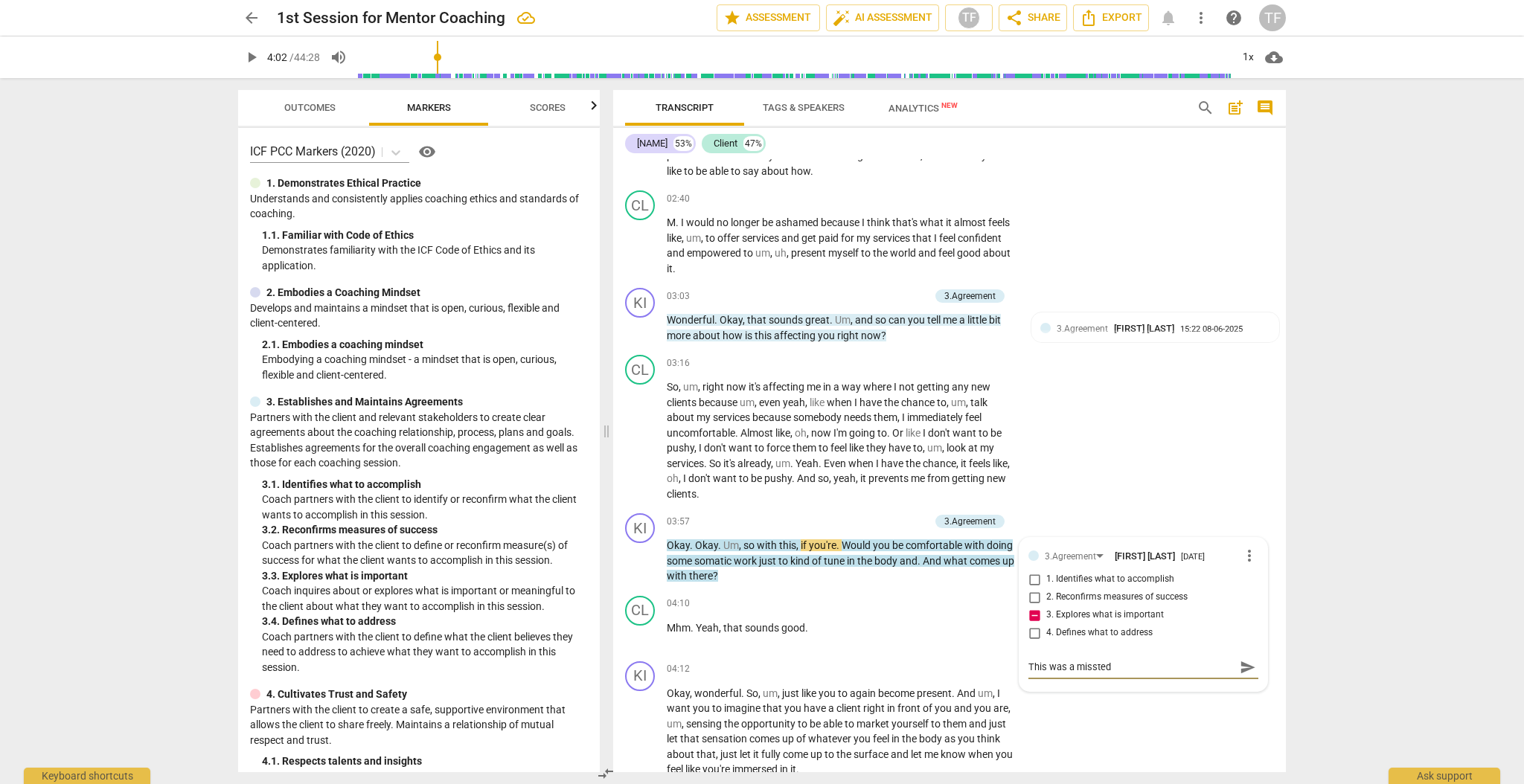 type on "This was a missted" 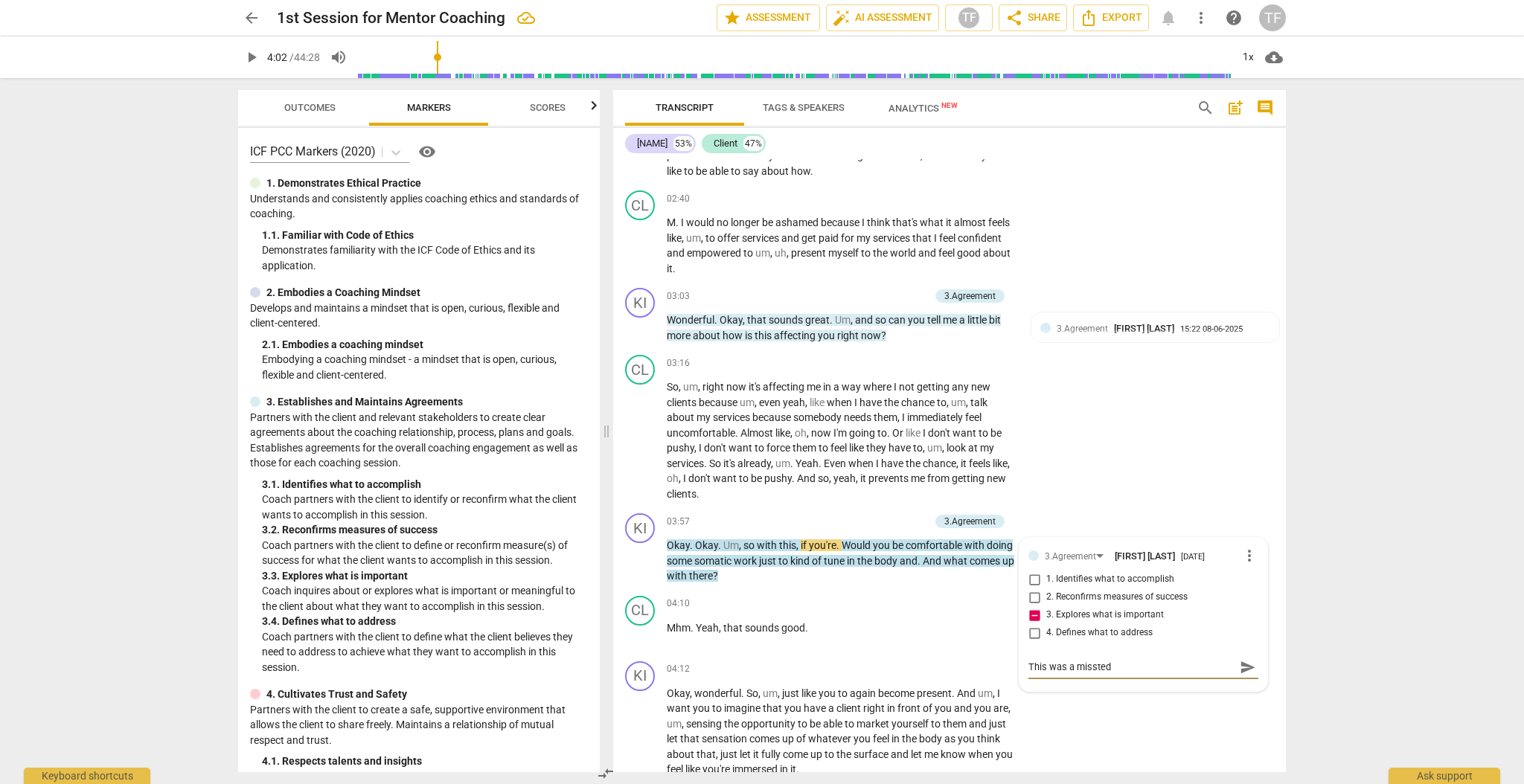 type on "This was a missted o" 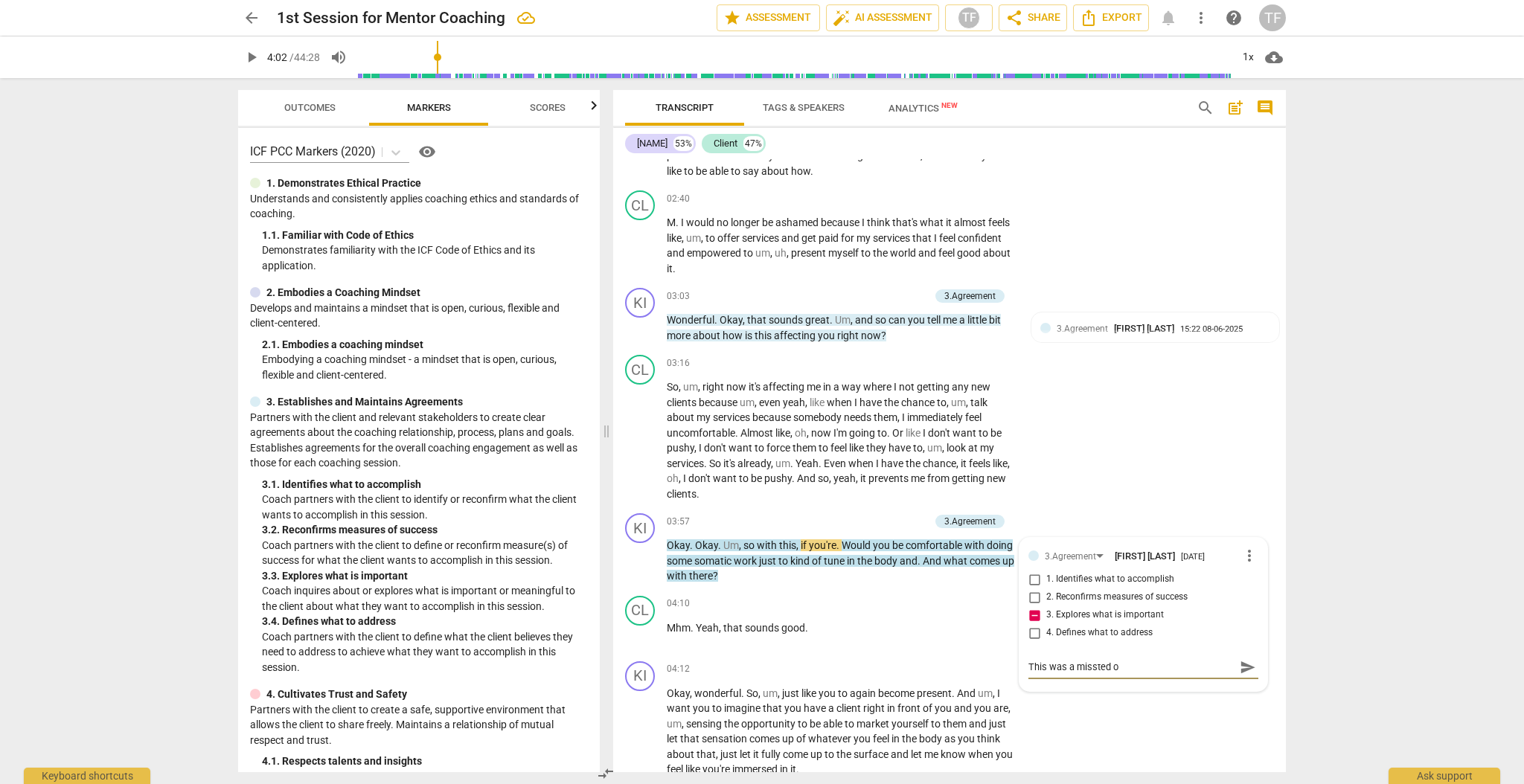 type on "This was a missted op" 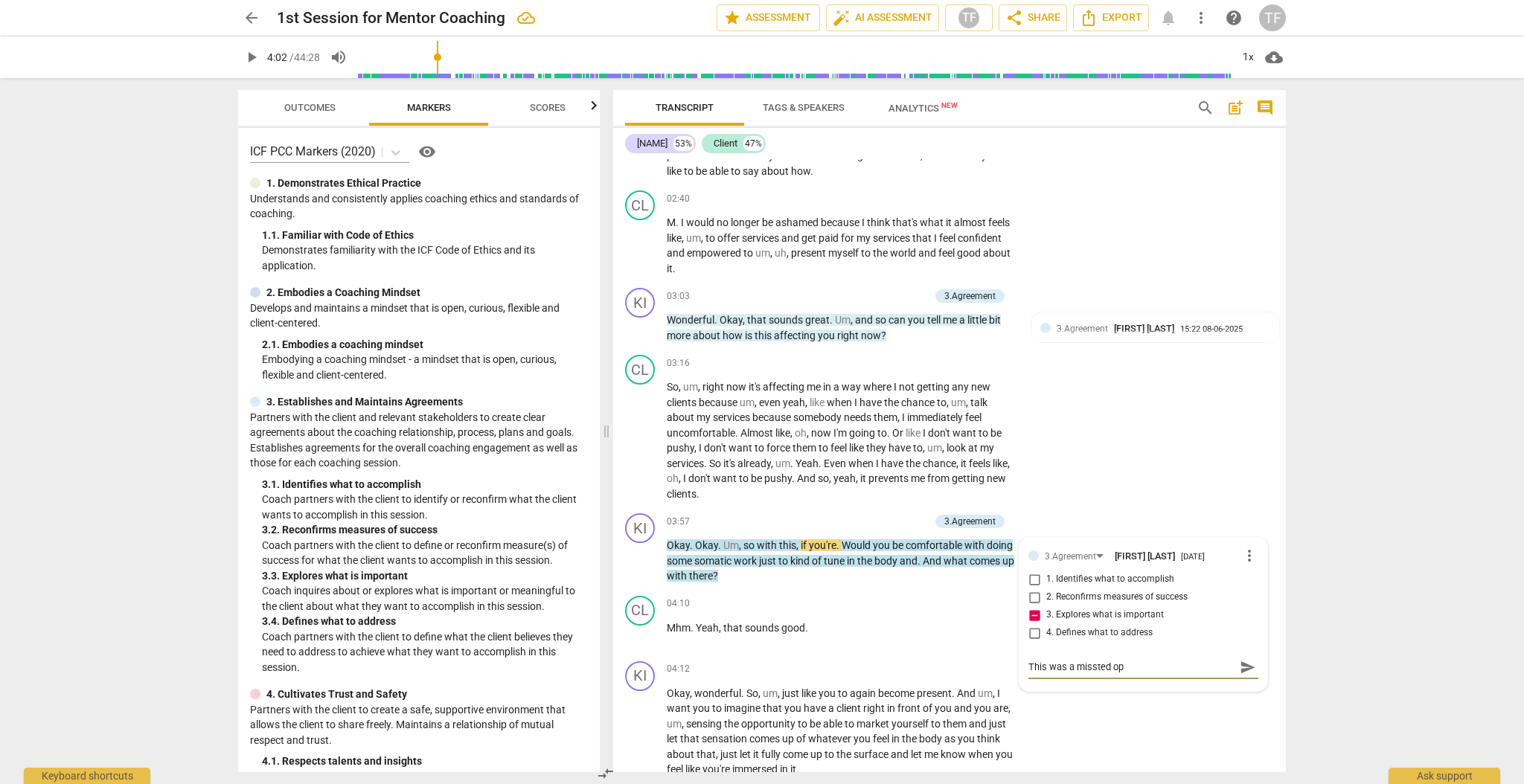 type on "This was a missted opp" 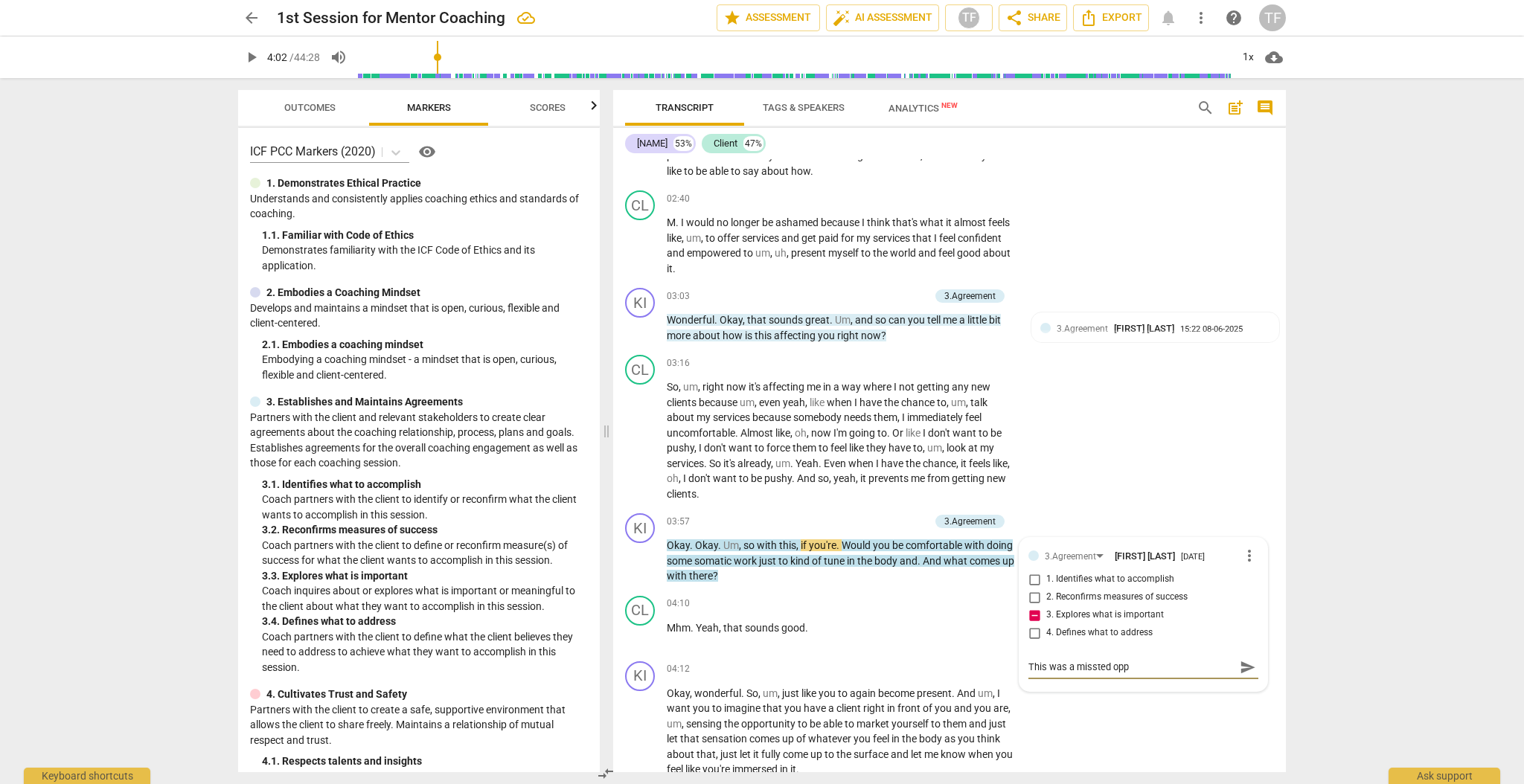 type on "This was a missted oppo" 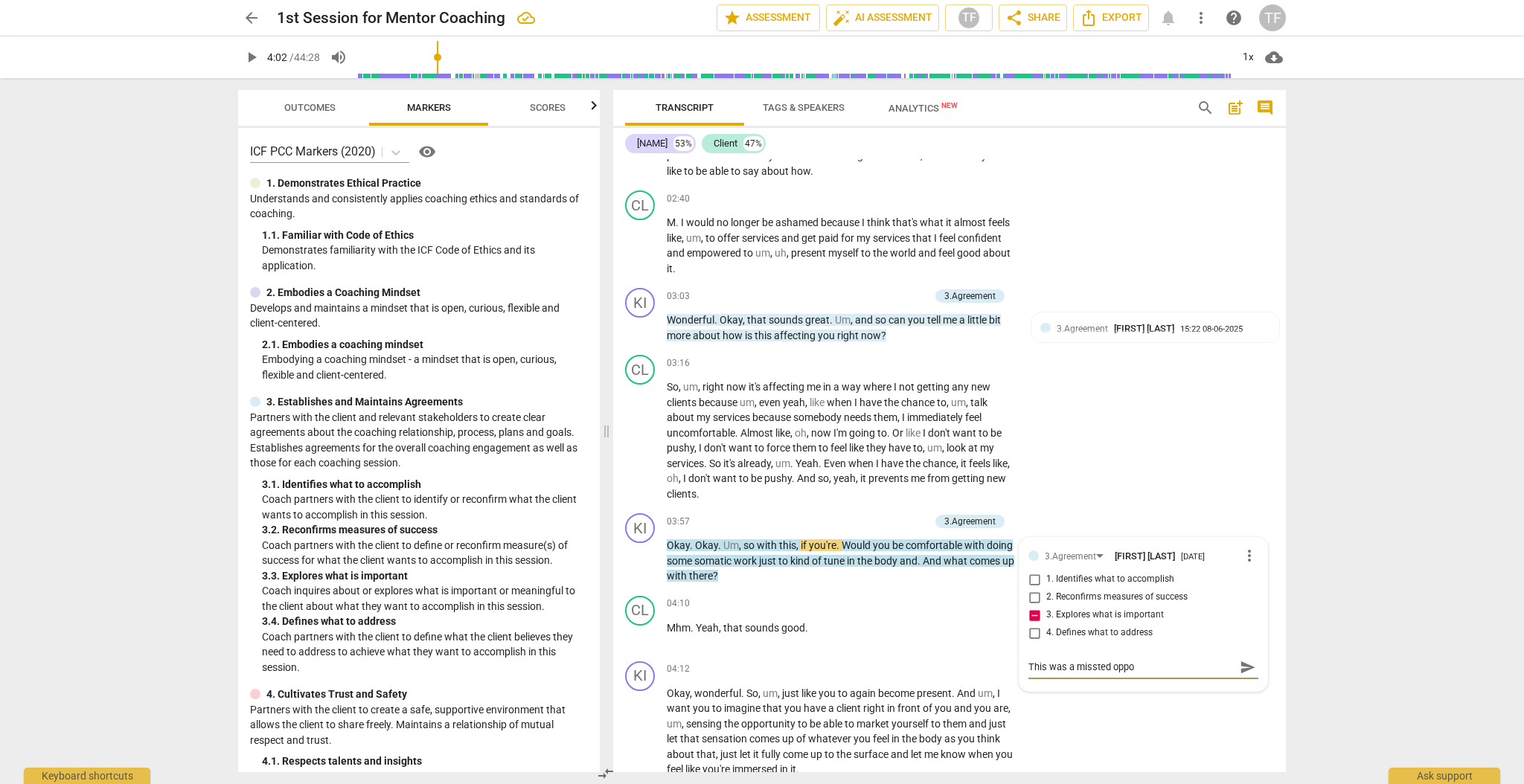 type on "This was a missted oppor" 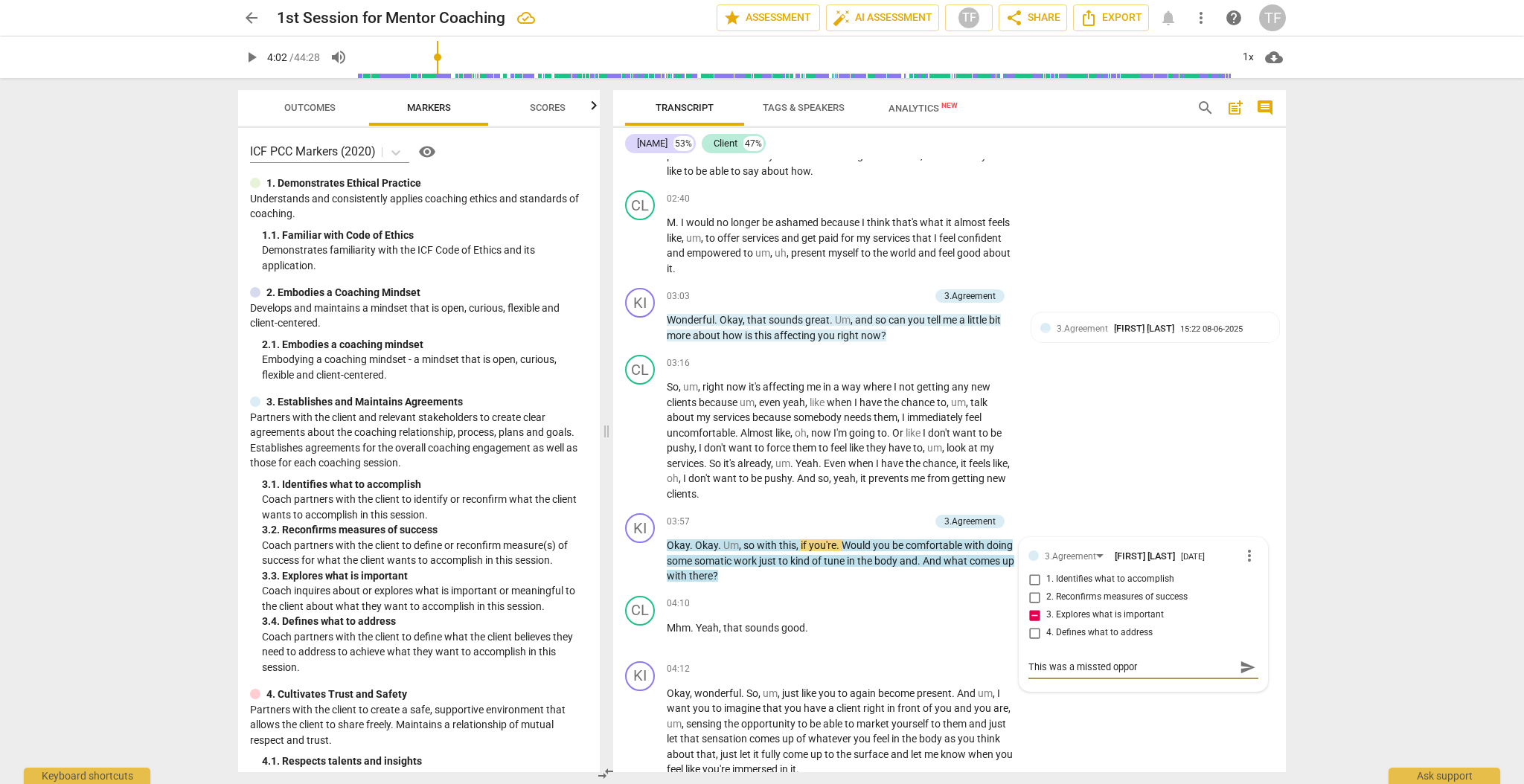 type on "This was a missted opport" 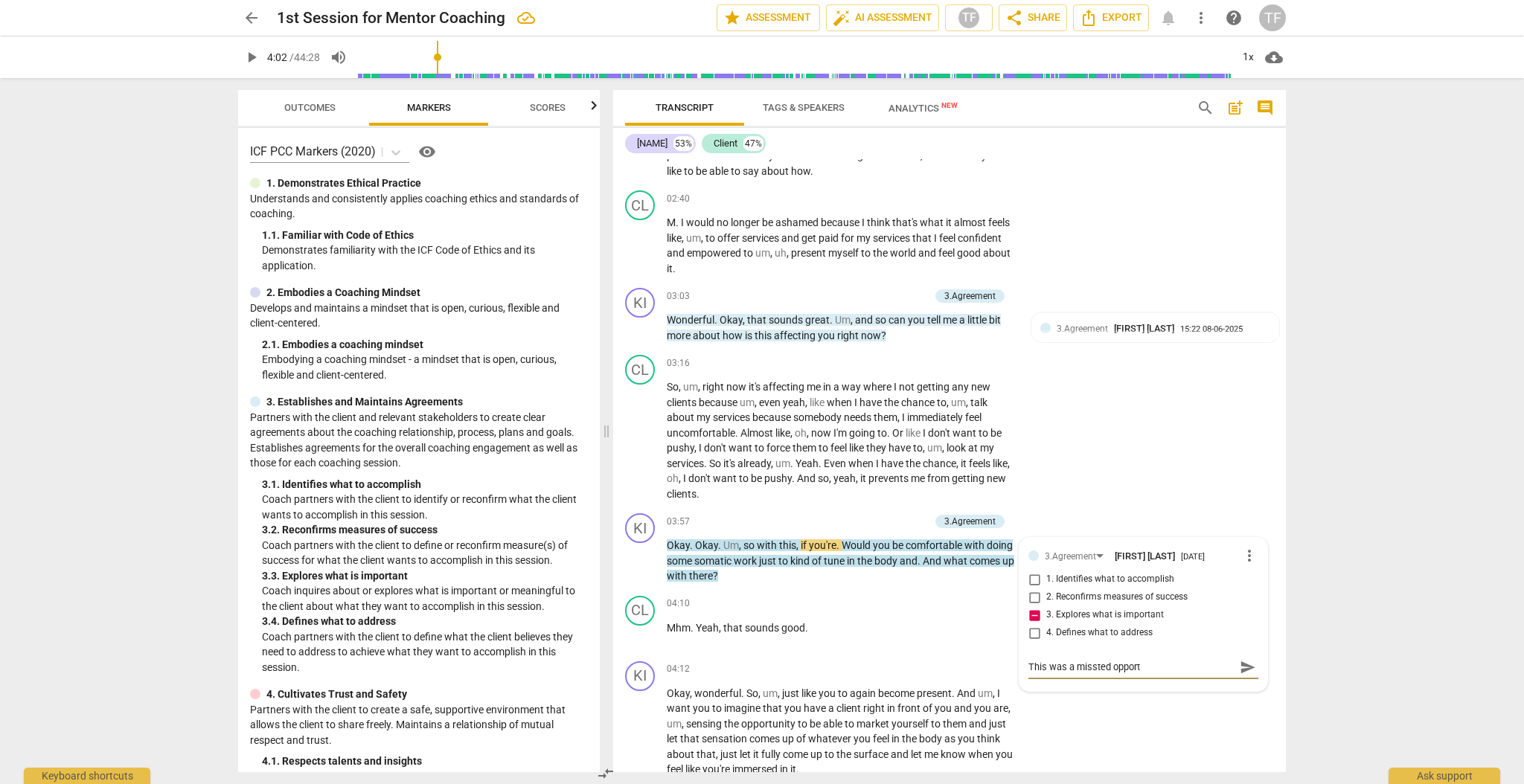 type on "This was a missted oppor" 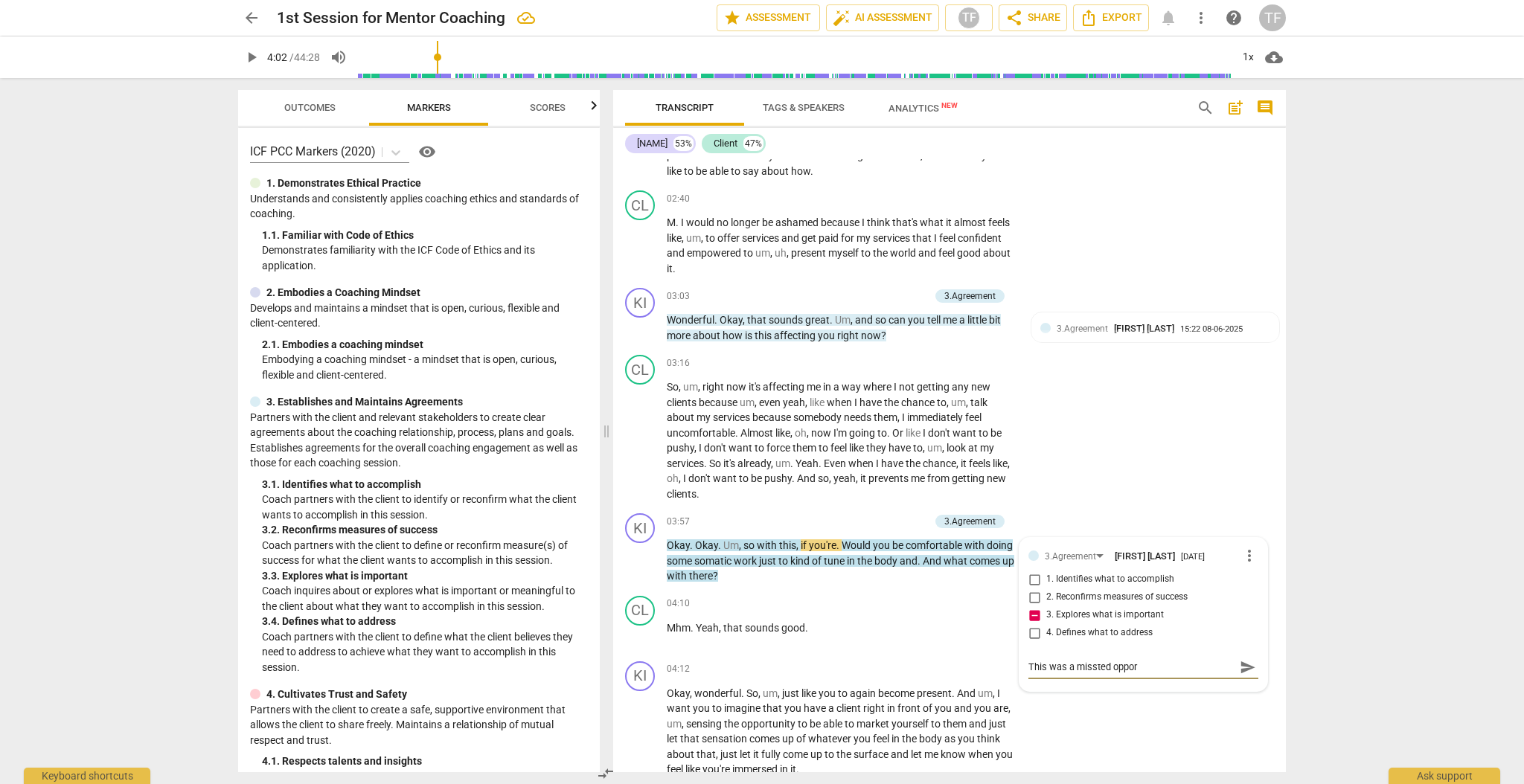 type on "This was a missted oppo" 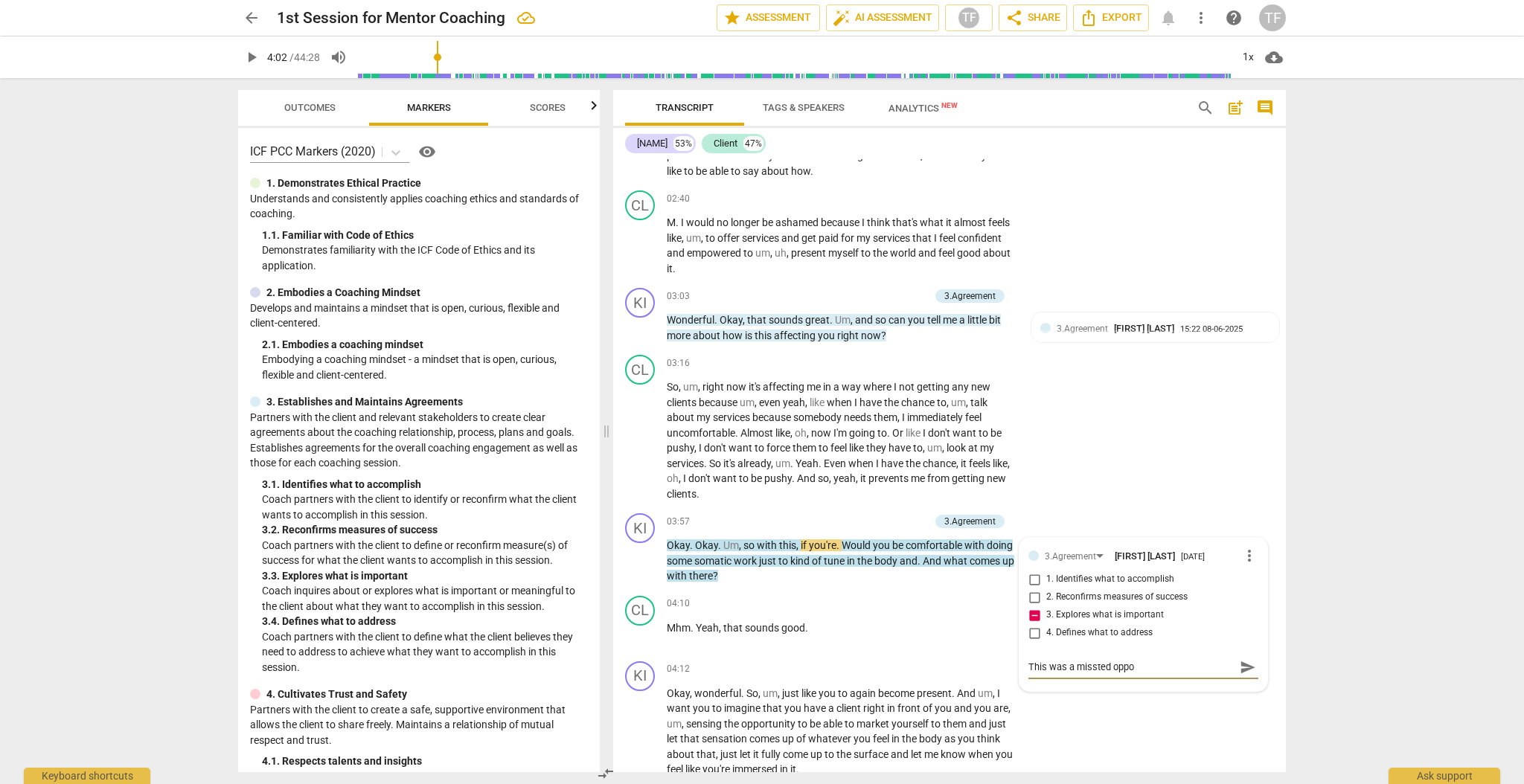 type on "This was a missted opp" 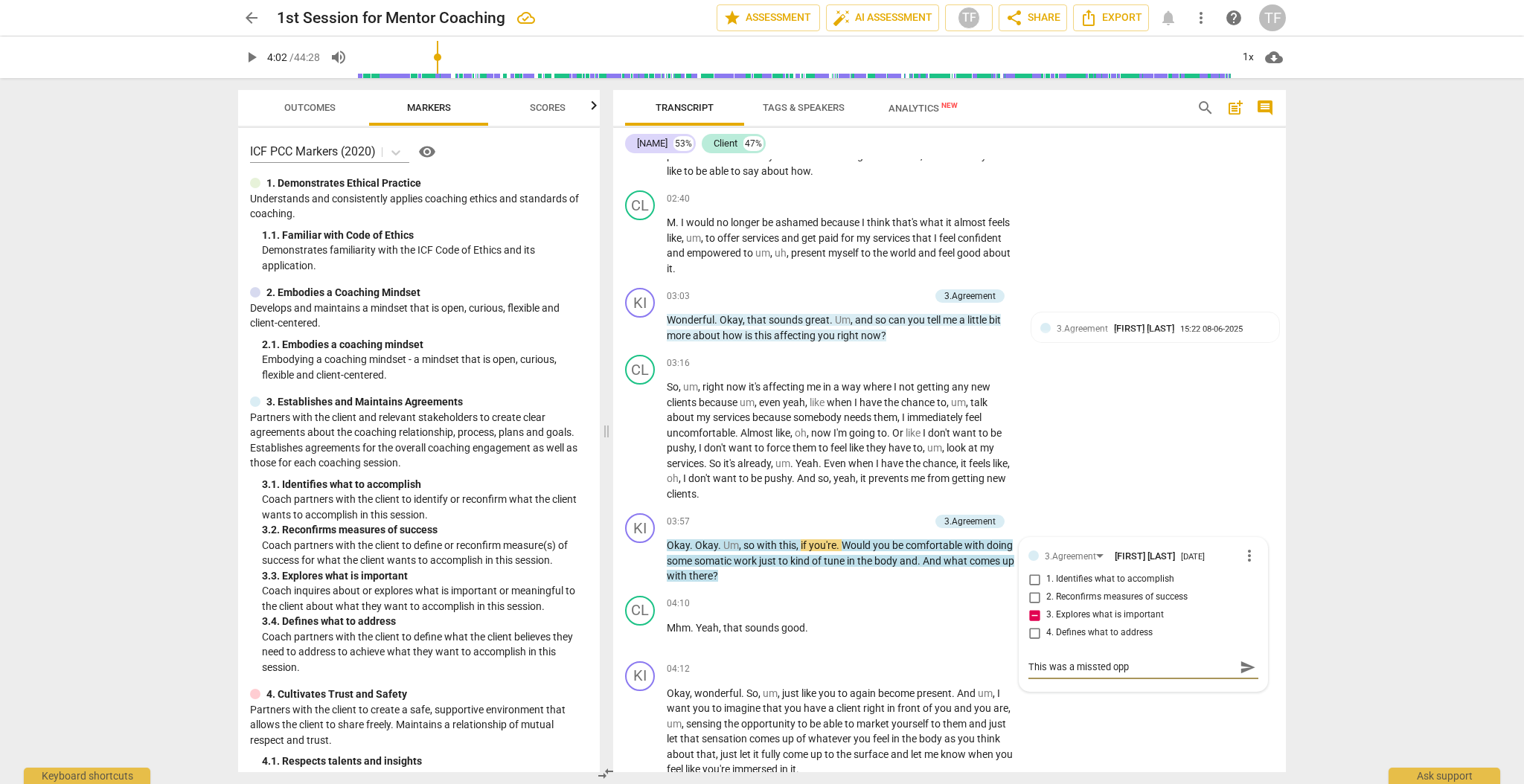 type on "This was a missted op" 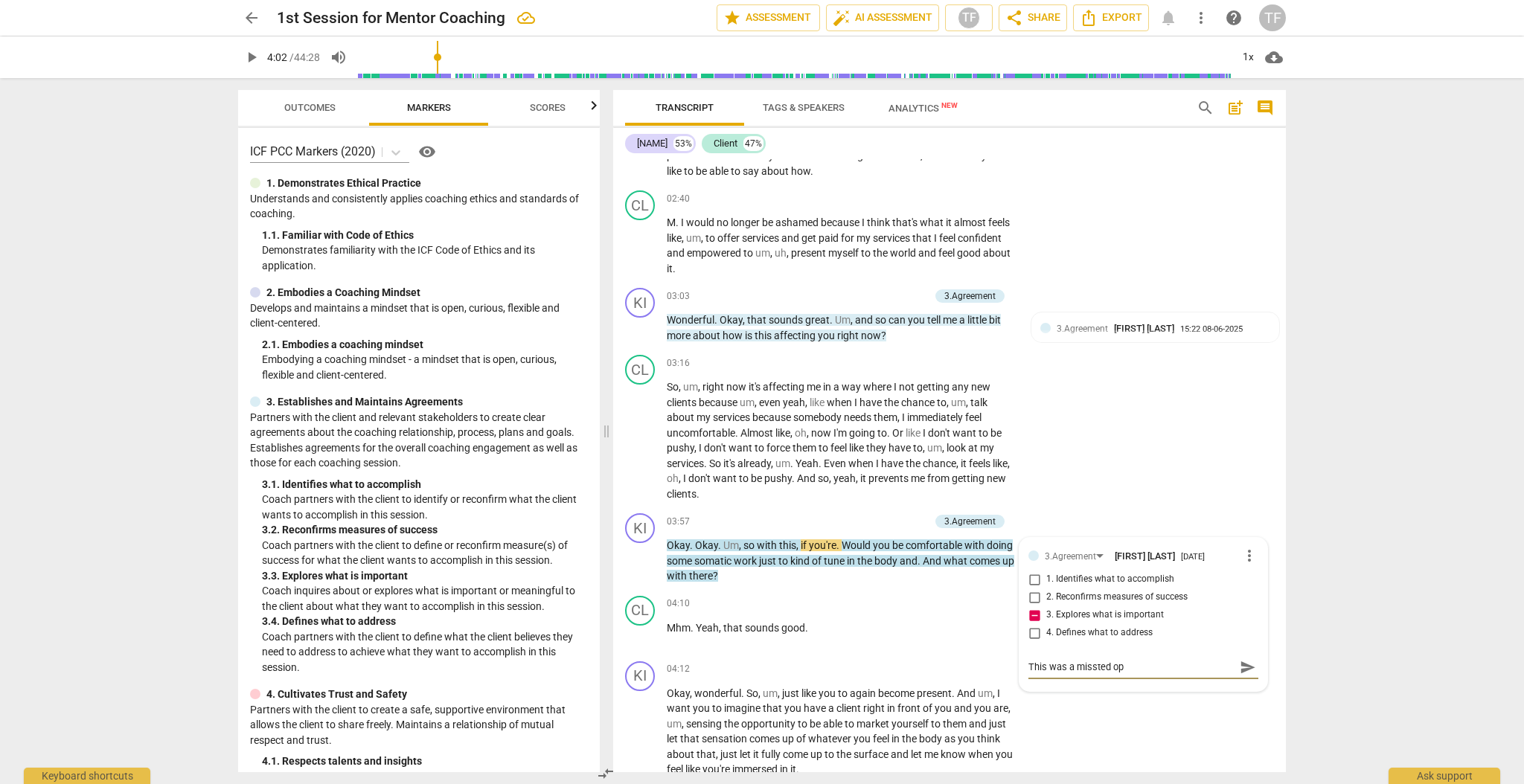 type on "This was a missted o" 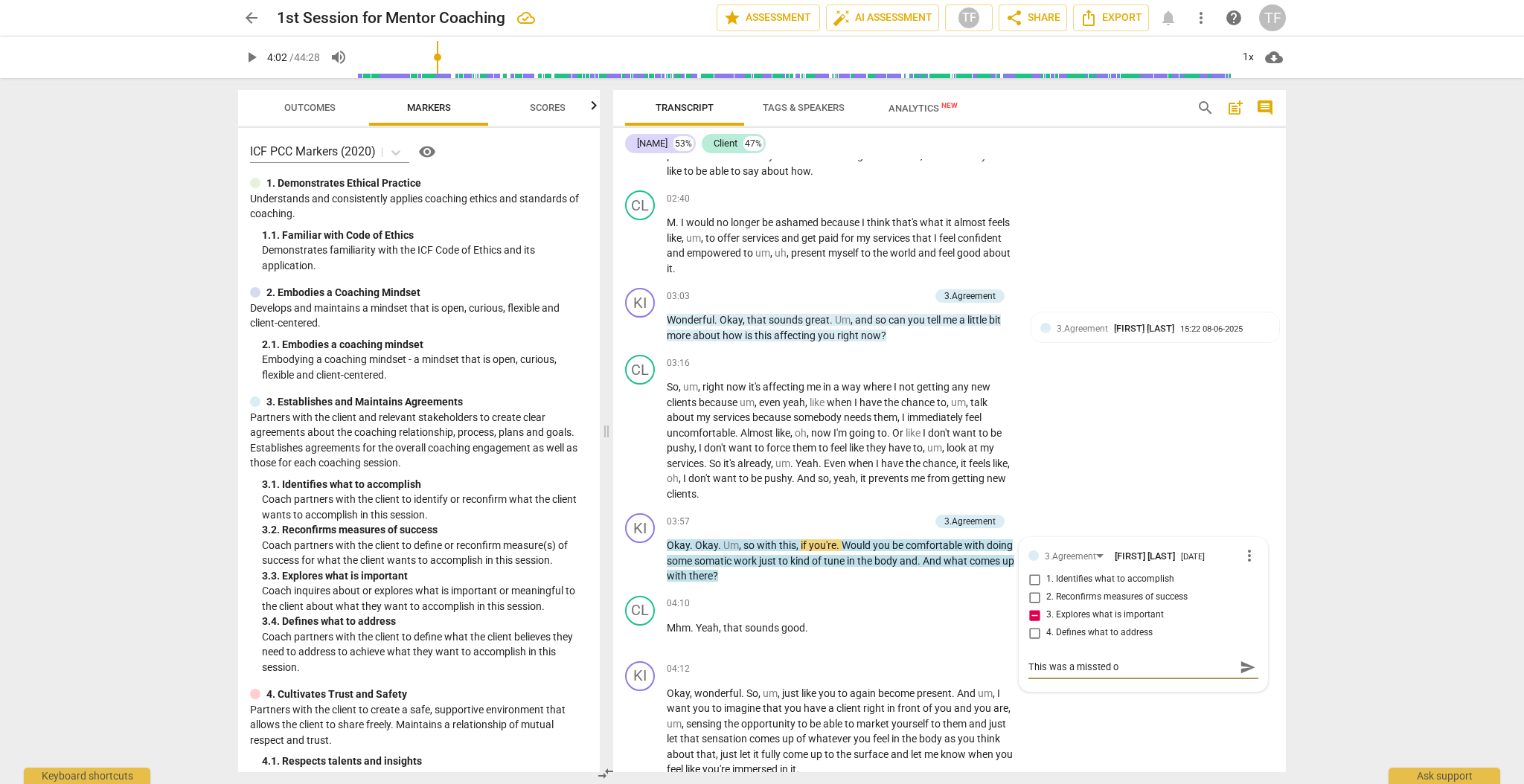 type on "This was a missted" 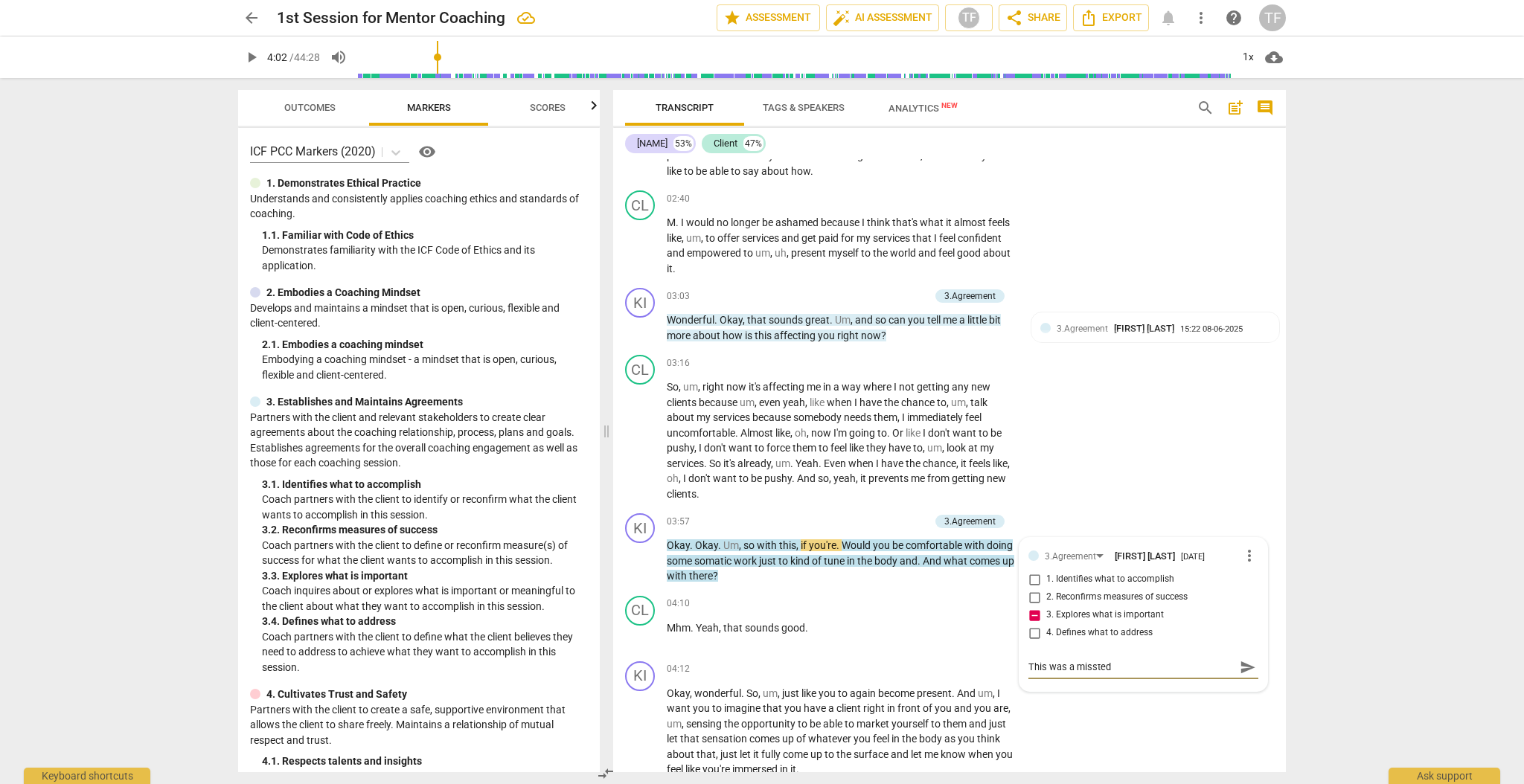 type on "This was a missted" 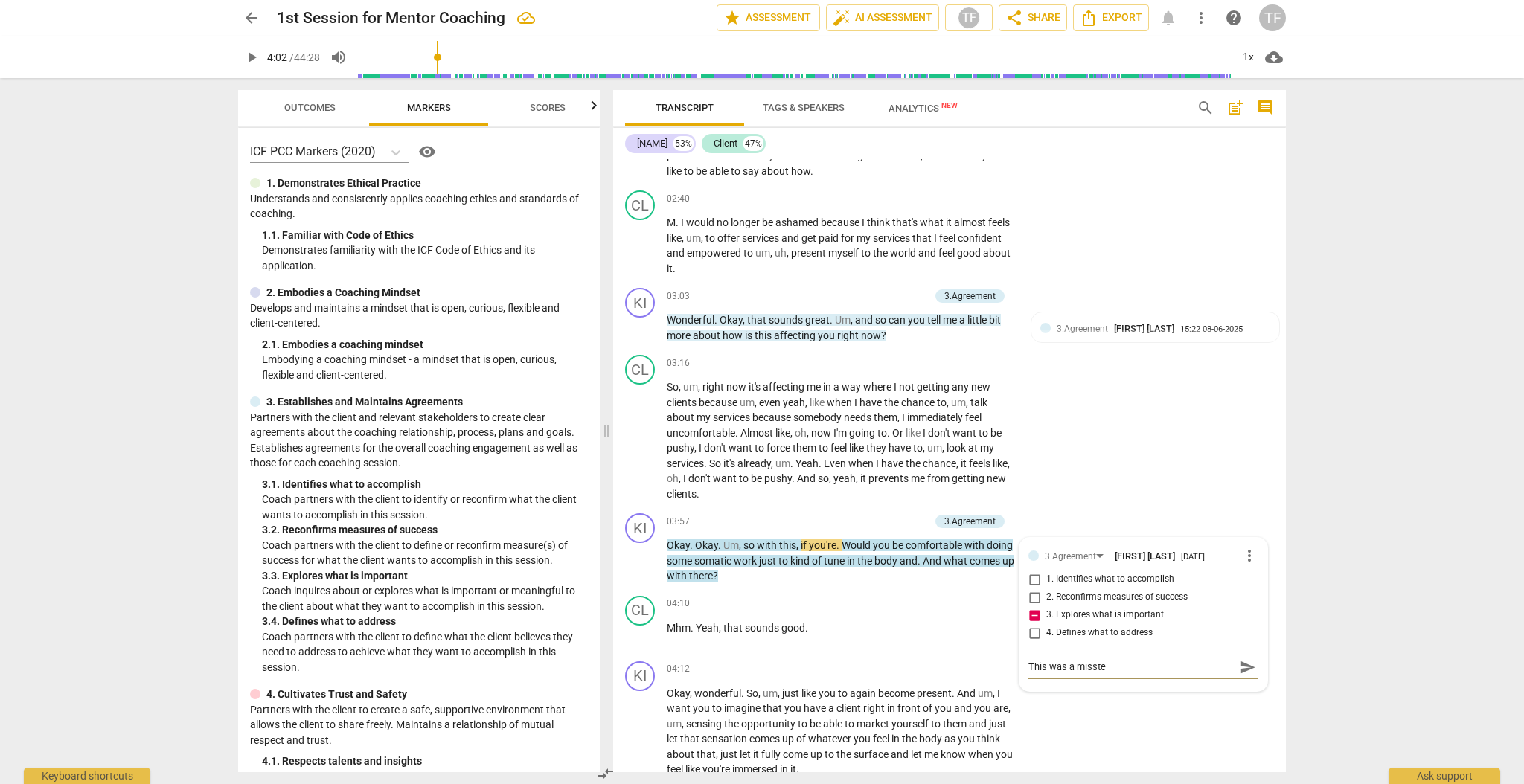 type on "This was a misst" 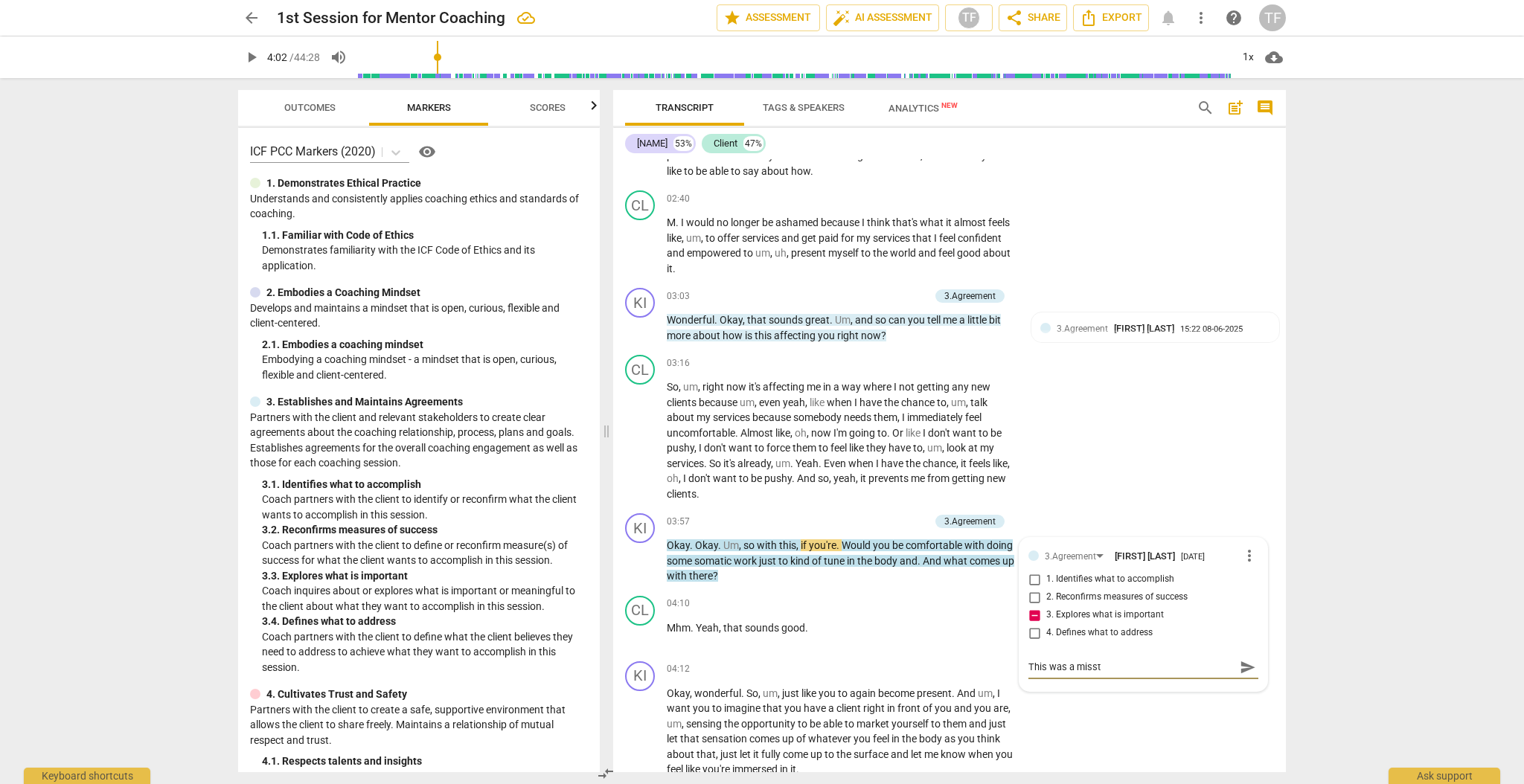 type on "This was a miss" 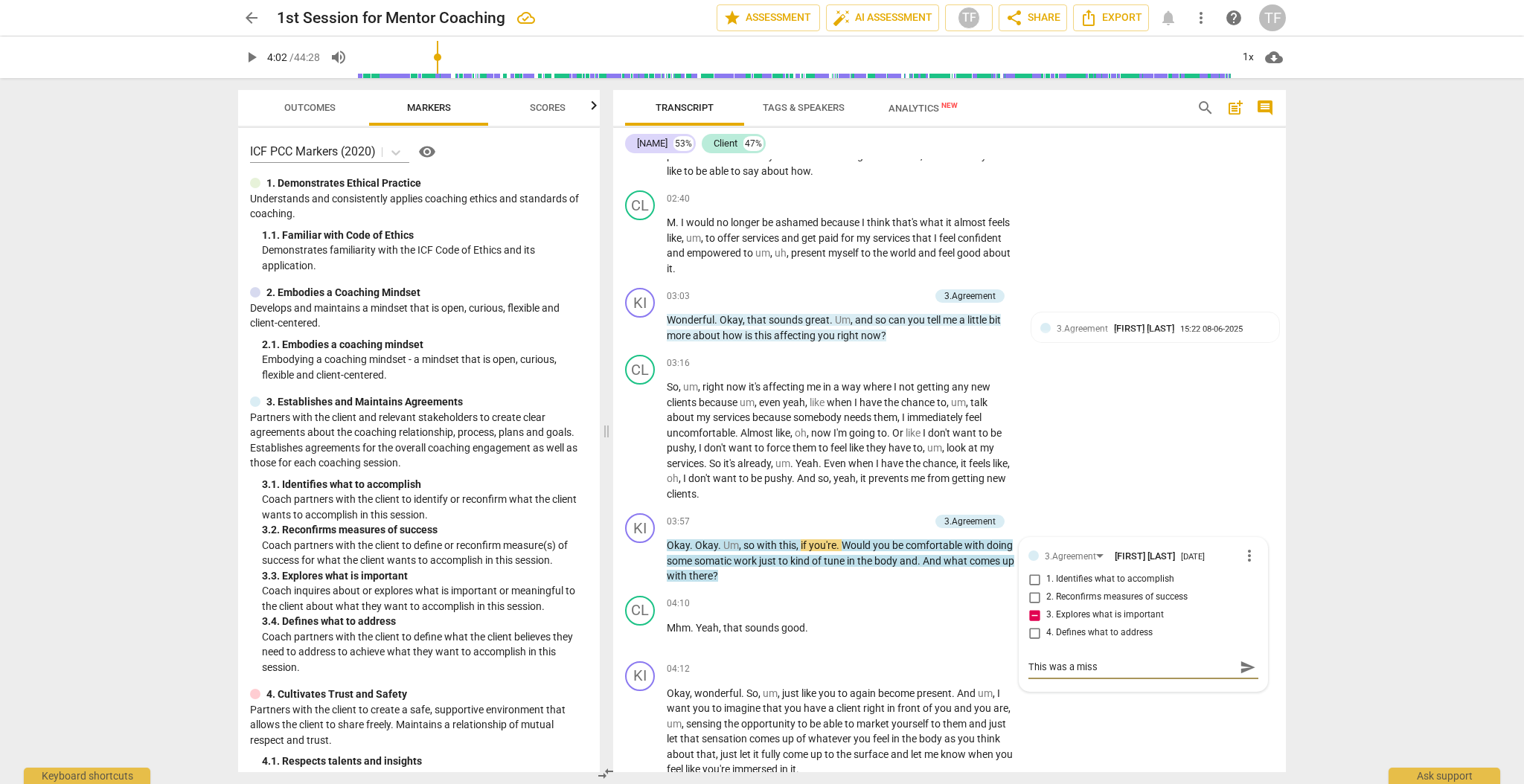type on "This was a misse" 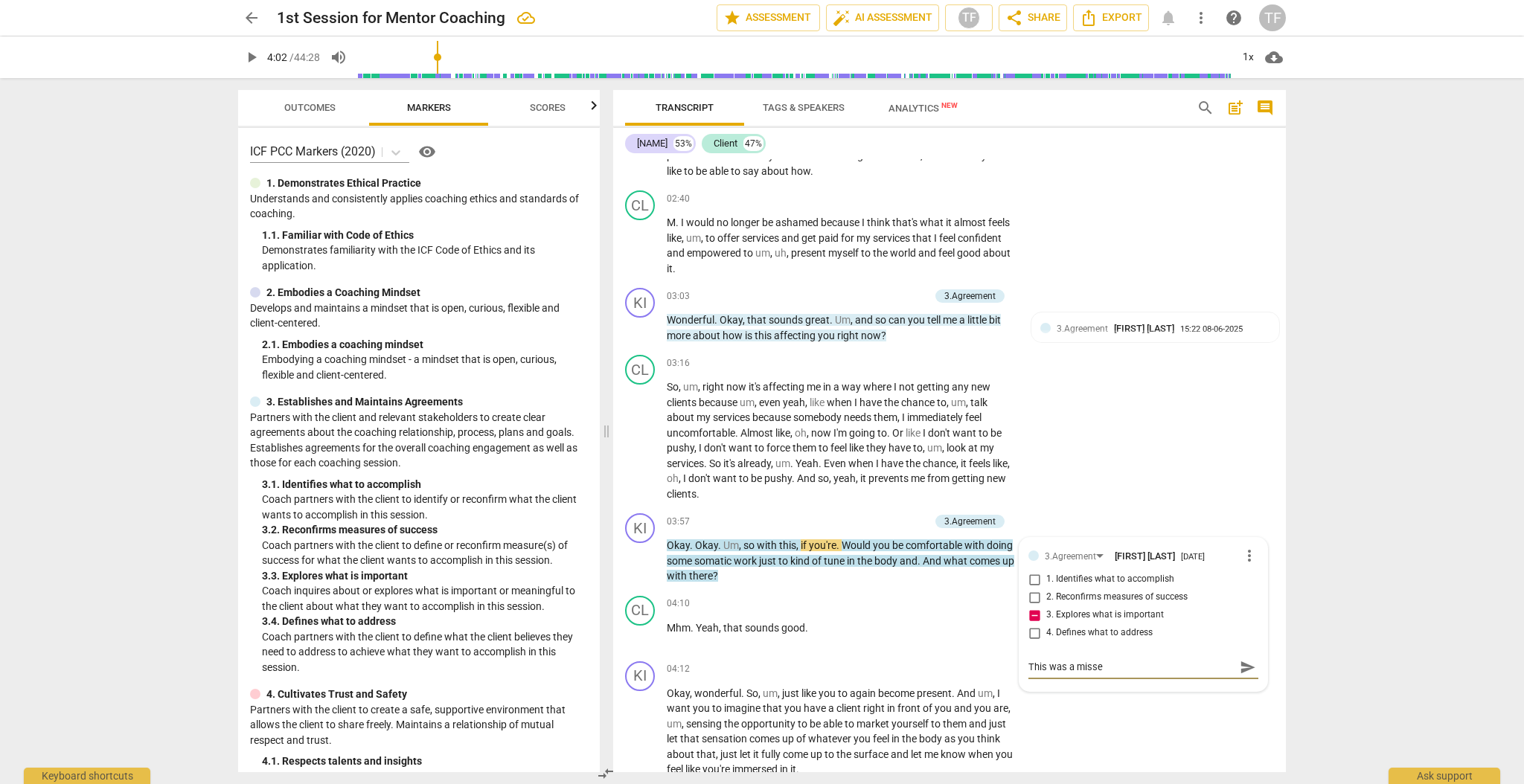 type on "This was a missed" 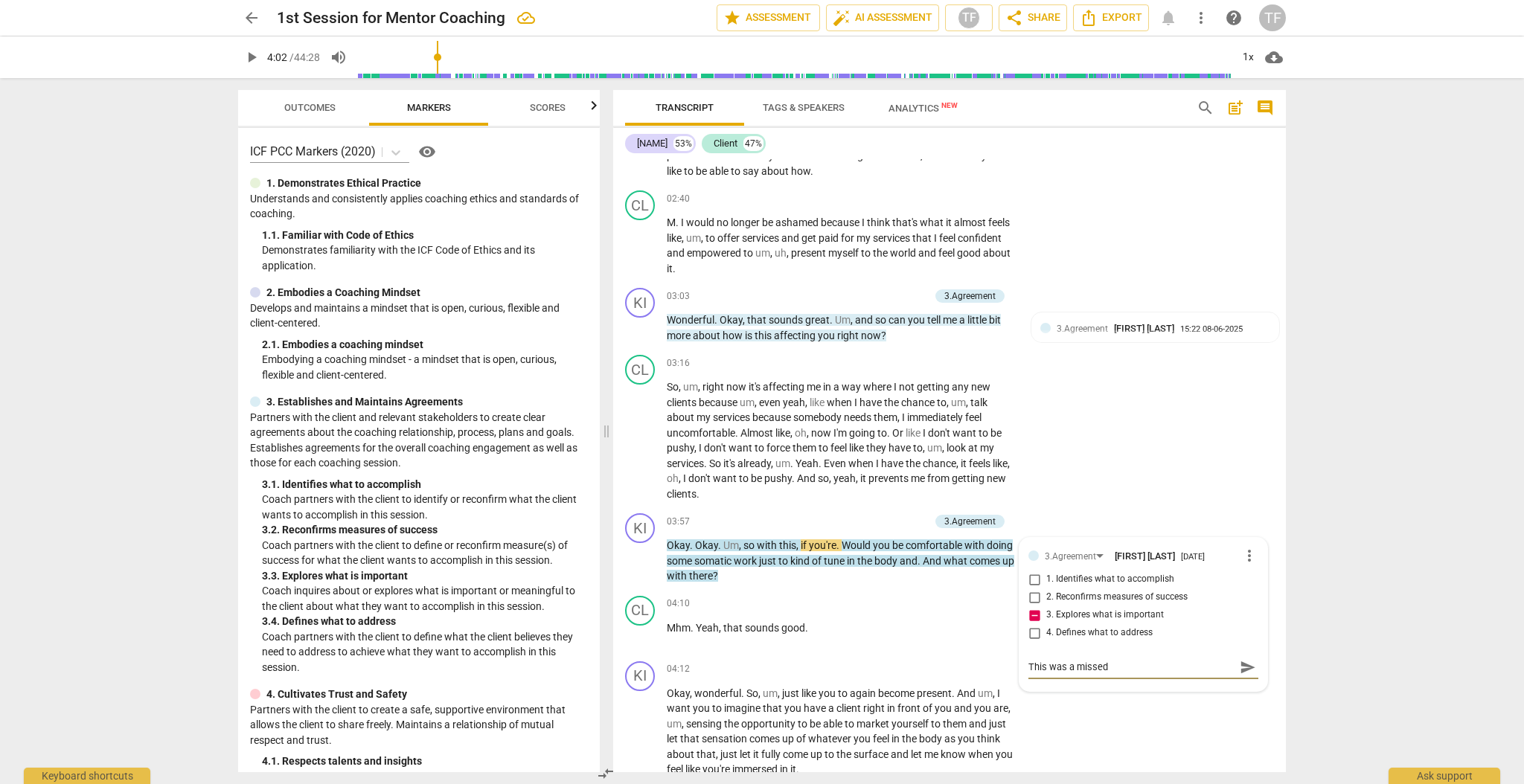 type on "This was a missed" 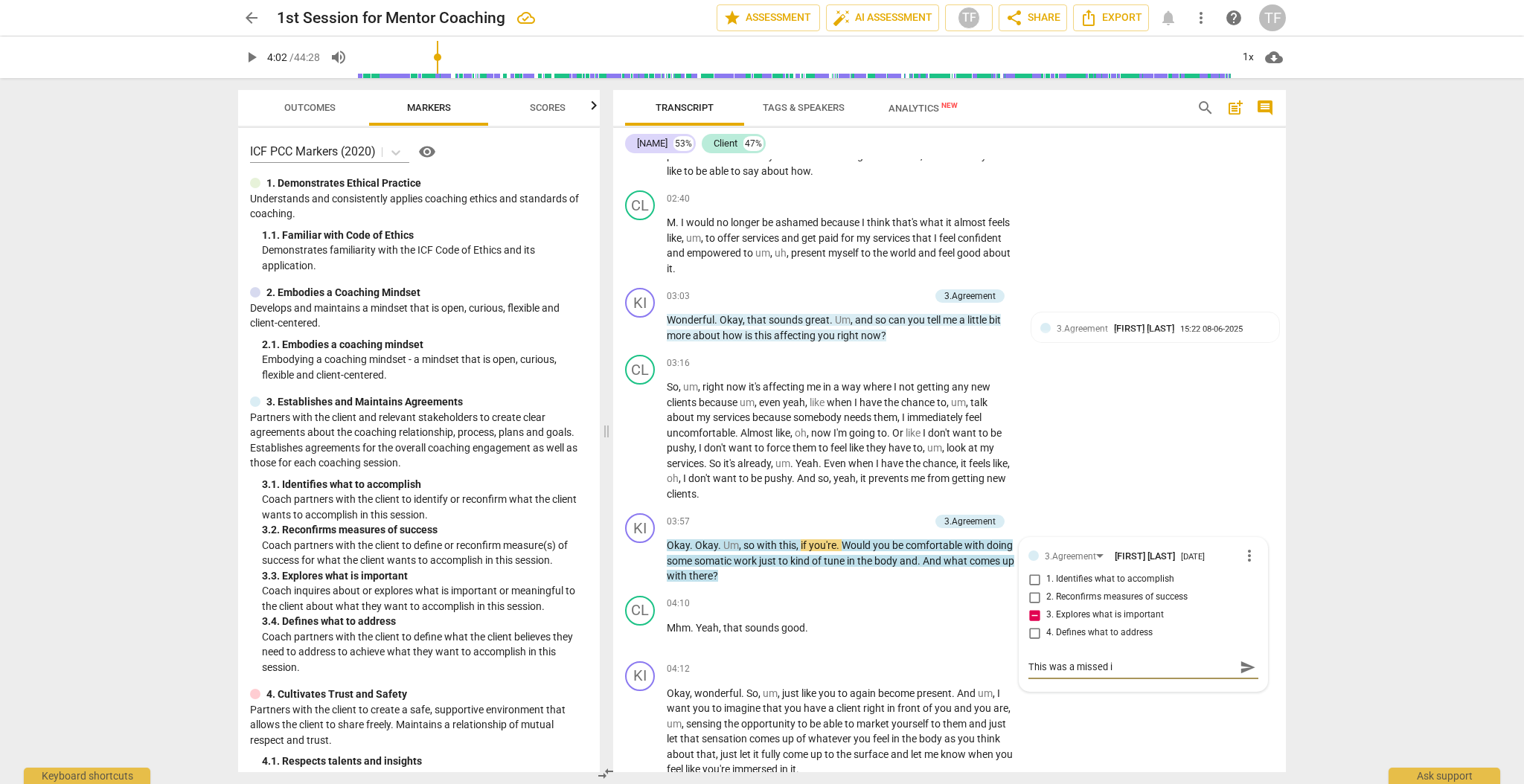 type on "This was a missed io" 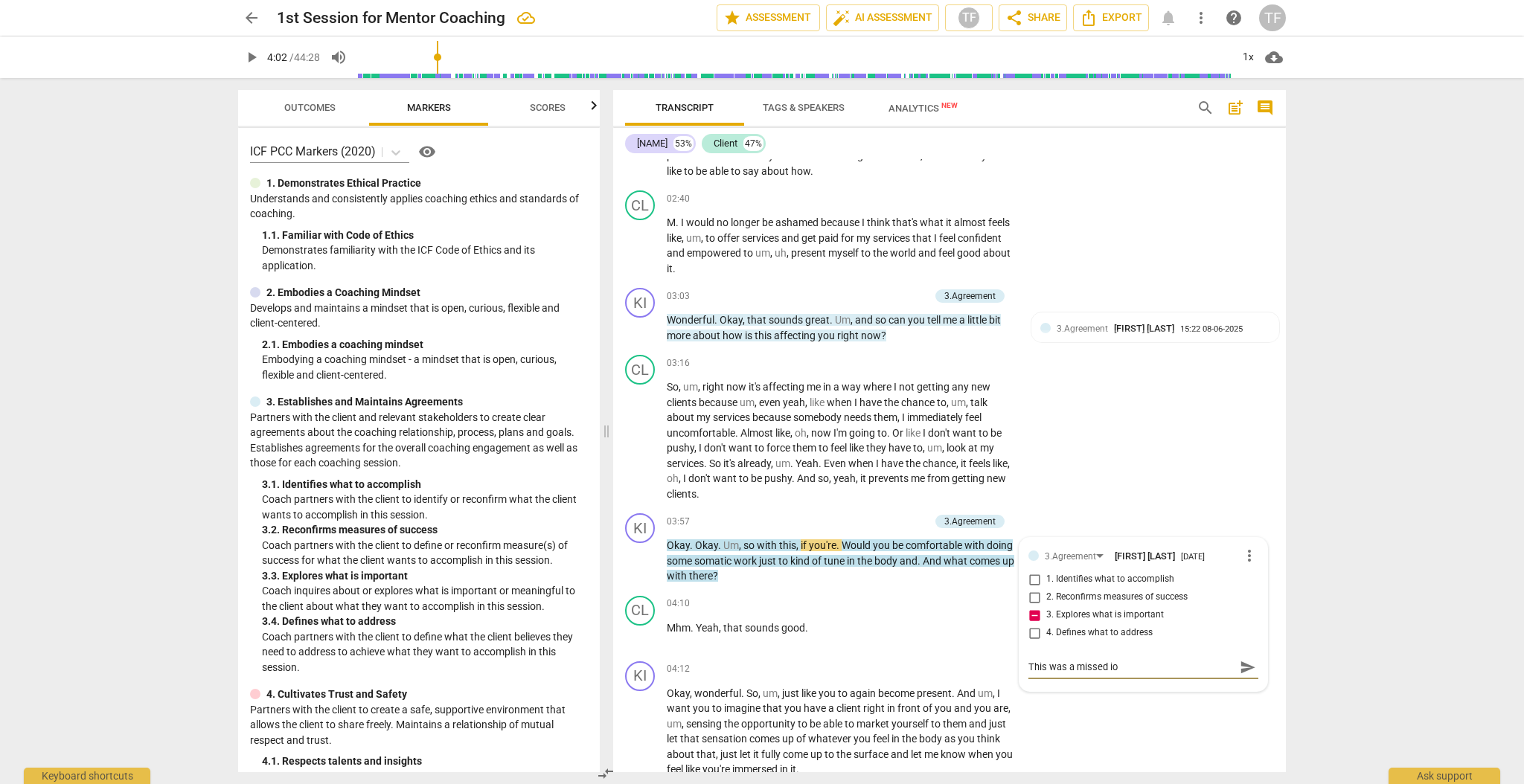 type on "This was a missed iop" 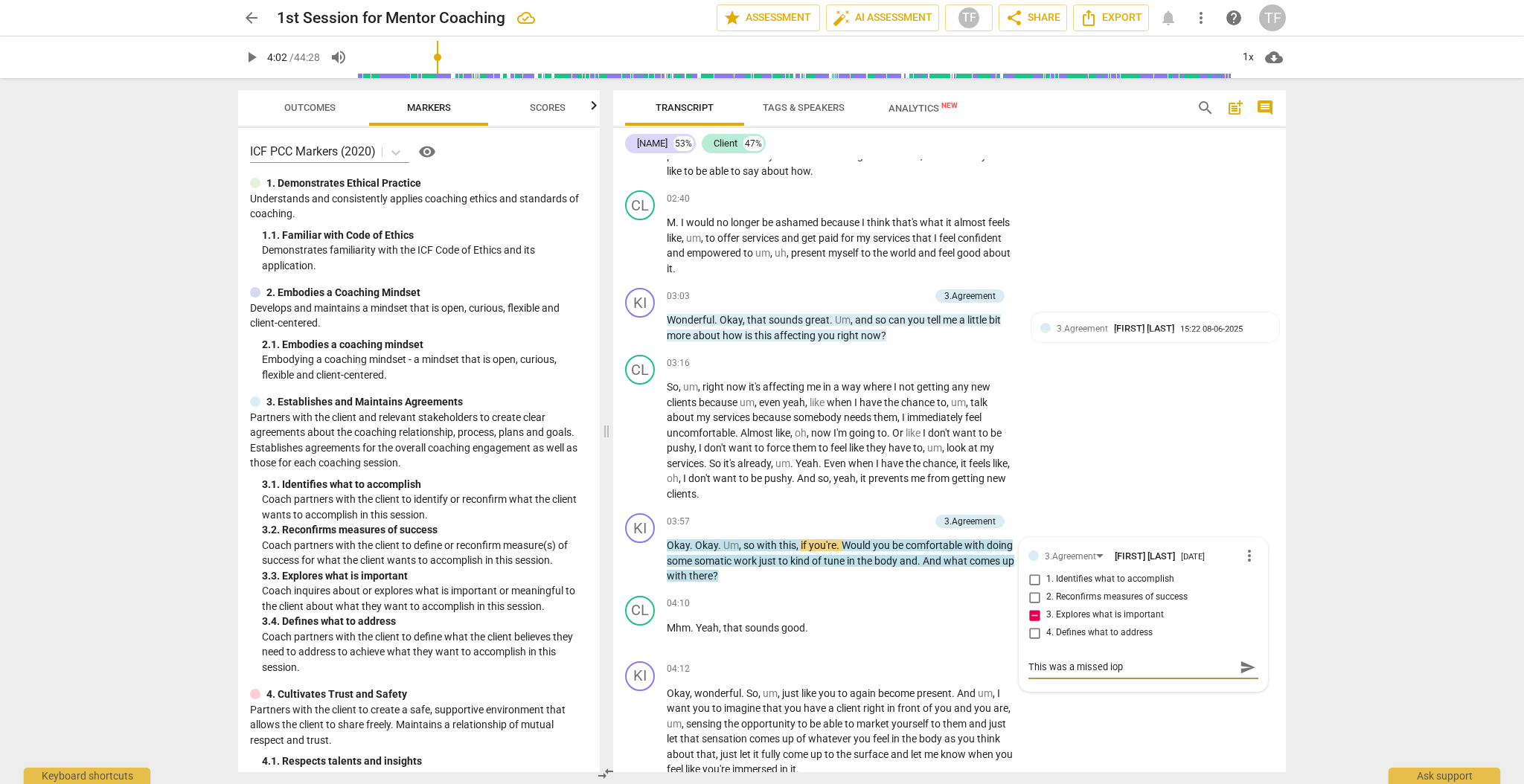 type on "This was a missed io" 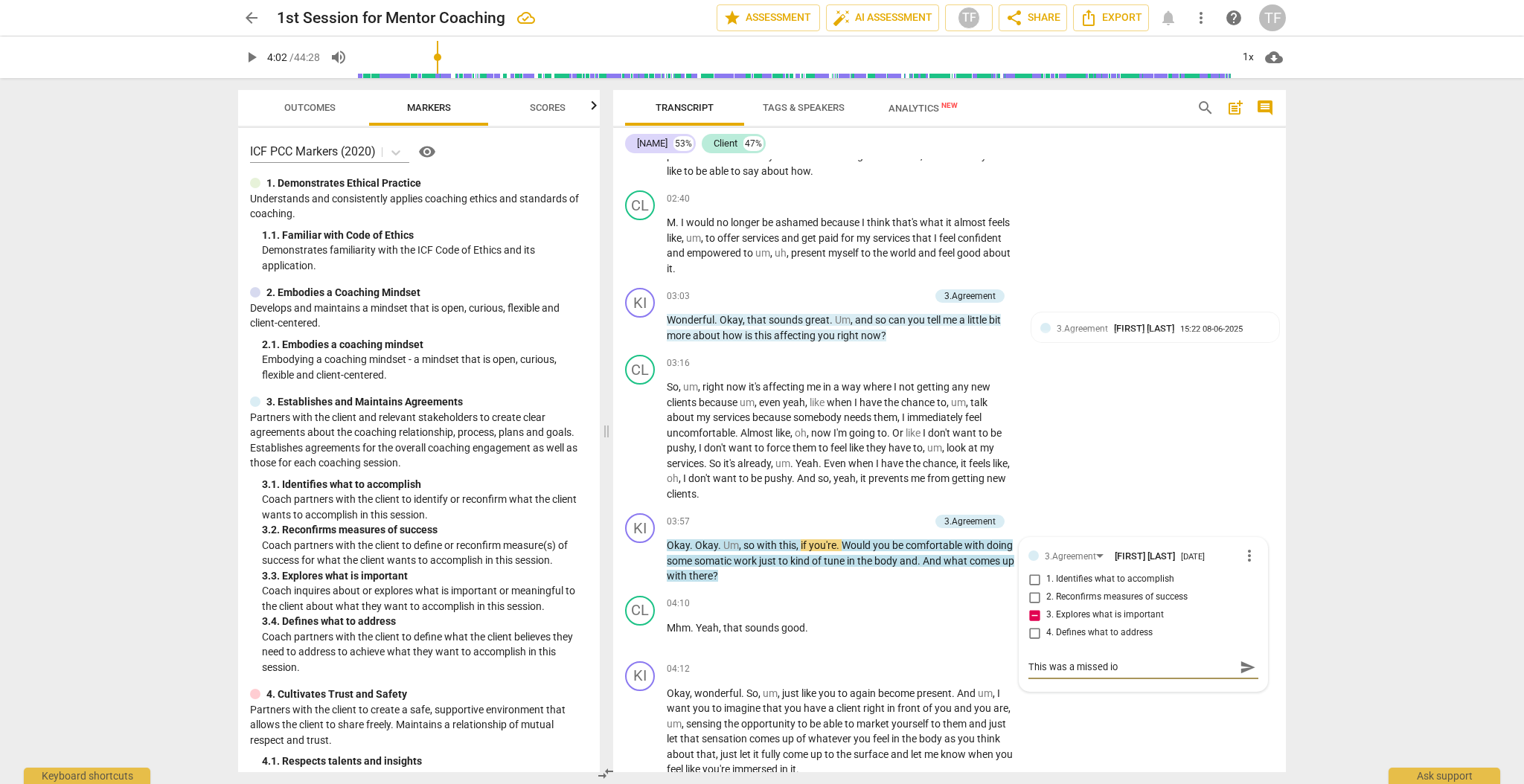 type on "This was a missed i" 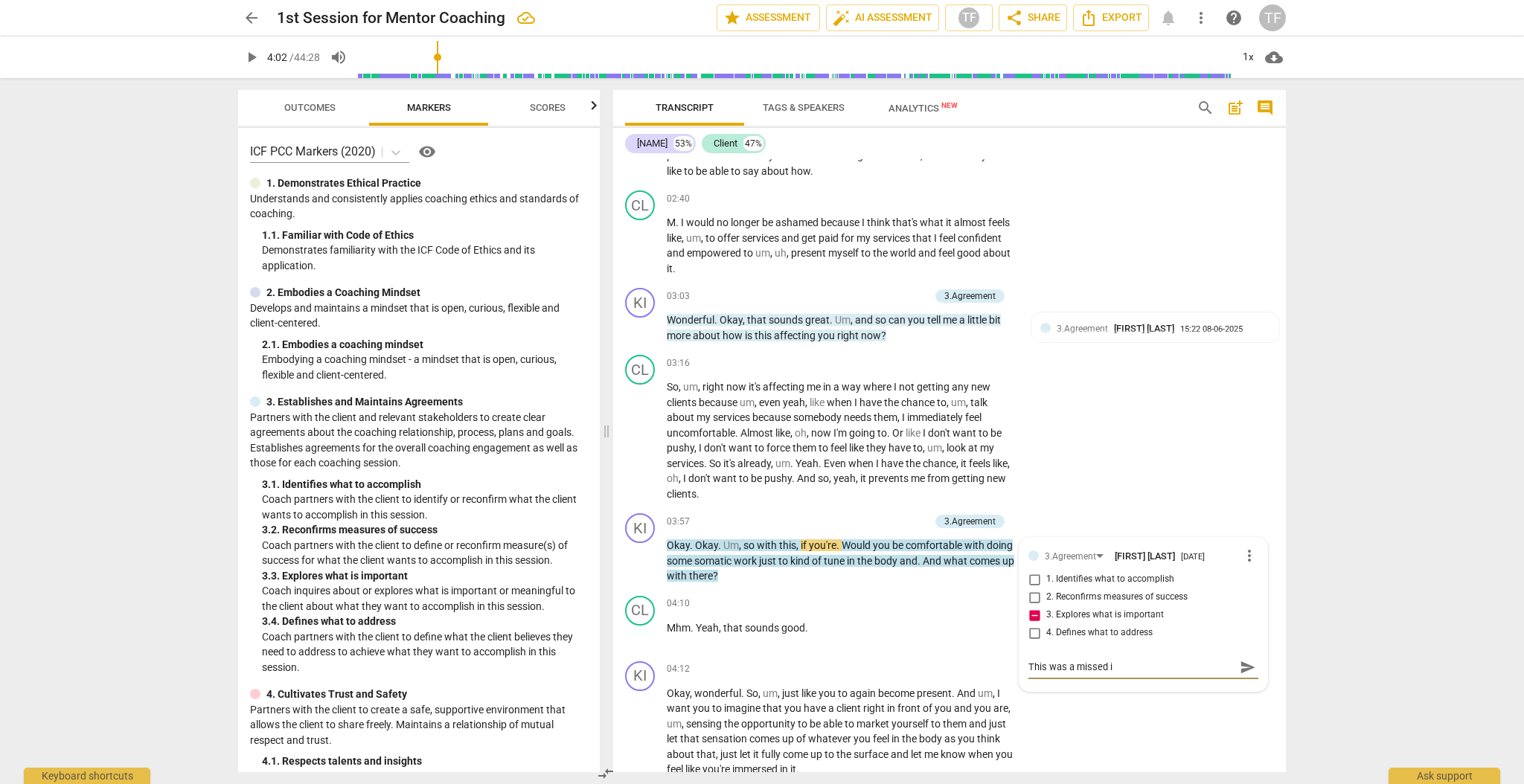 type on "This was a missed" 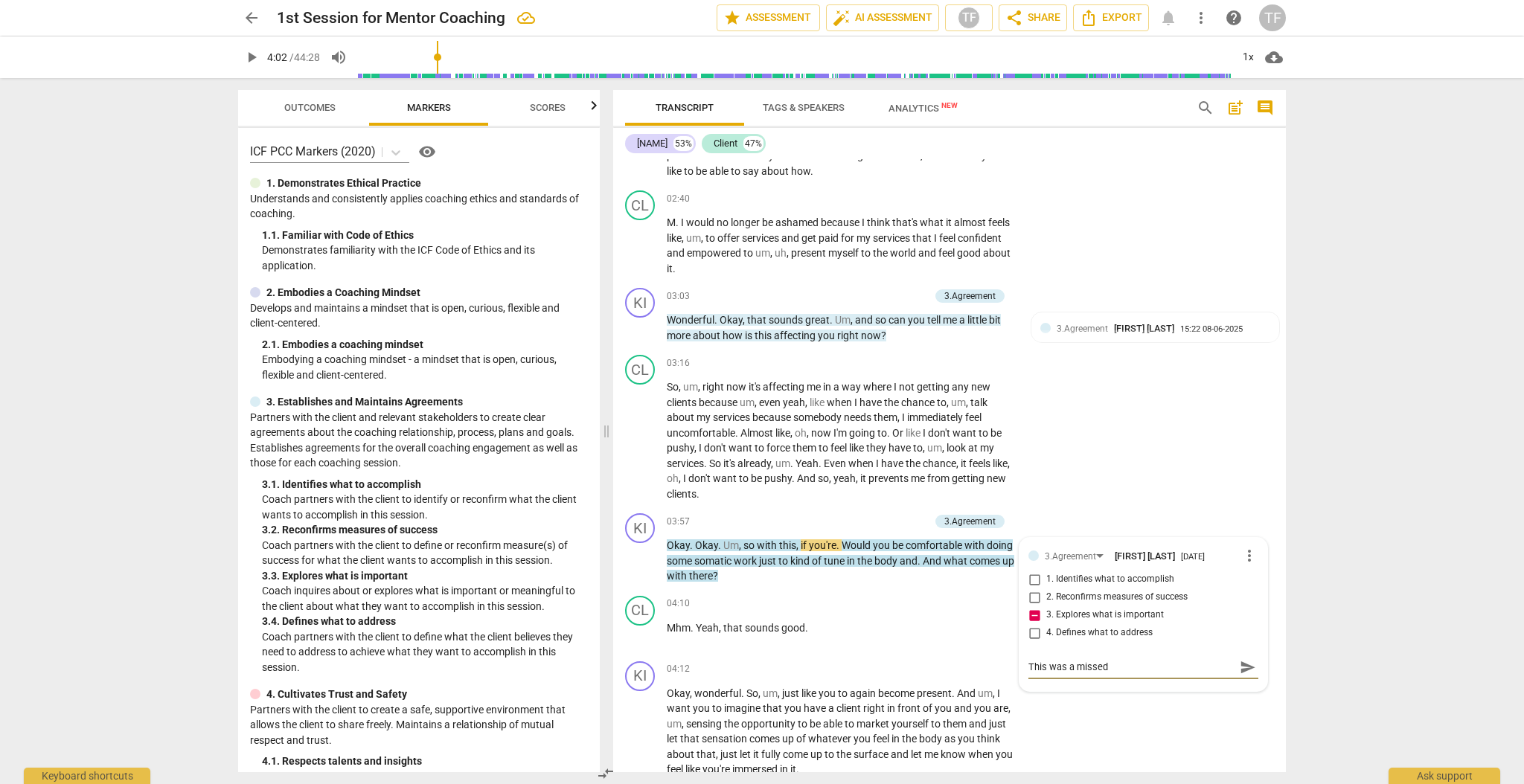 type on "This was a missed o" 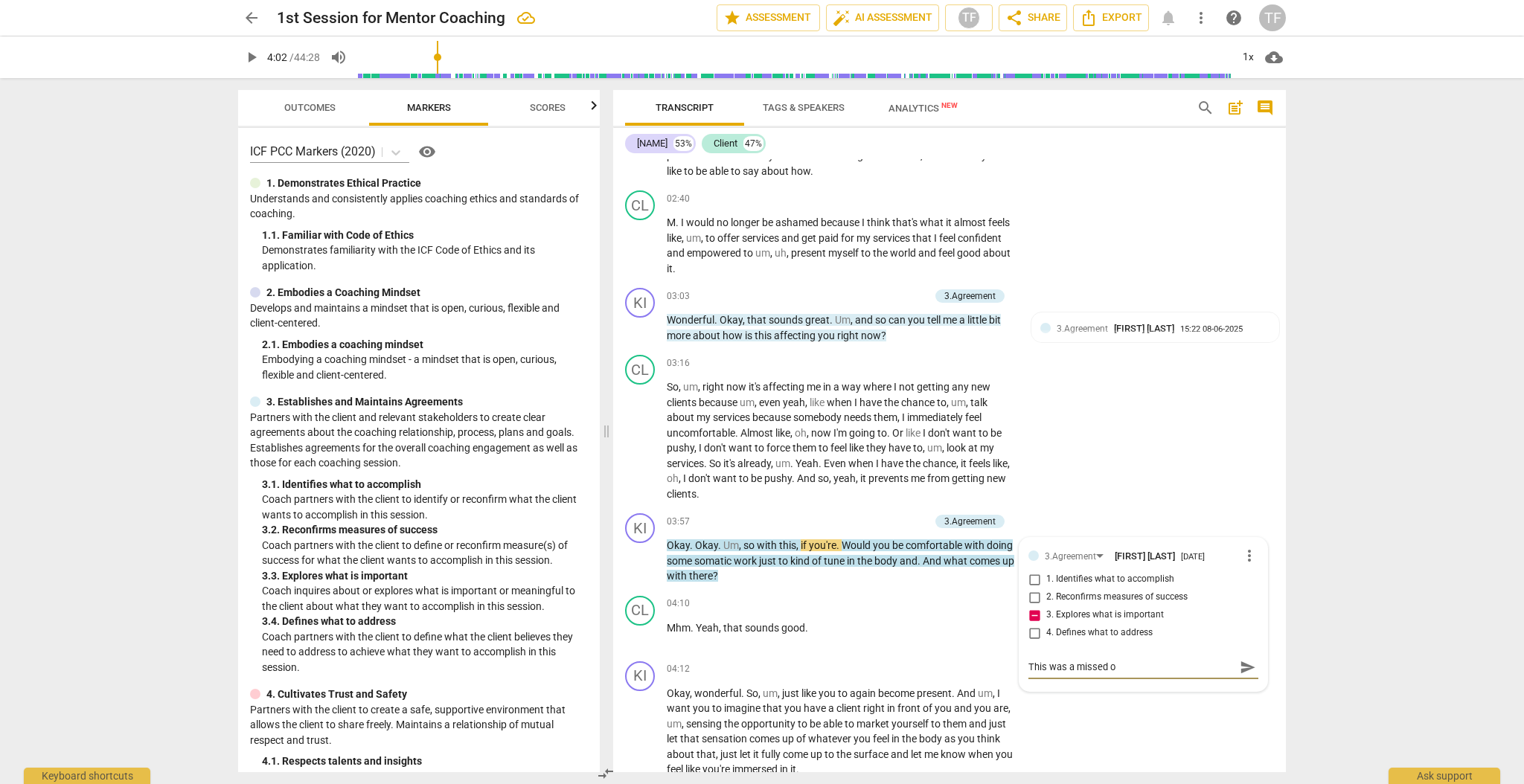 type on "This was a missed op" 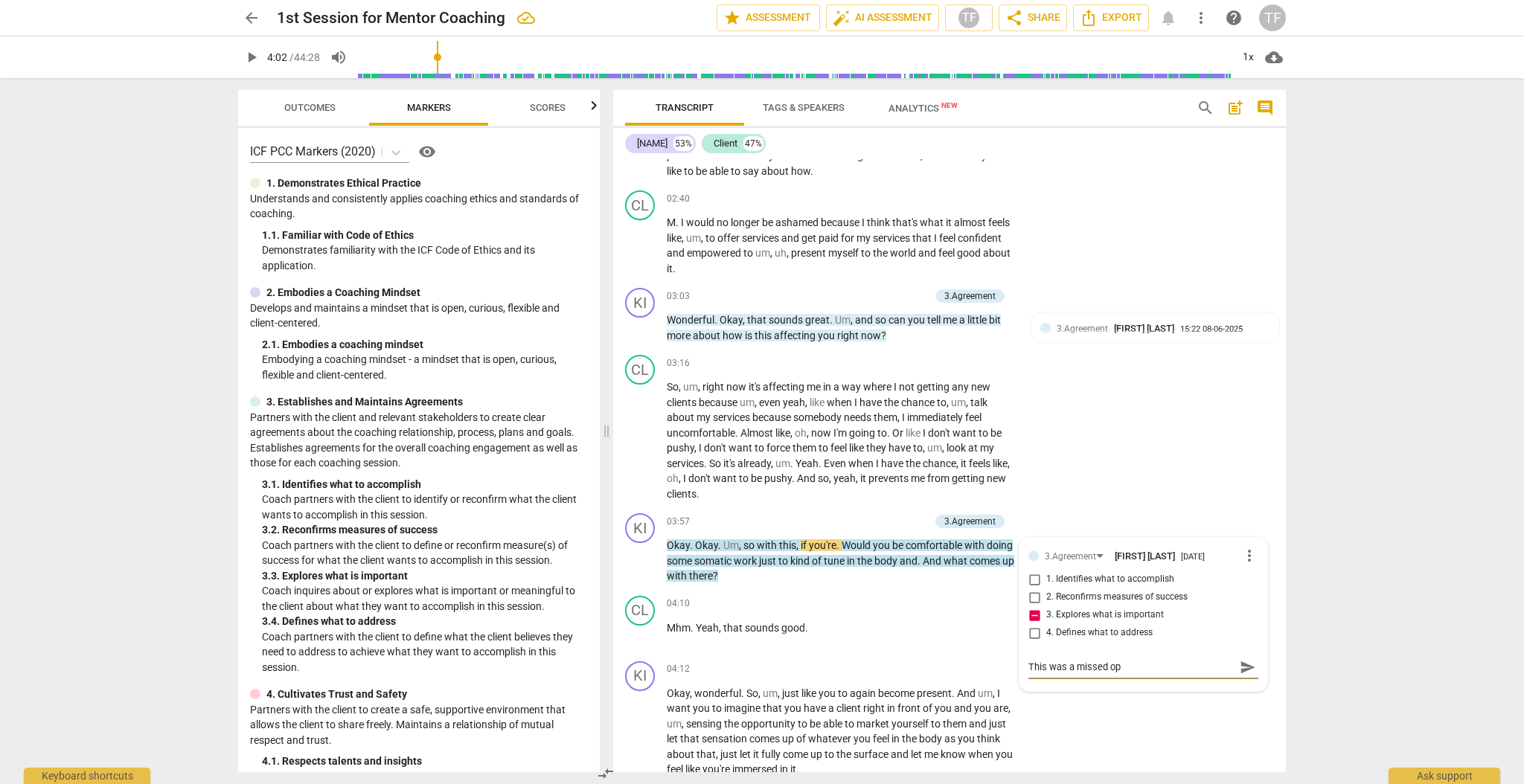type on "This was a missed opp" 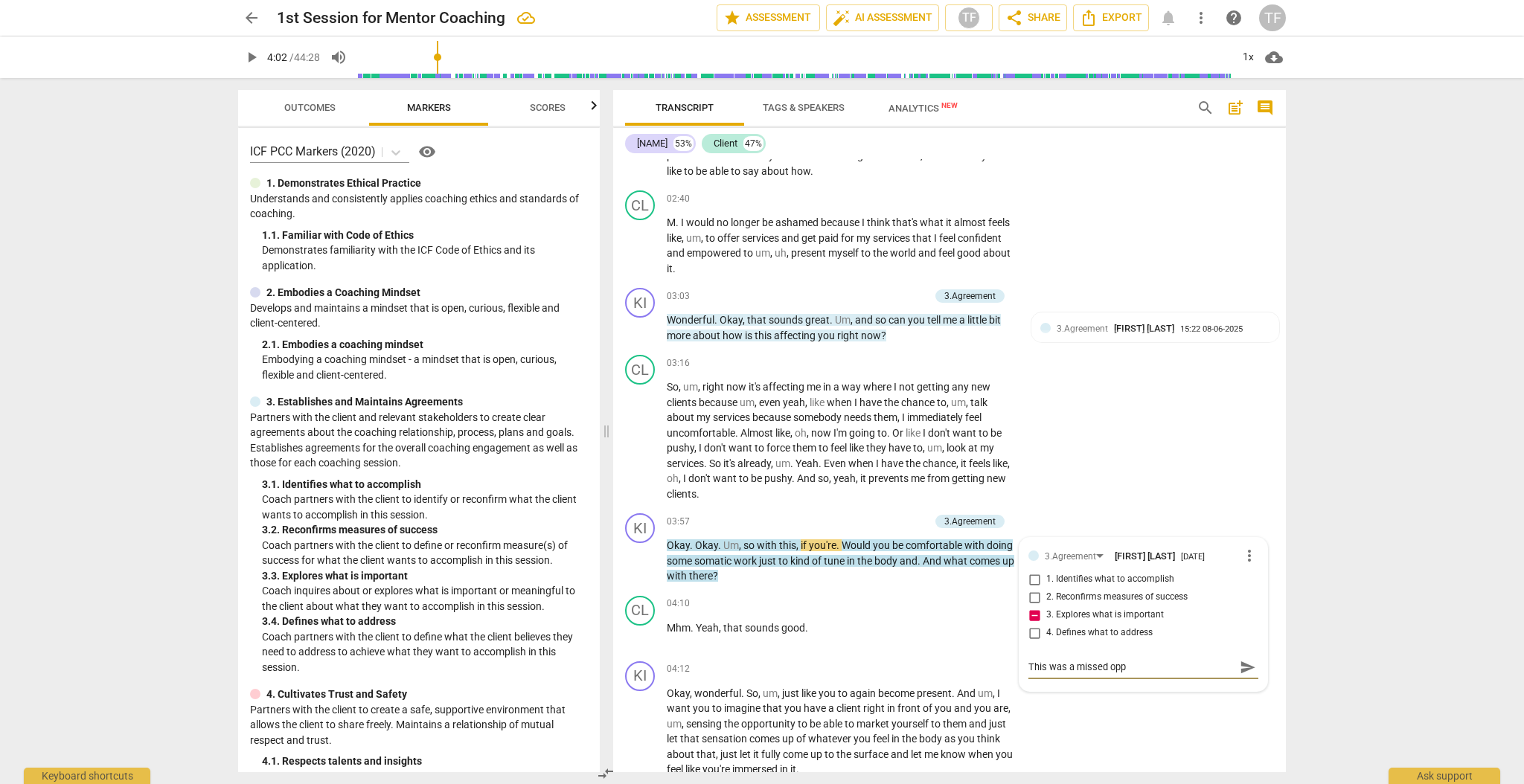 type on "This was a missed oppo" 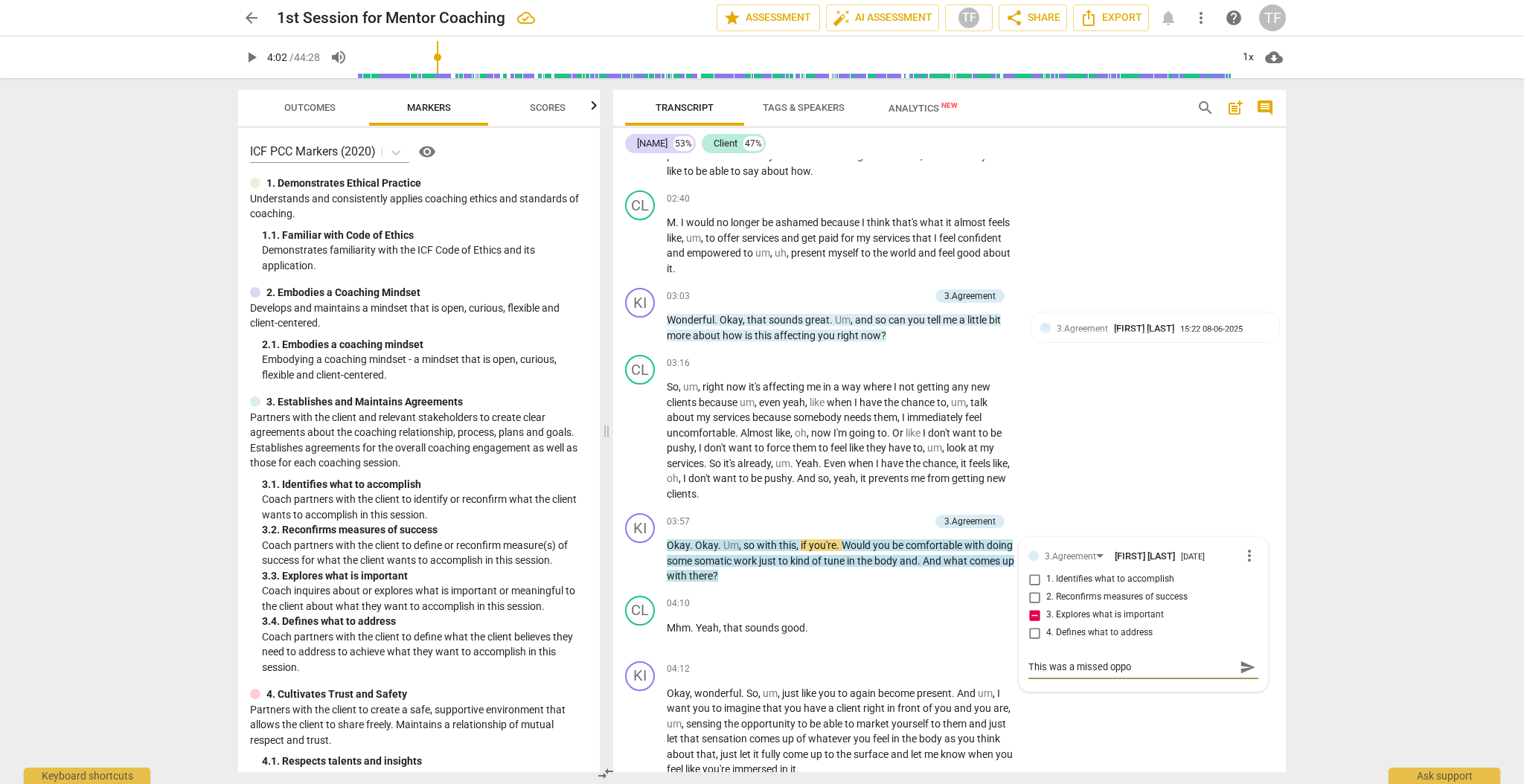 type on "This was a missed oppor" 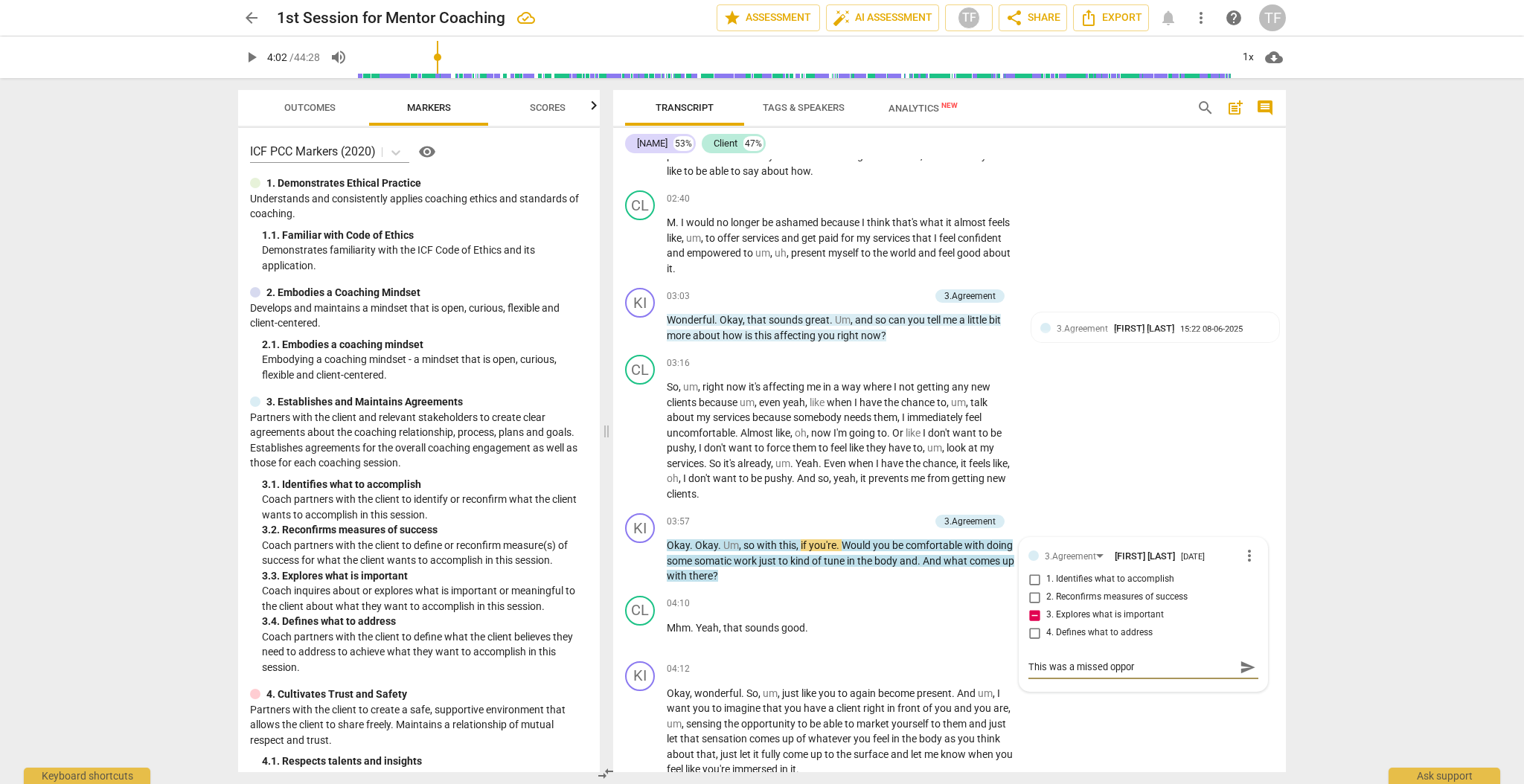 type on "This was a missed opport" 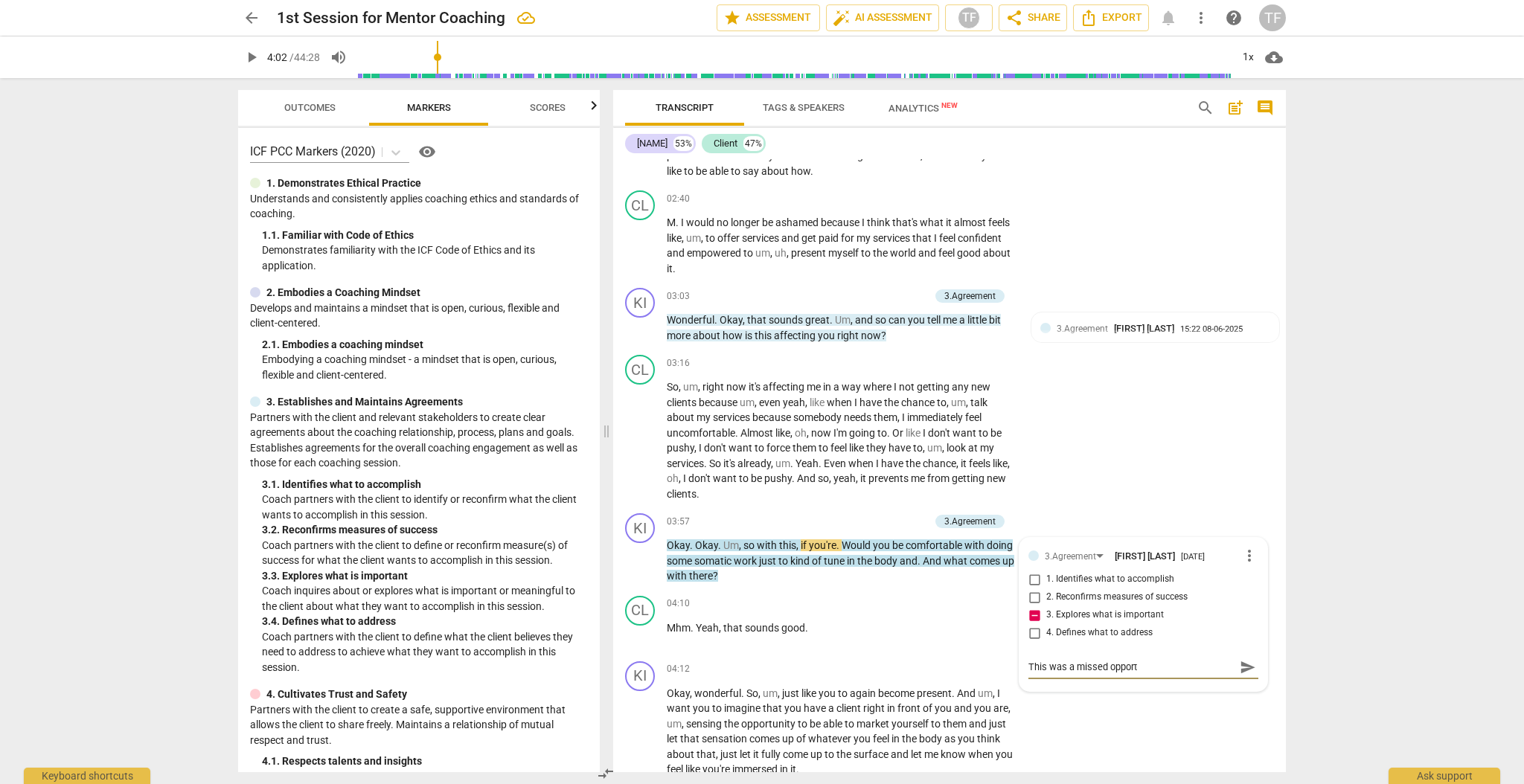 type on "This was a missed opportu" 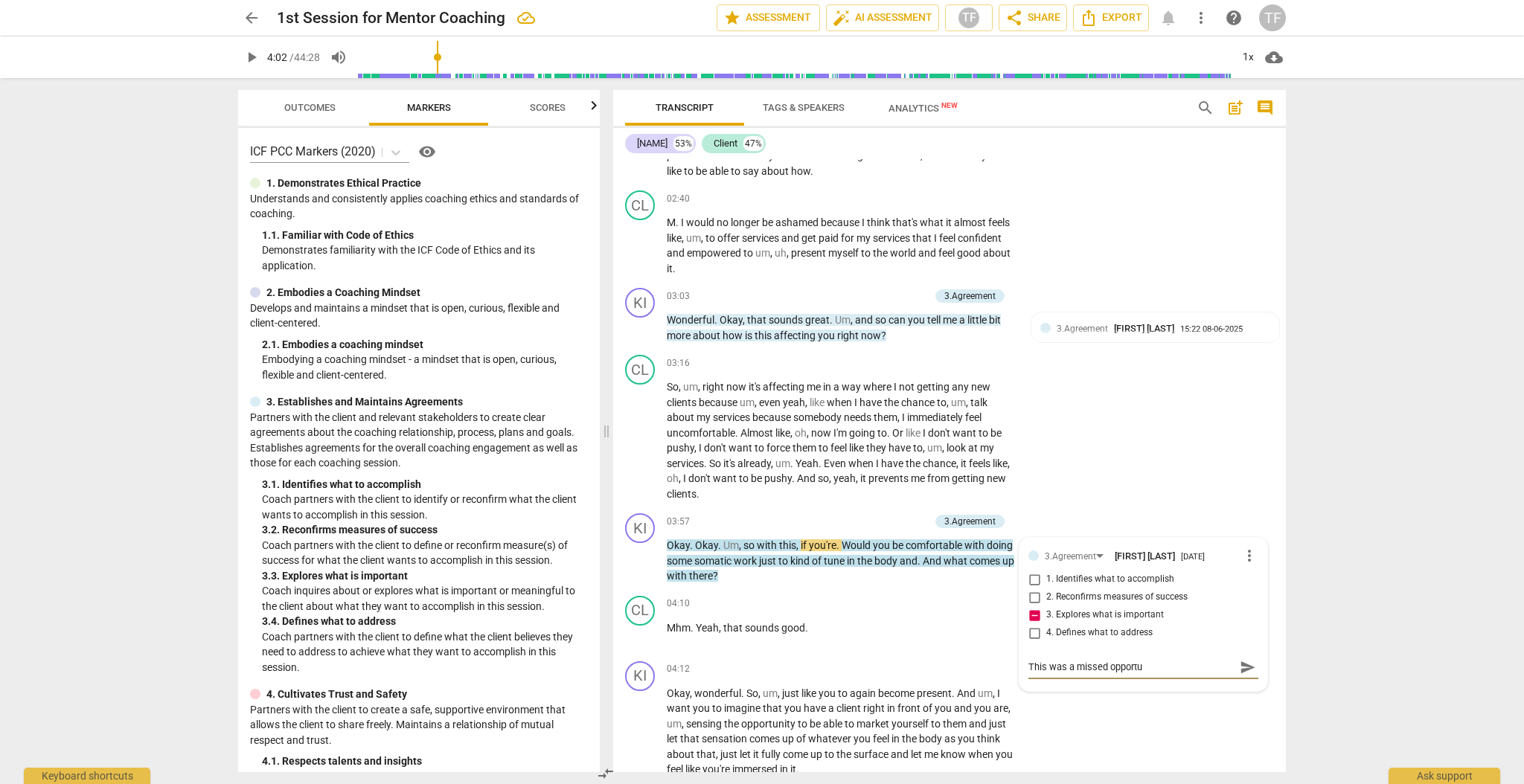 type on "This was a missed opportun" 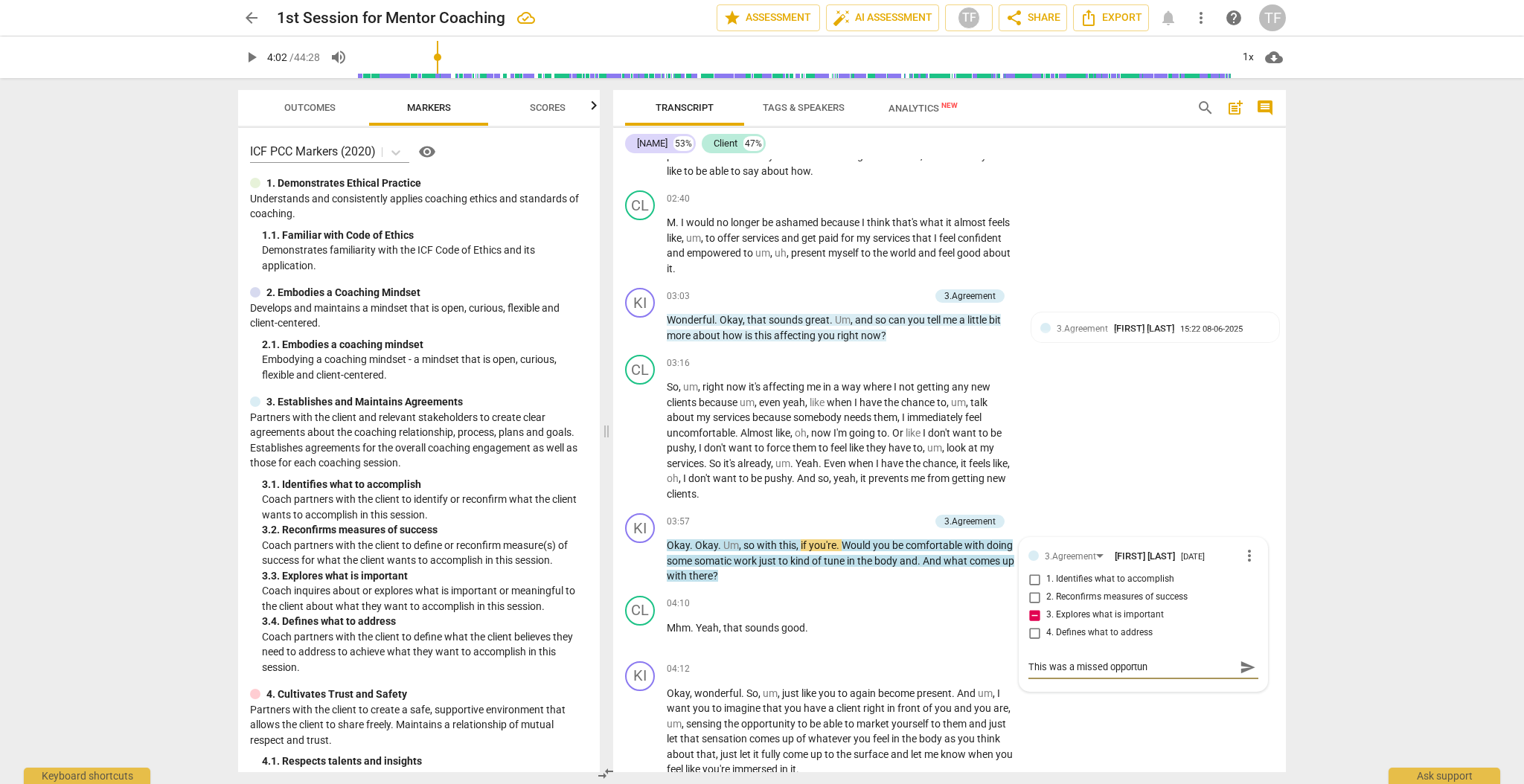 type on "This was a missed opportuni" 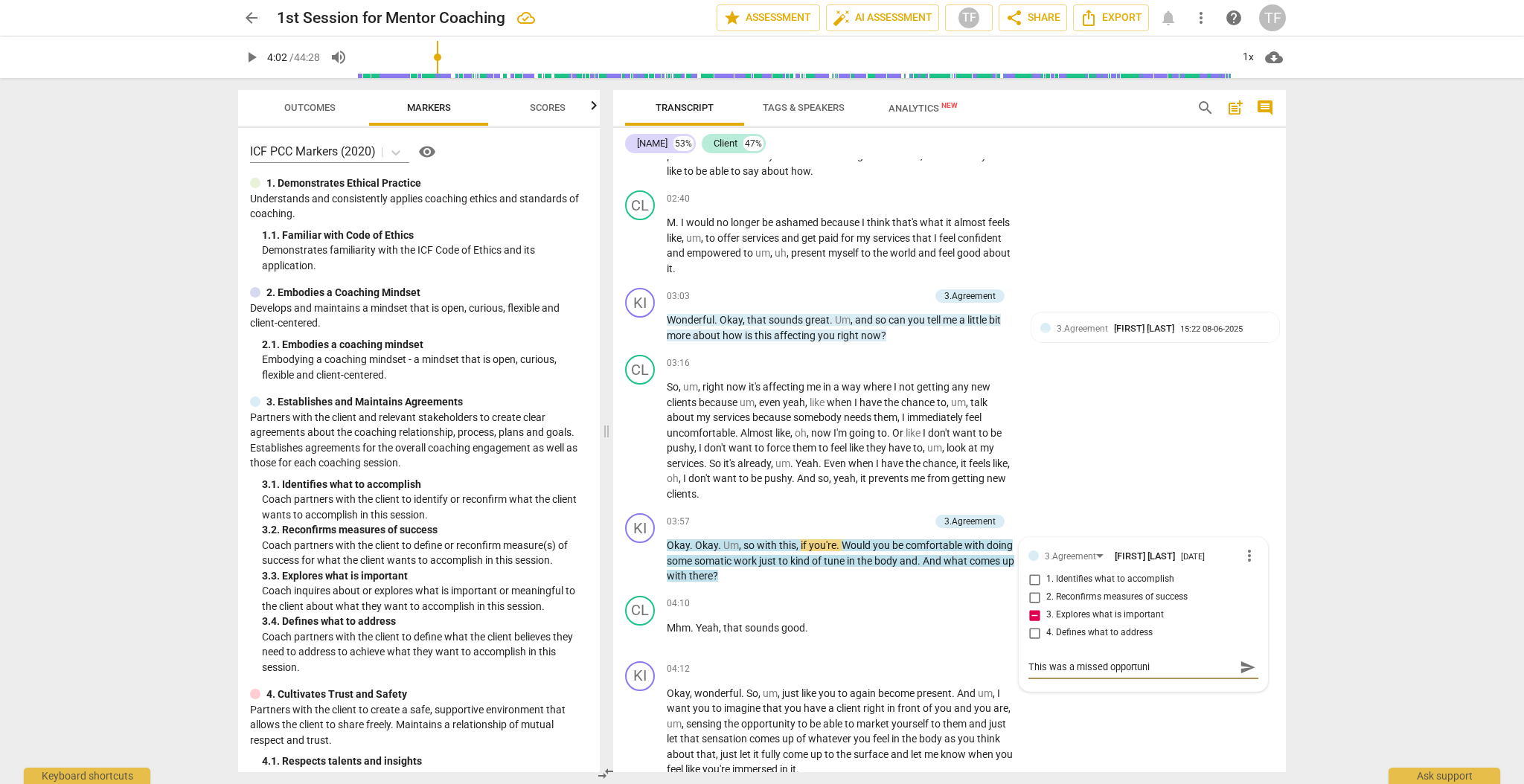 type on "This was a missed opportunit" 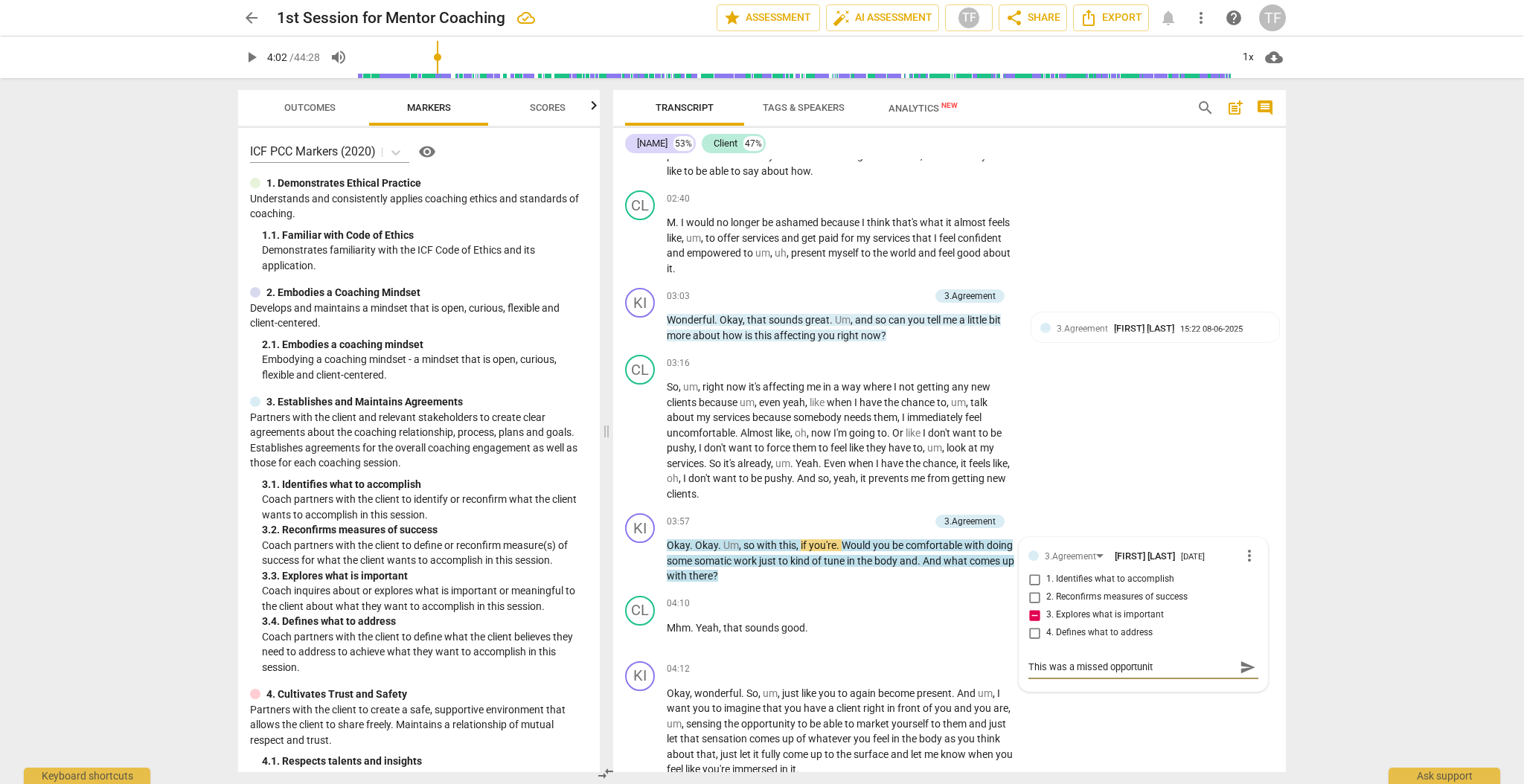 type on "This was a missed opportunity" 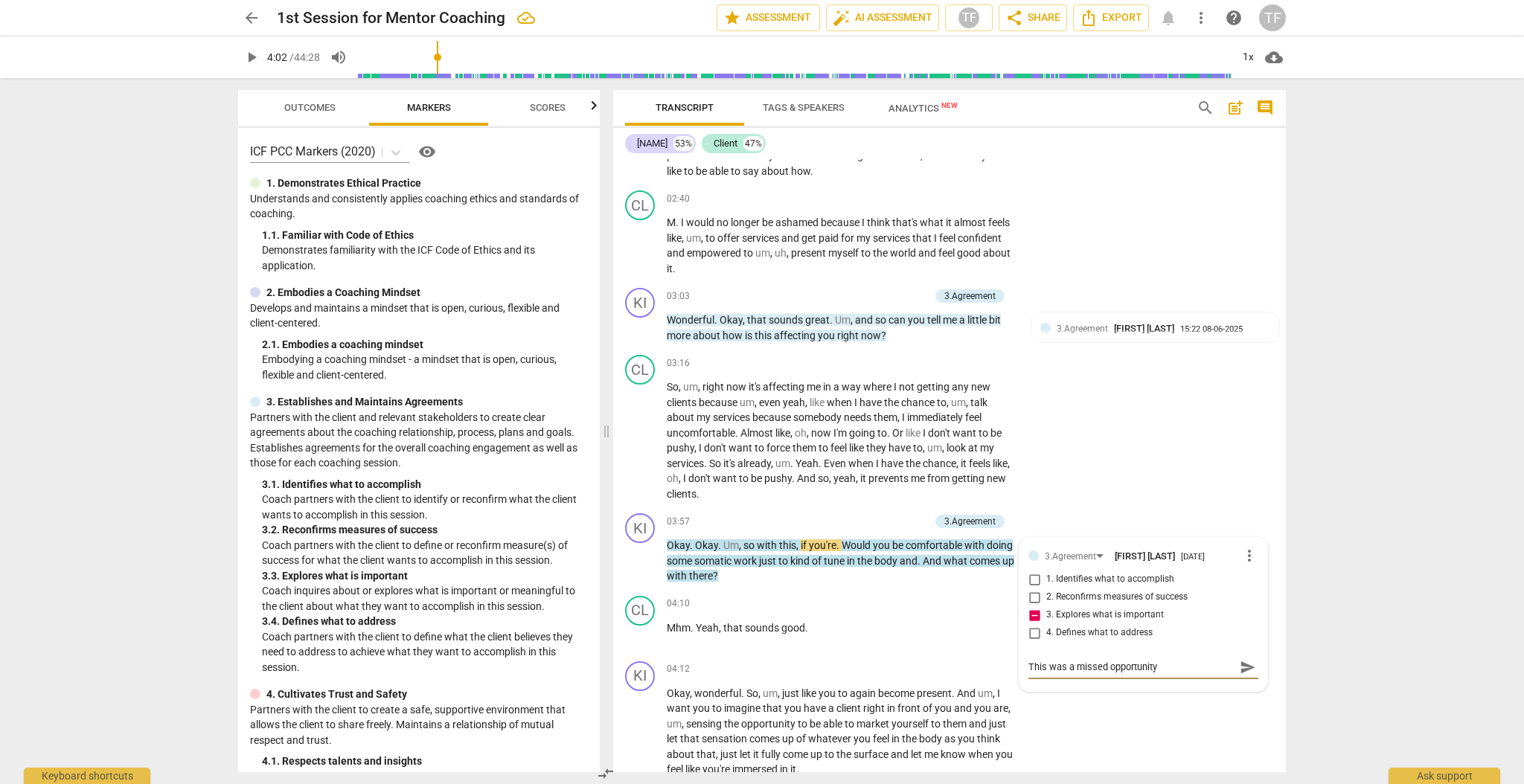 type on "This was a missed opportunity" 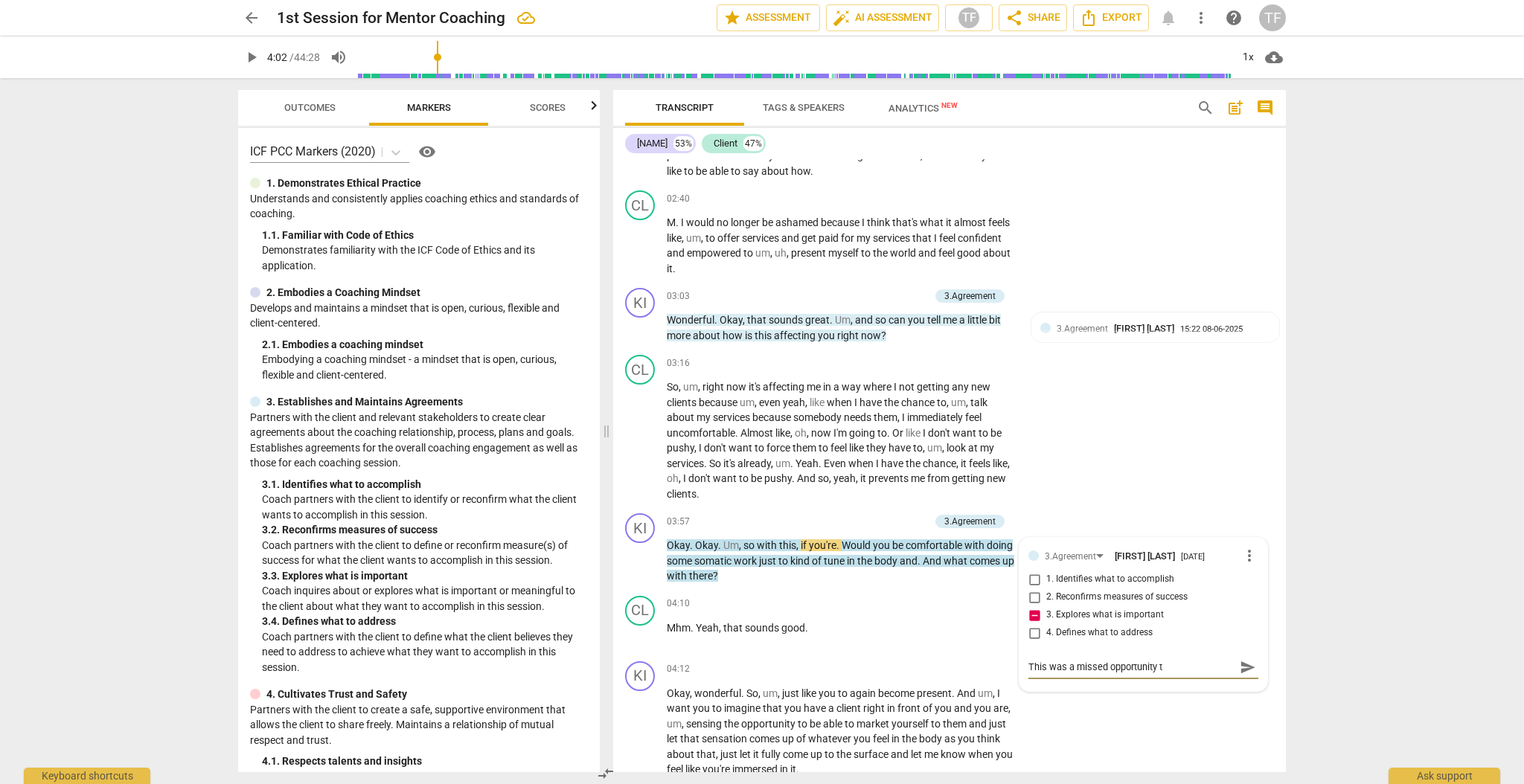 type on "This was a missed opportunity to" 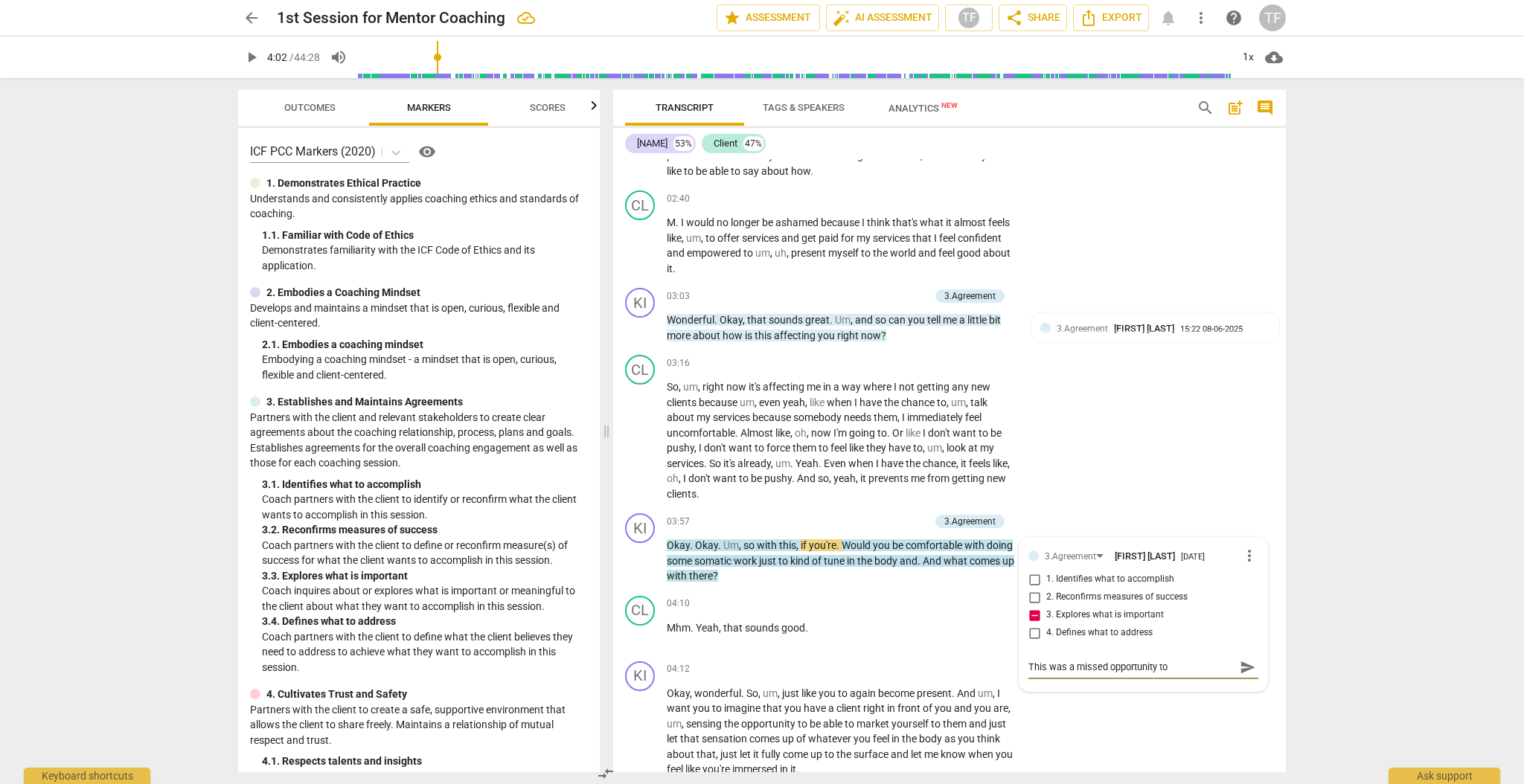 type on "This was a missed opportunity to" 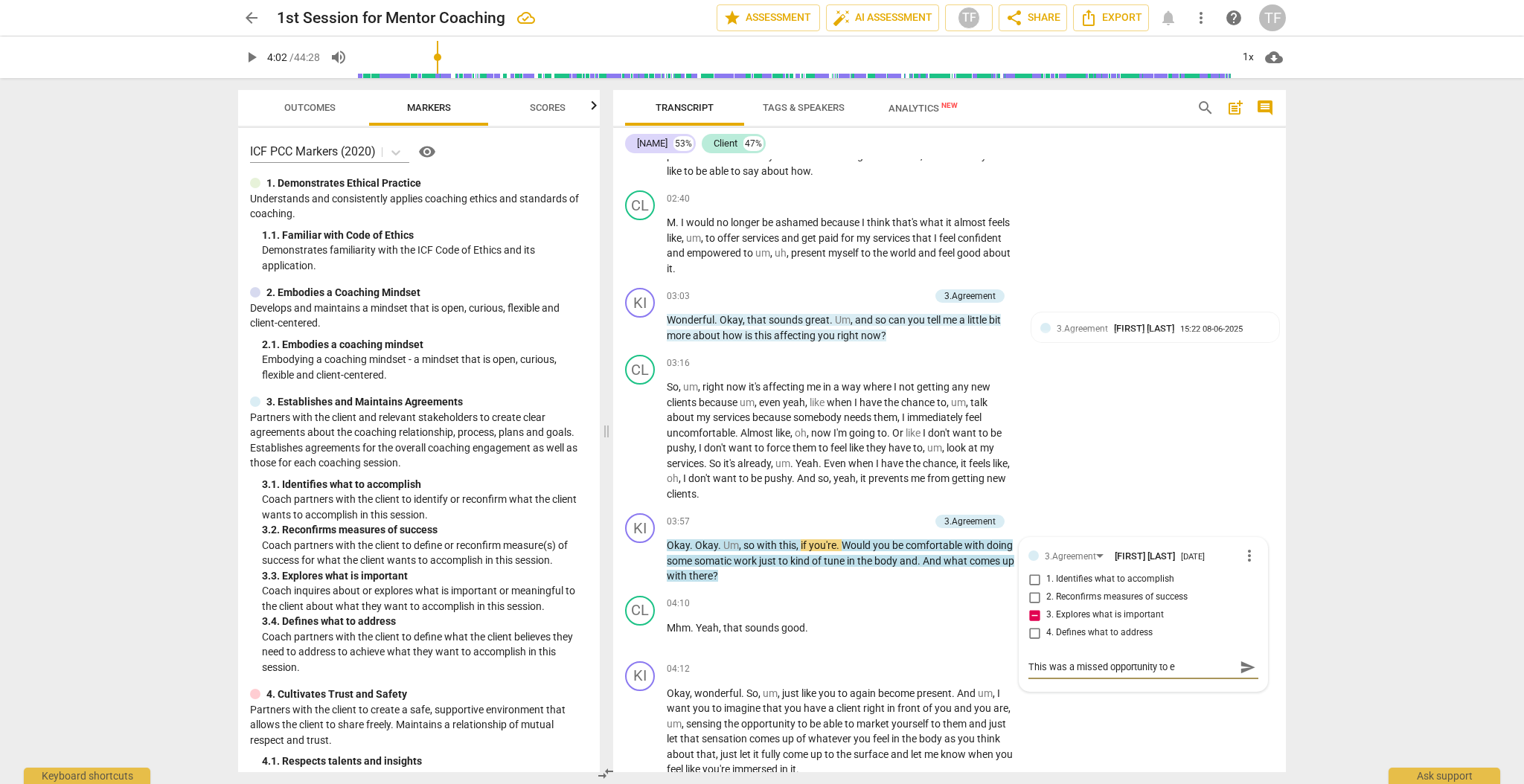 type on "This was a missed opportunity to ex" 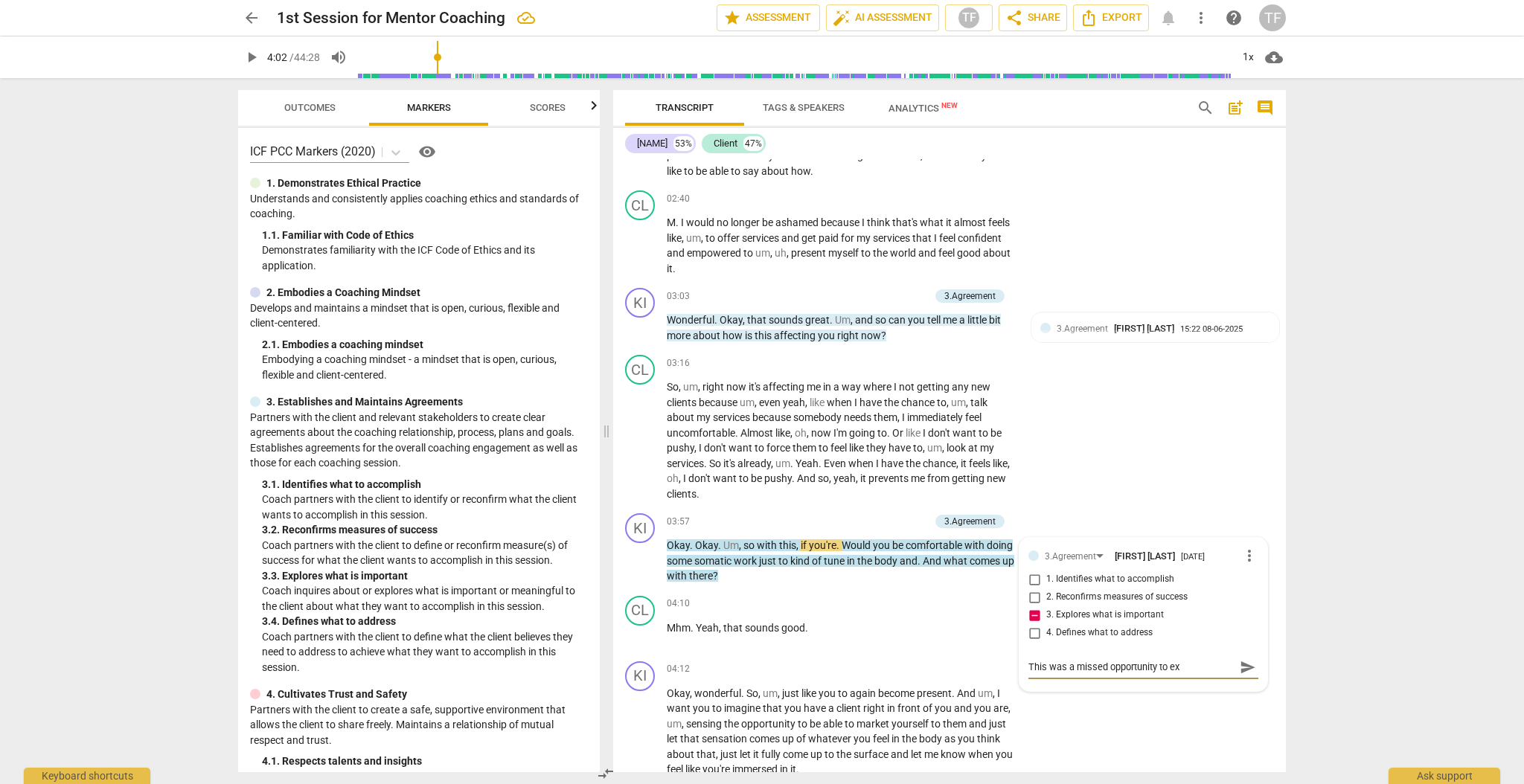 type on "This was a missed opportunity to exp" 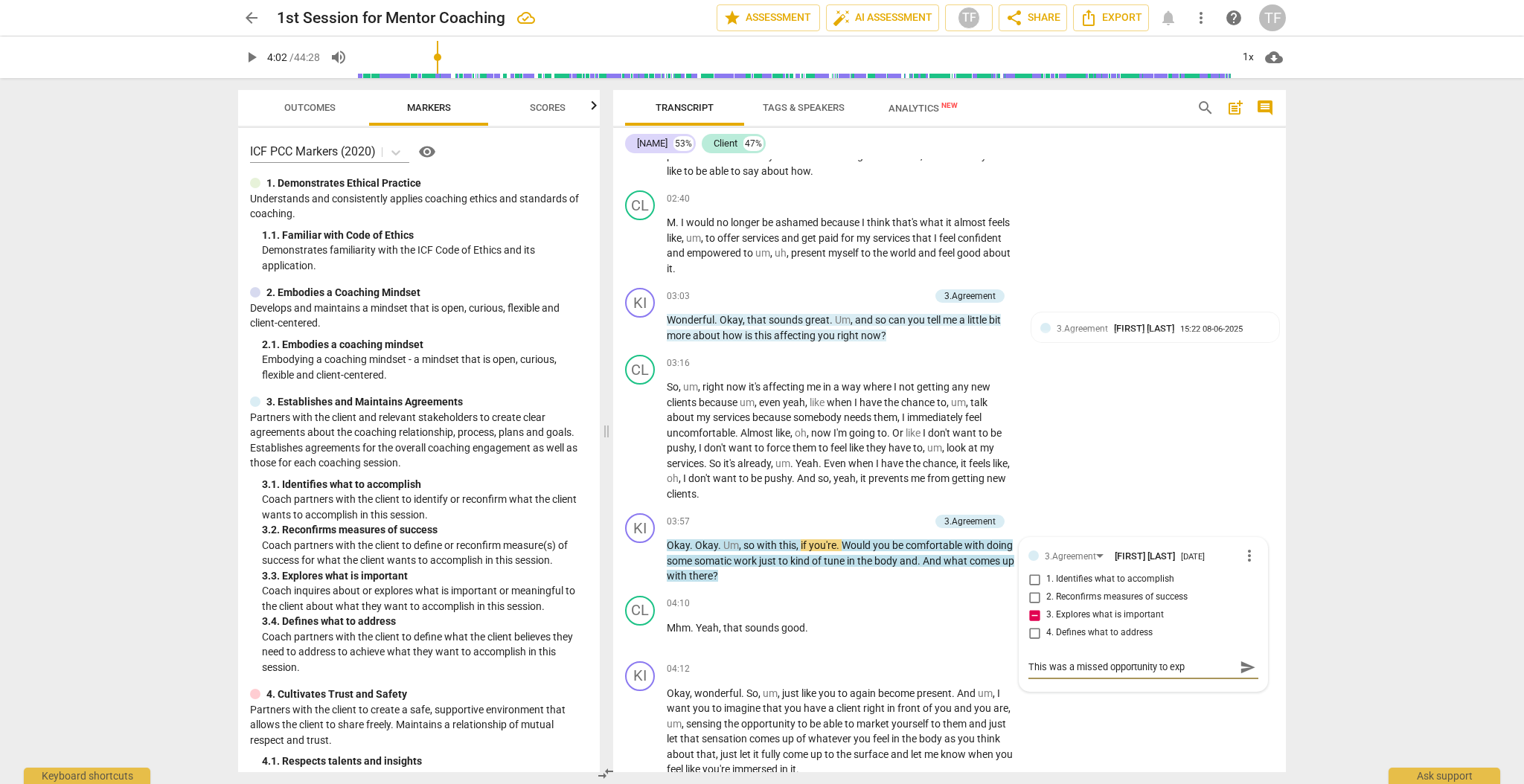 type on "This was a missed opportunity to expl" 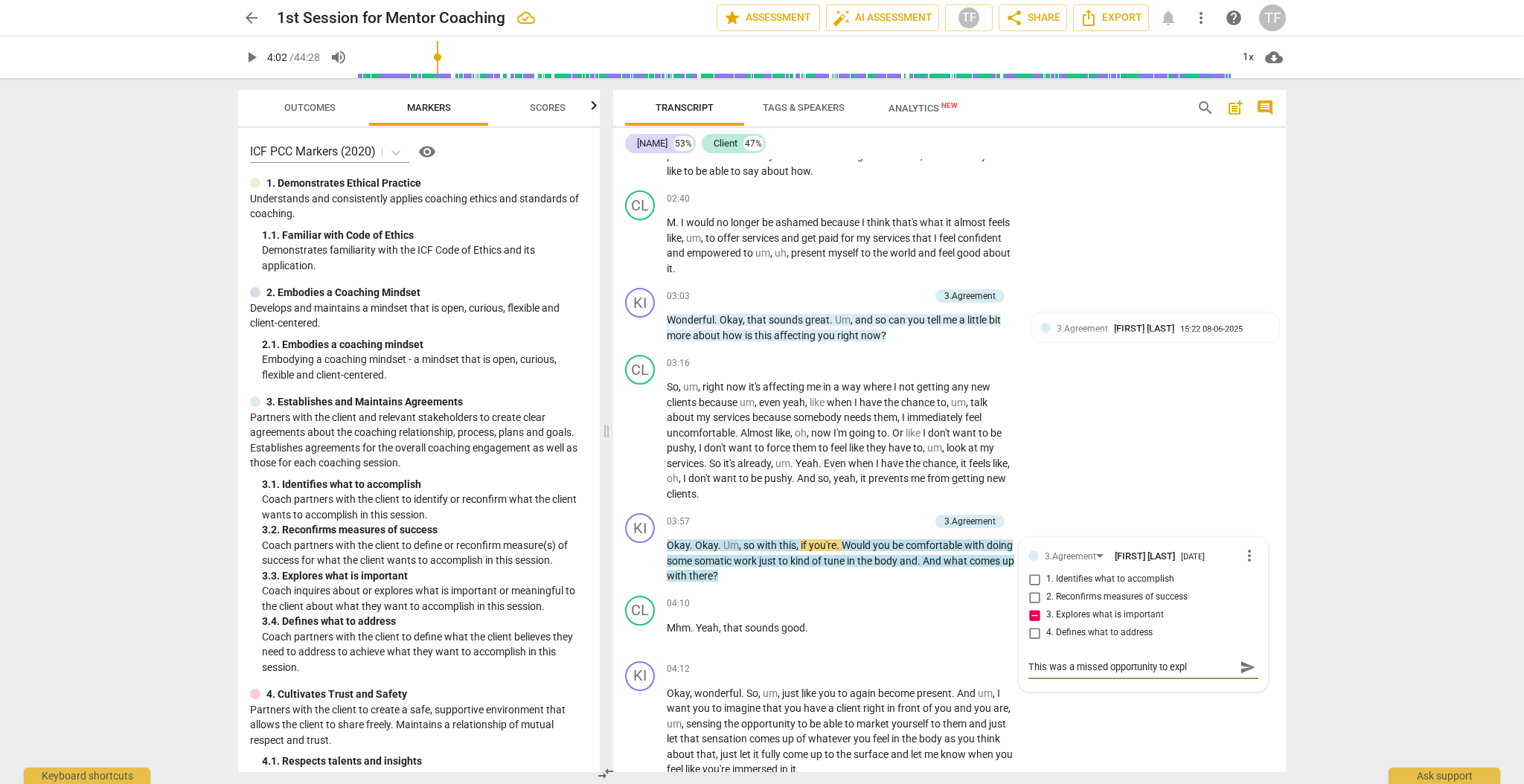 type on "This was a missed opportunity to explo" 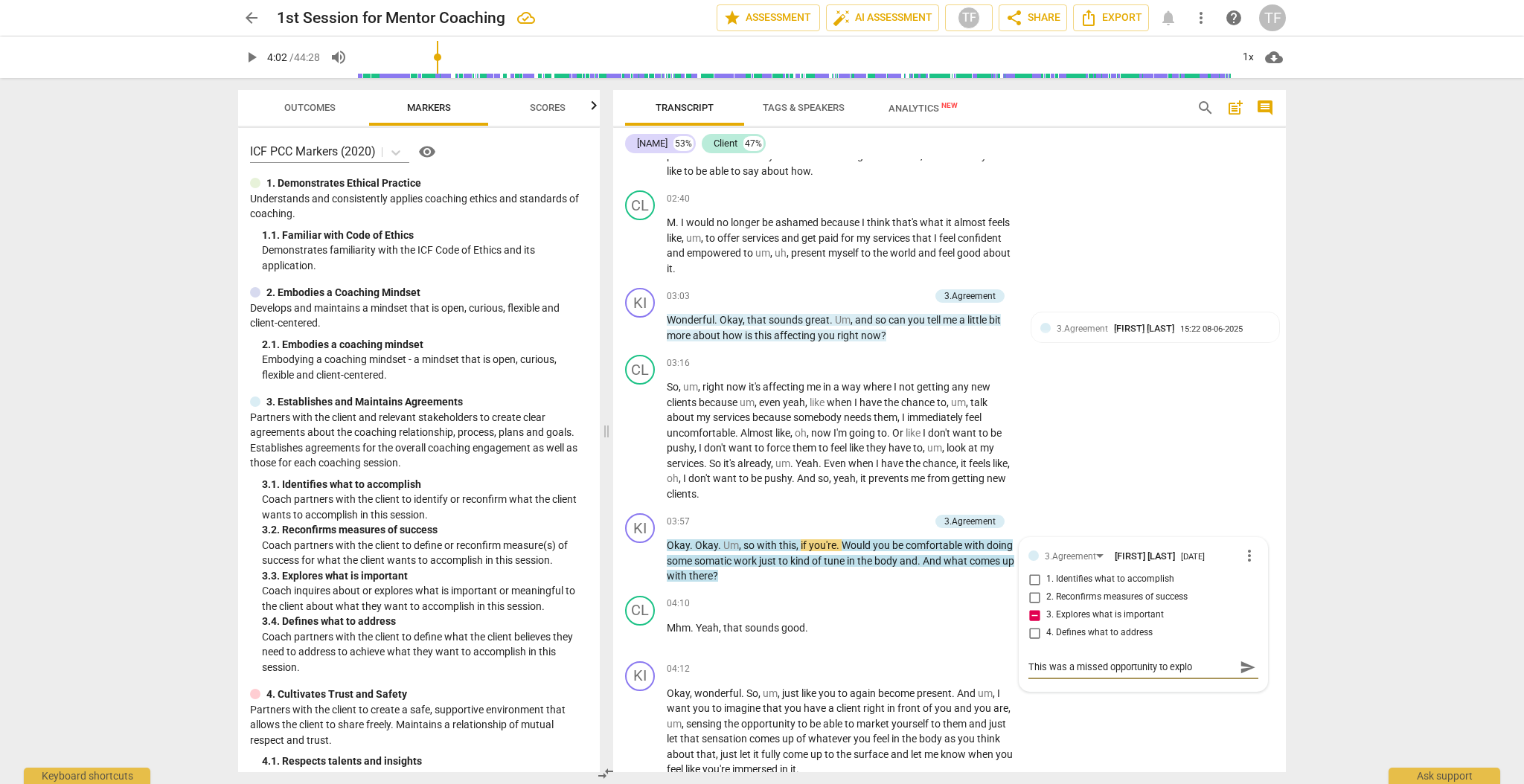 type on "This was a missed opportunity to explor" 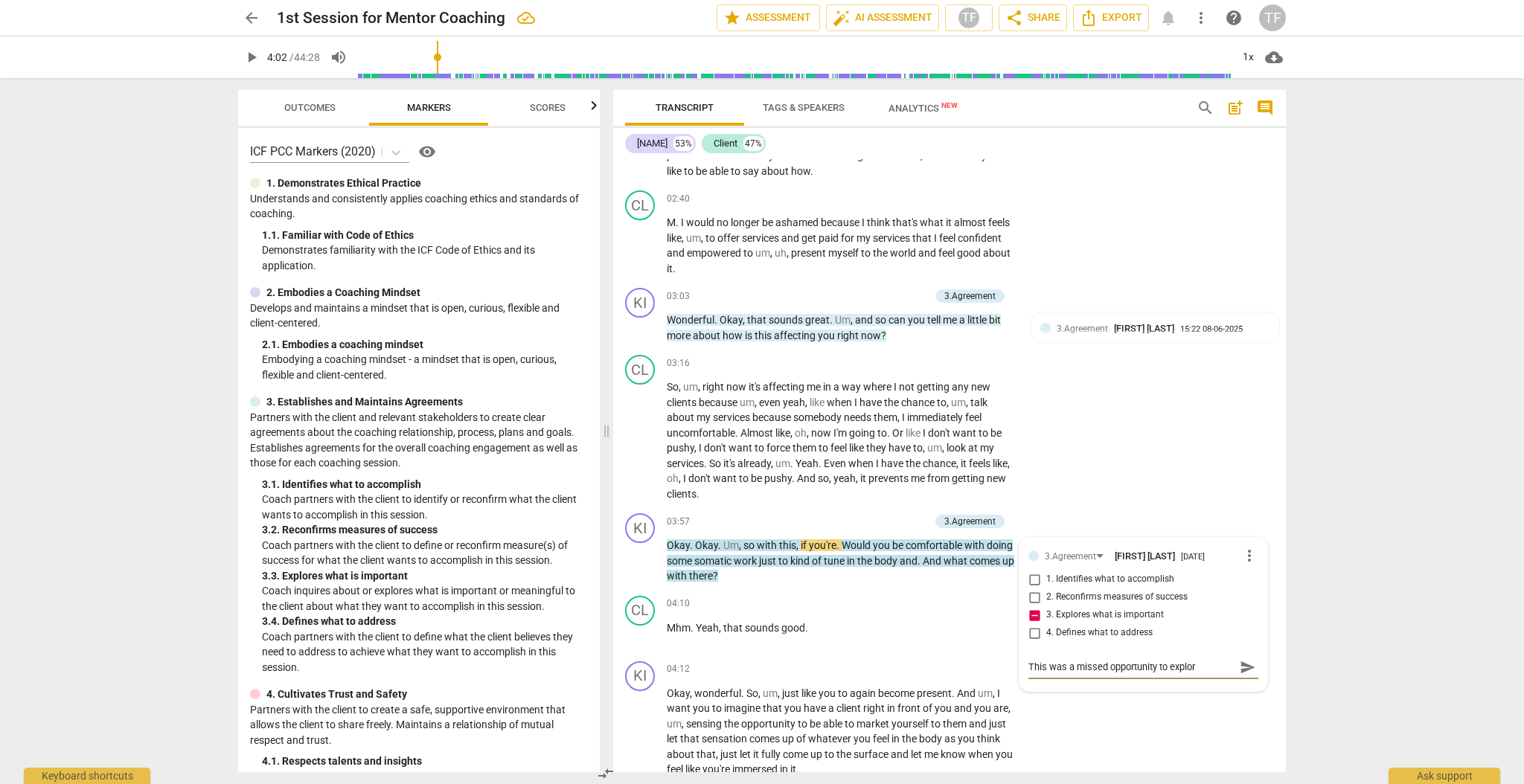 type on "This was a missed opportunity to explore" 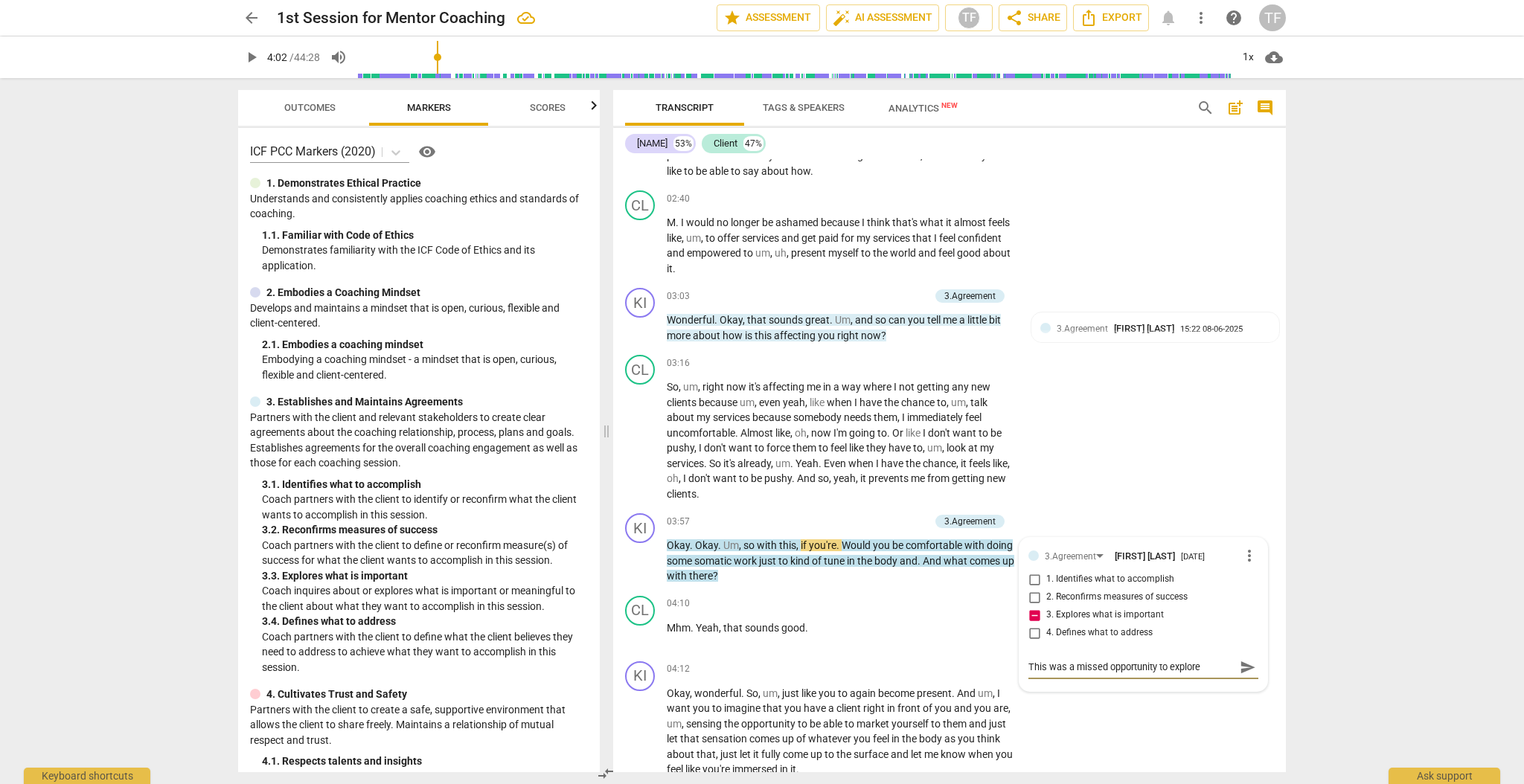 type on "This was a missed opportunity to explore" 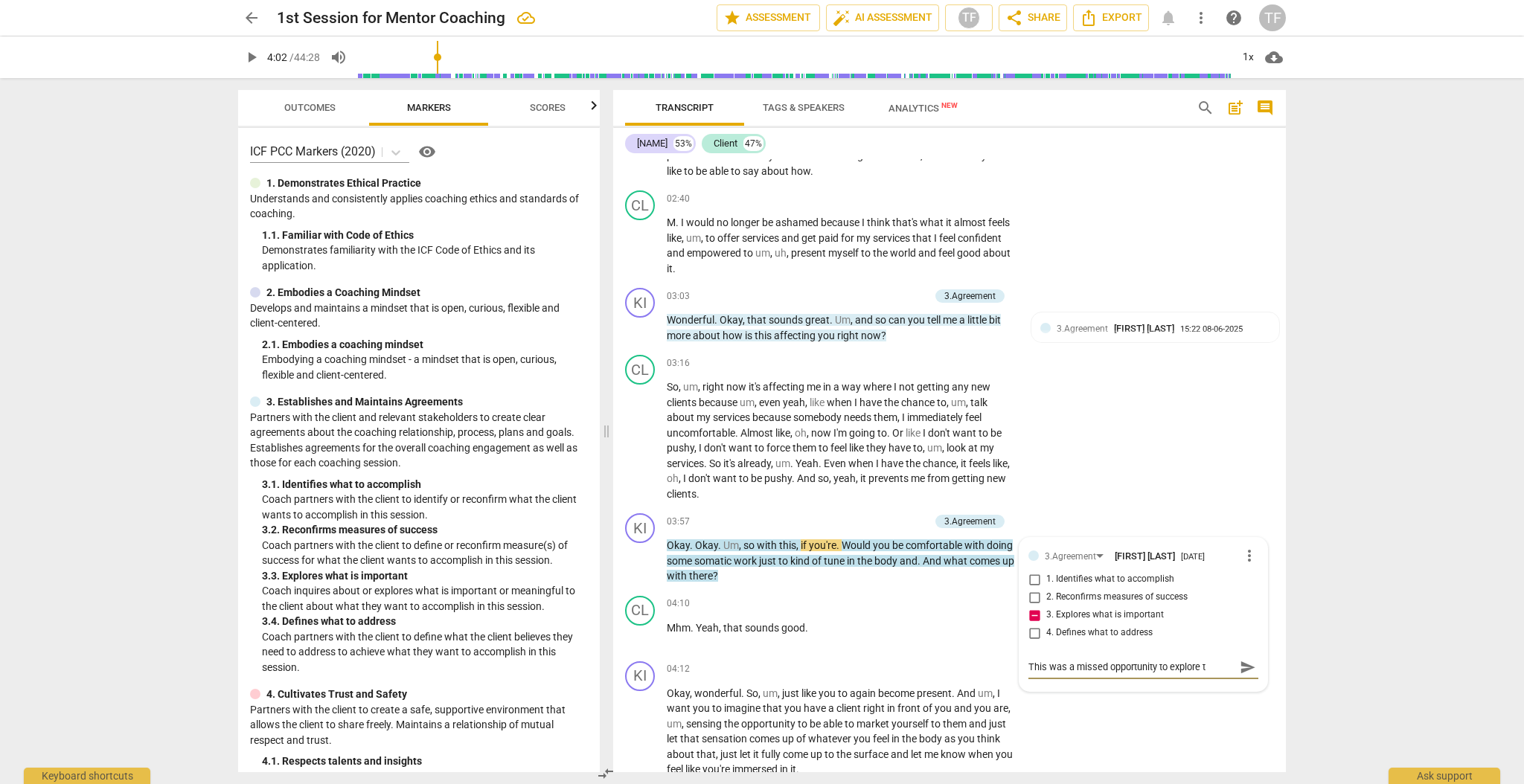 type on "This was a missed opportunity to explore th" 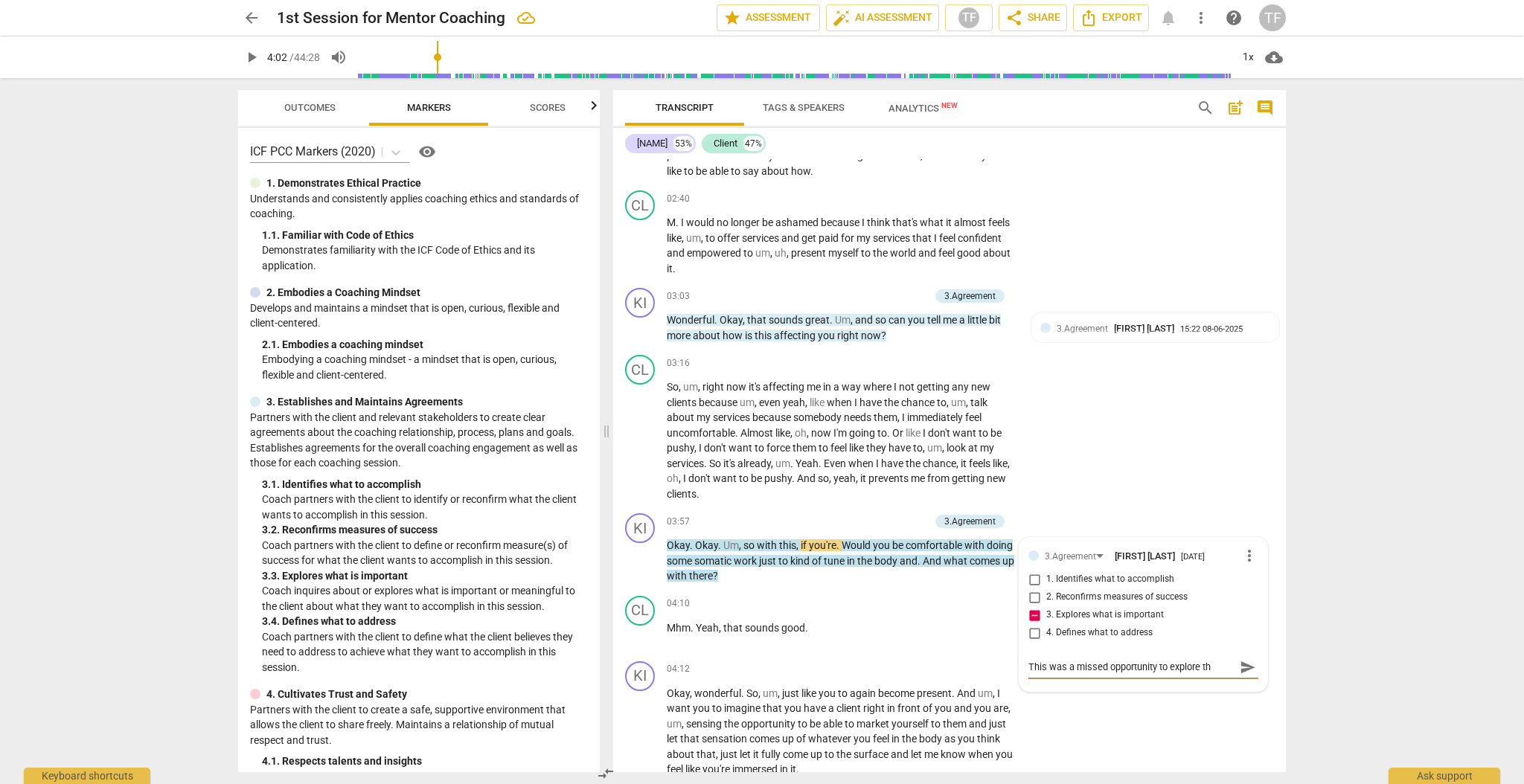 type on "This was a missed opportunity to explore the" 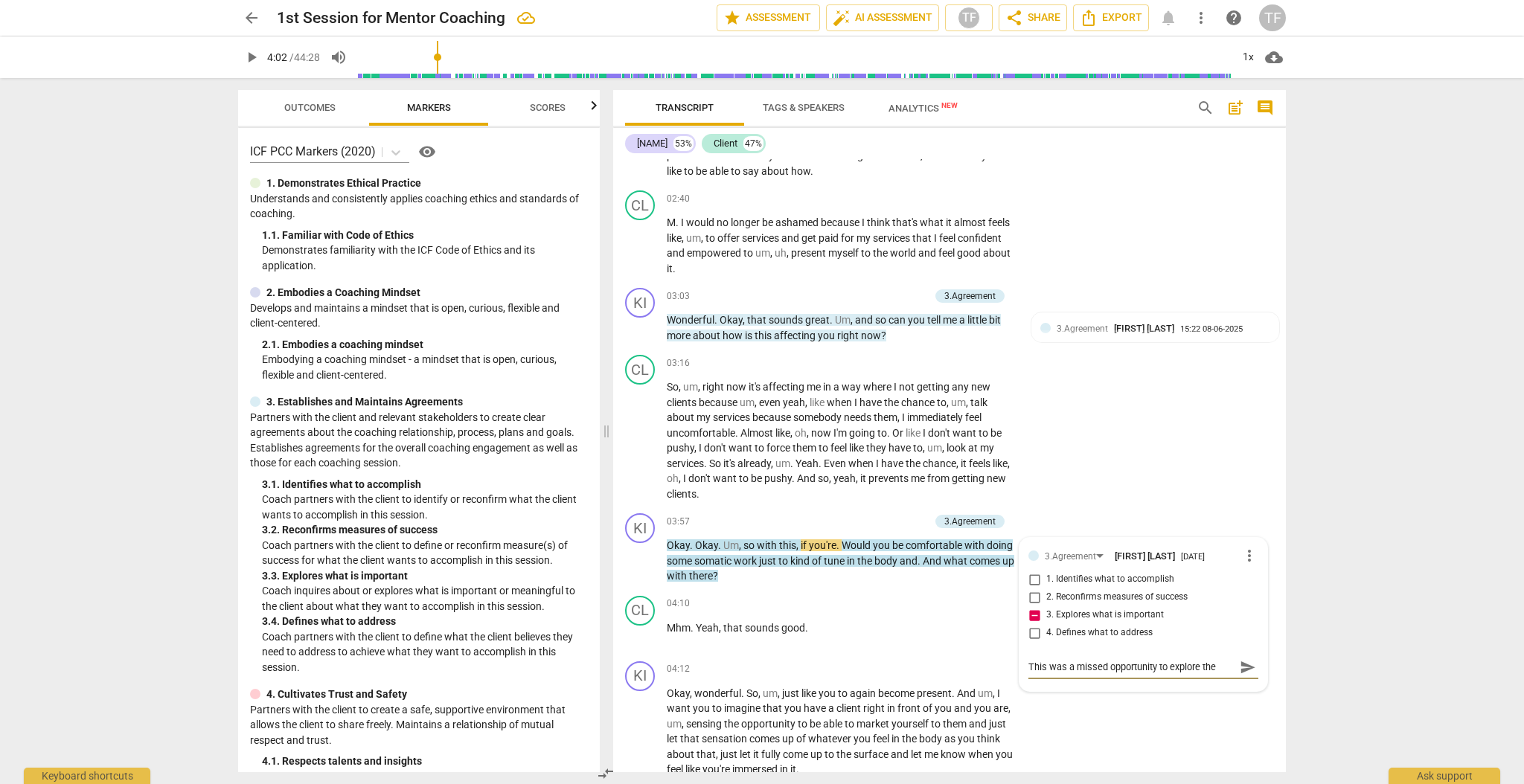 type on "This was a missed opportunity to explore th" 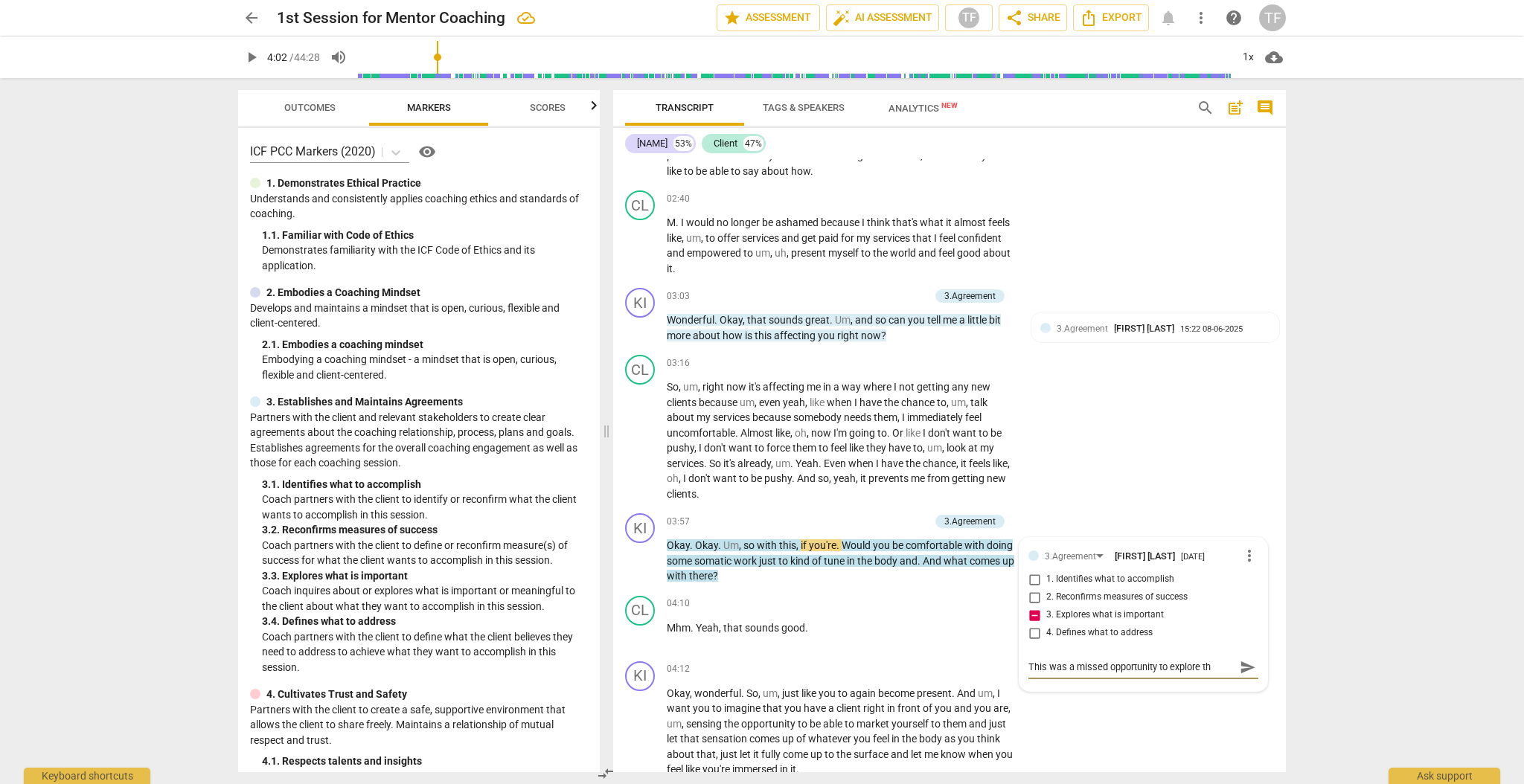 type on "This was a missed opportunity to explore t" 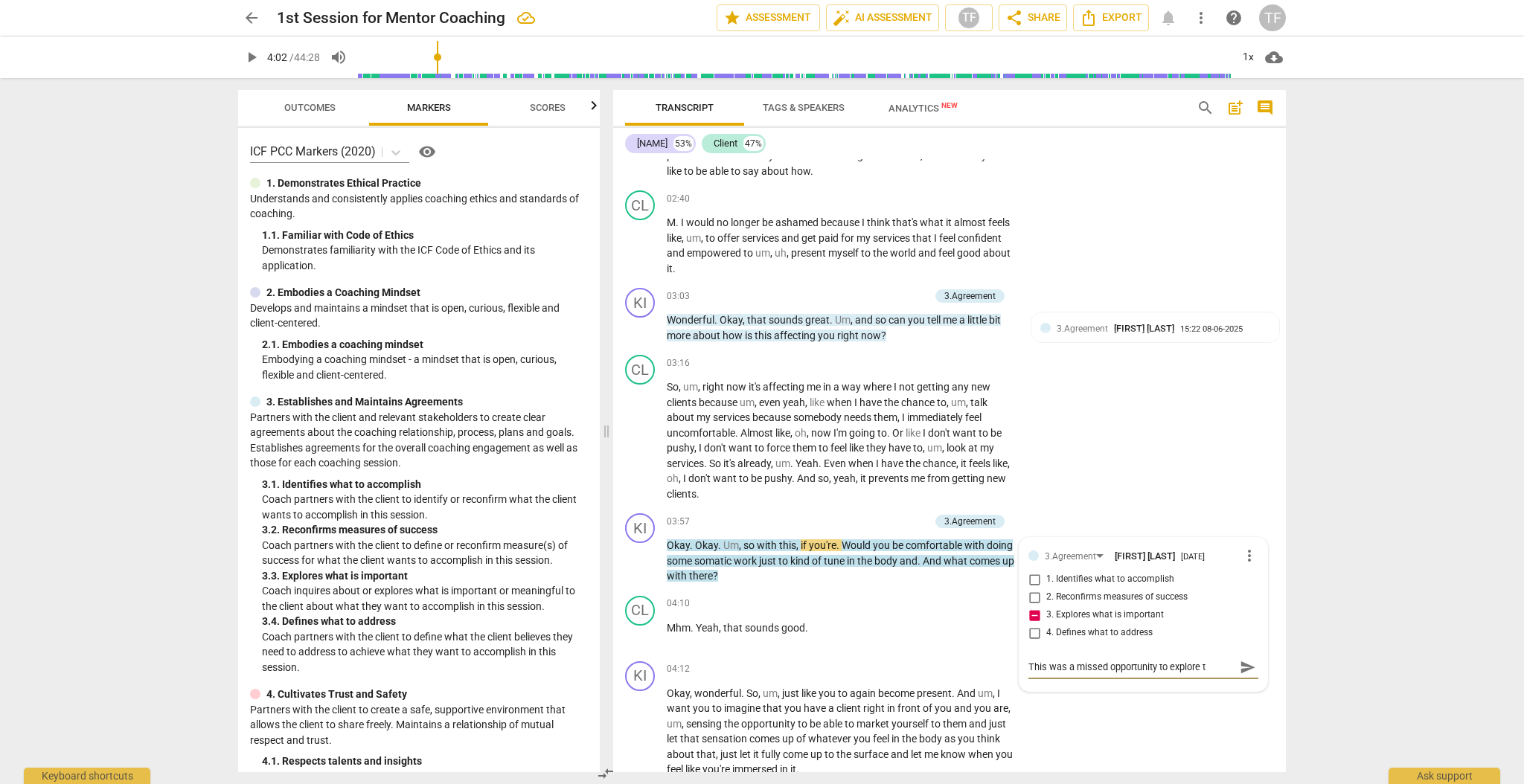 type on "This was a missed opportunity to explore" 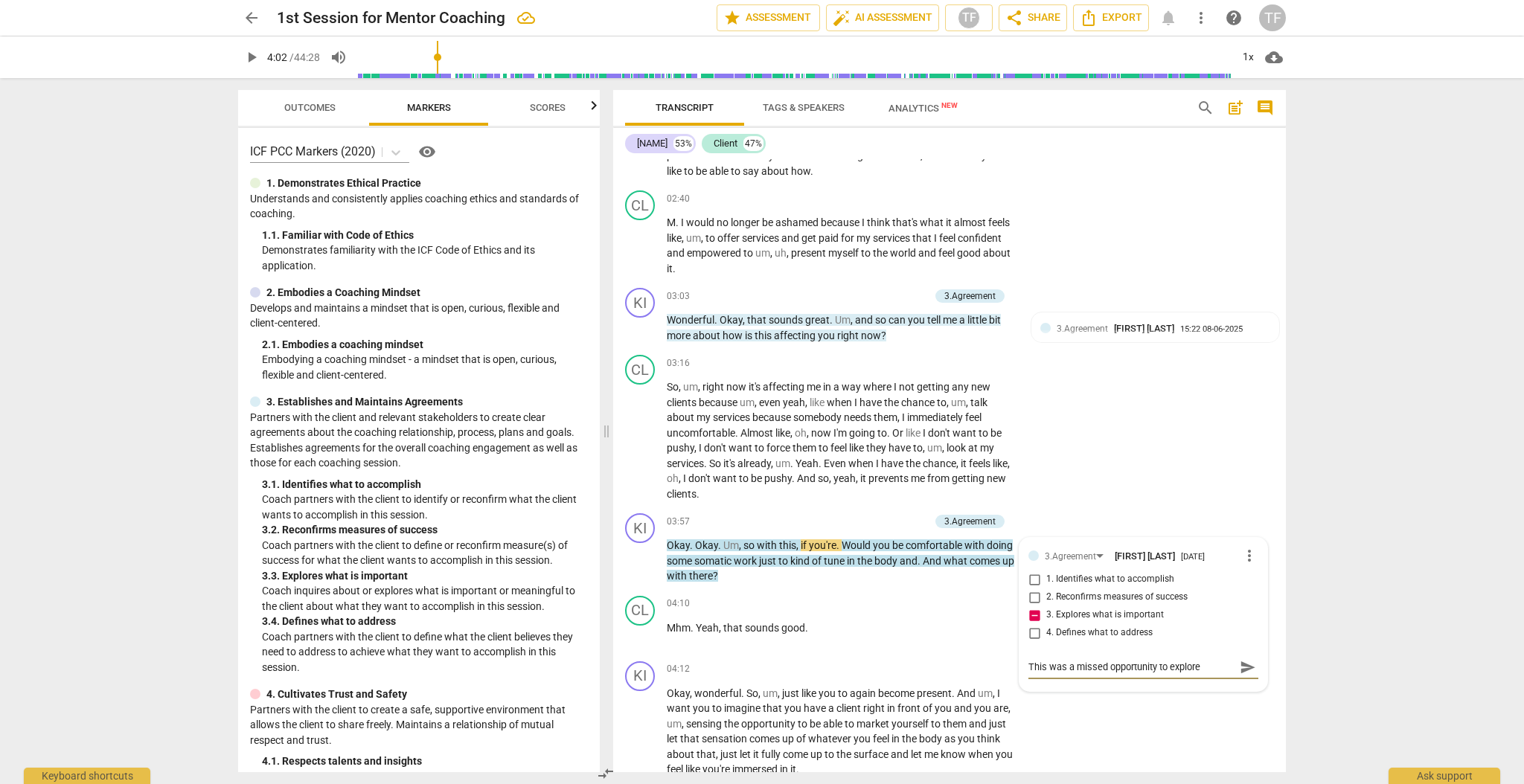 type on "This was a missed opportunity to explore" 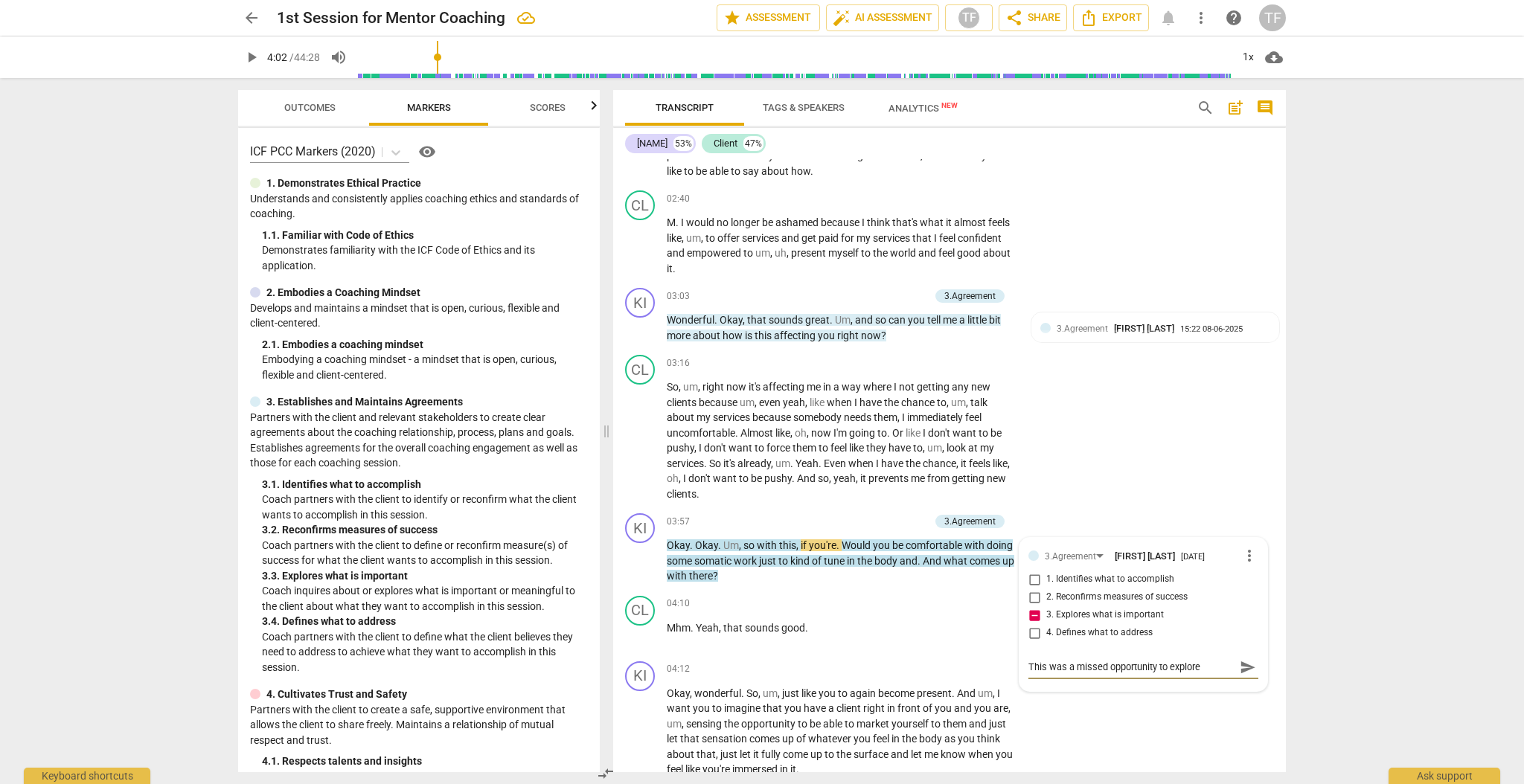 type on "This was a missed opportunity to explore w" 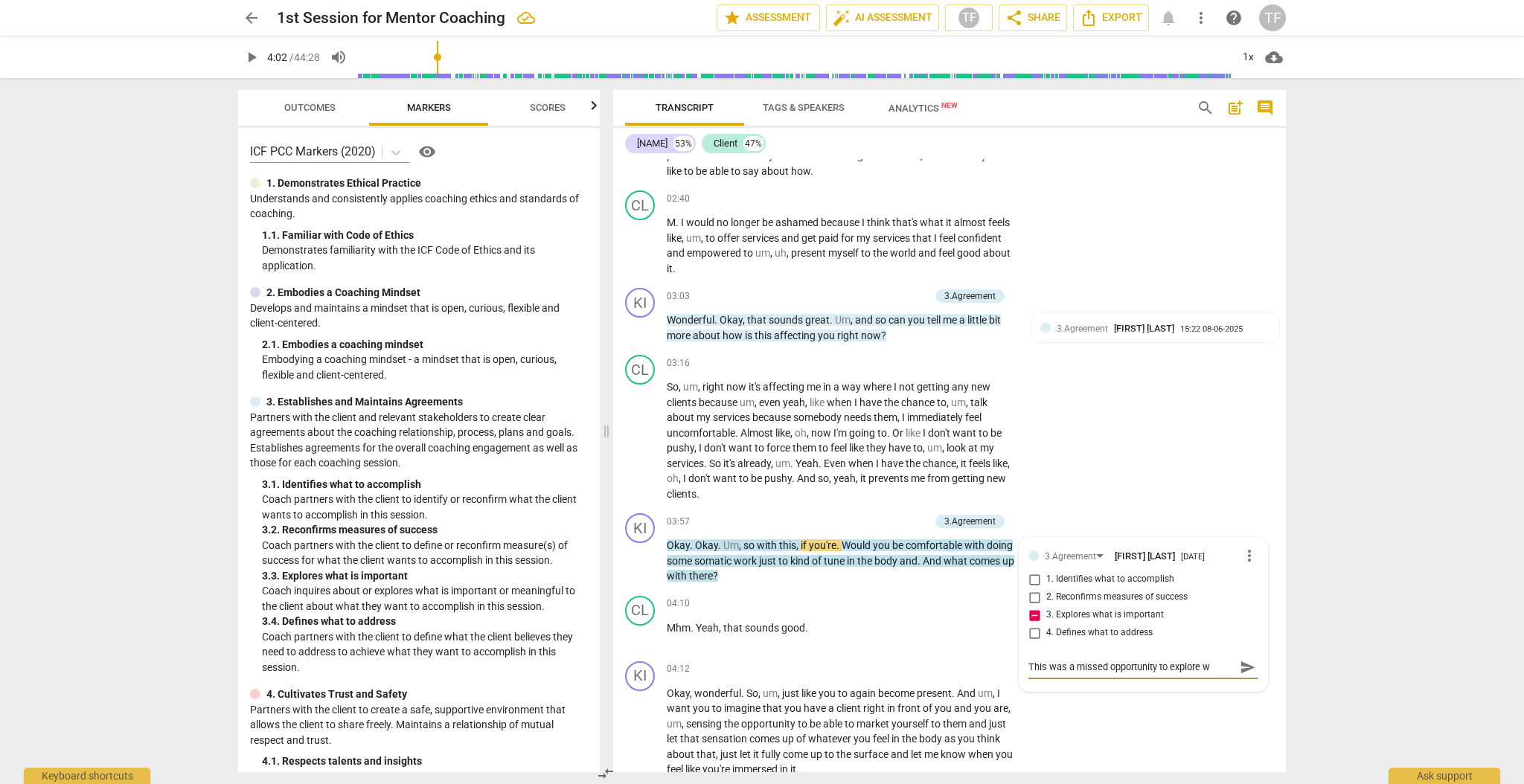 type on "This was a missed opportunity to explore wh" 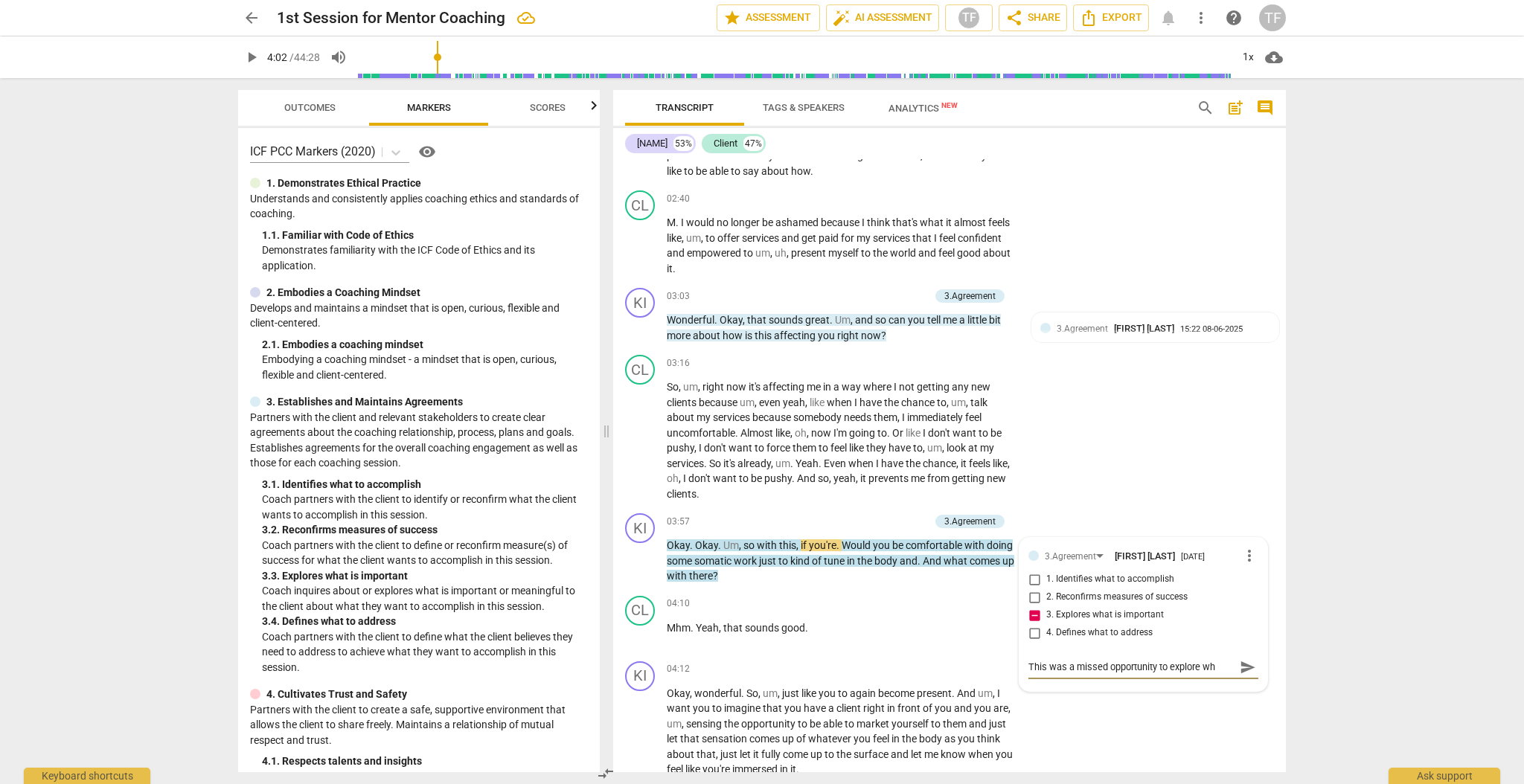 type on "This was a missed opportunity to explore why" 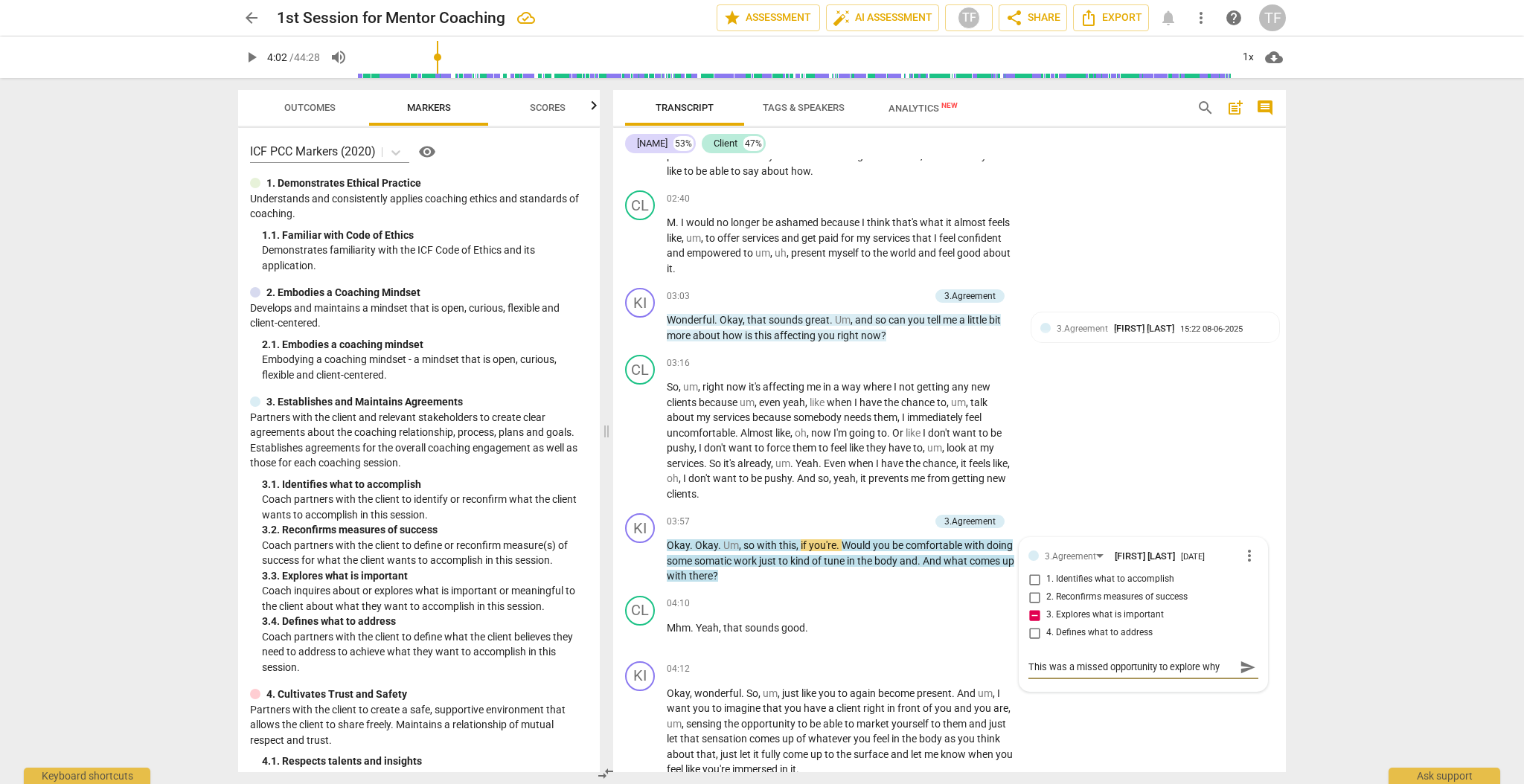 type on "This was a missed opportunity to explore why" 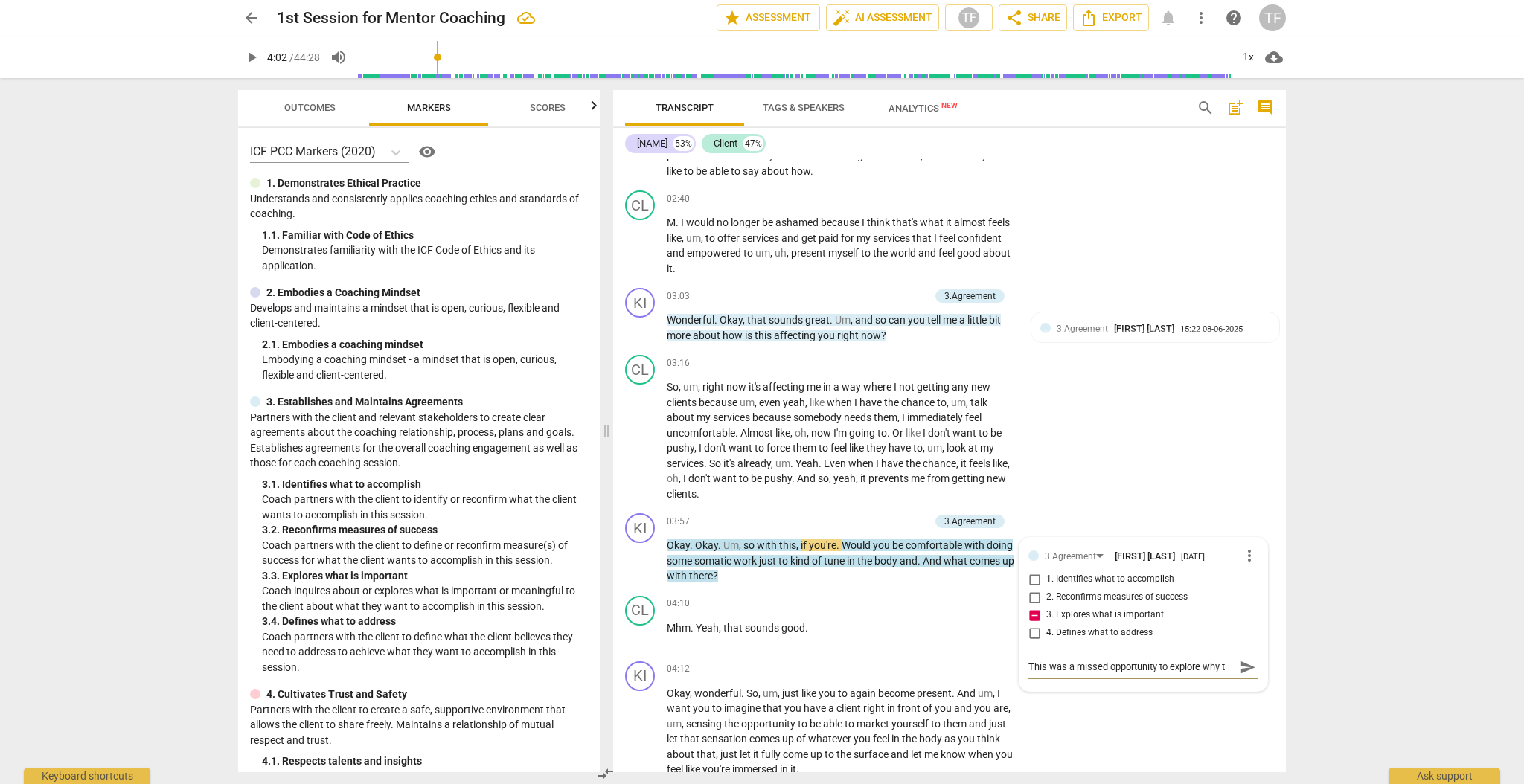 type on "This was a missed opportunity to explore why th" 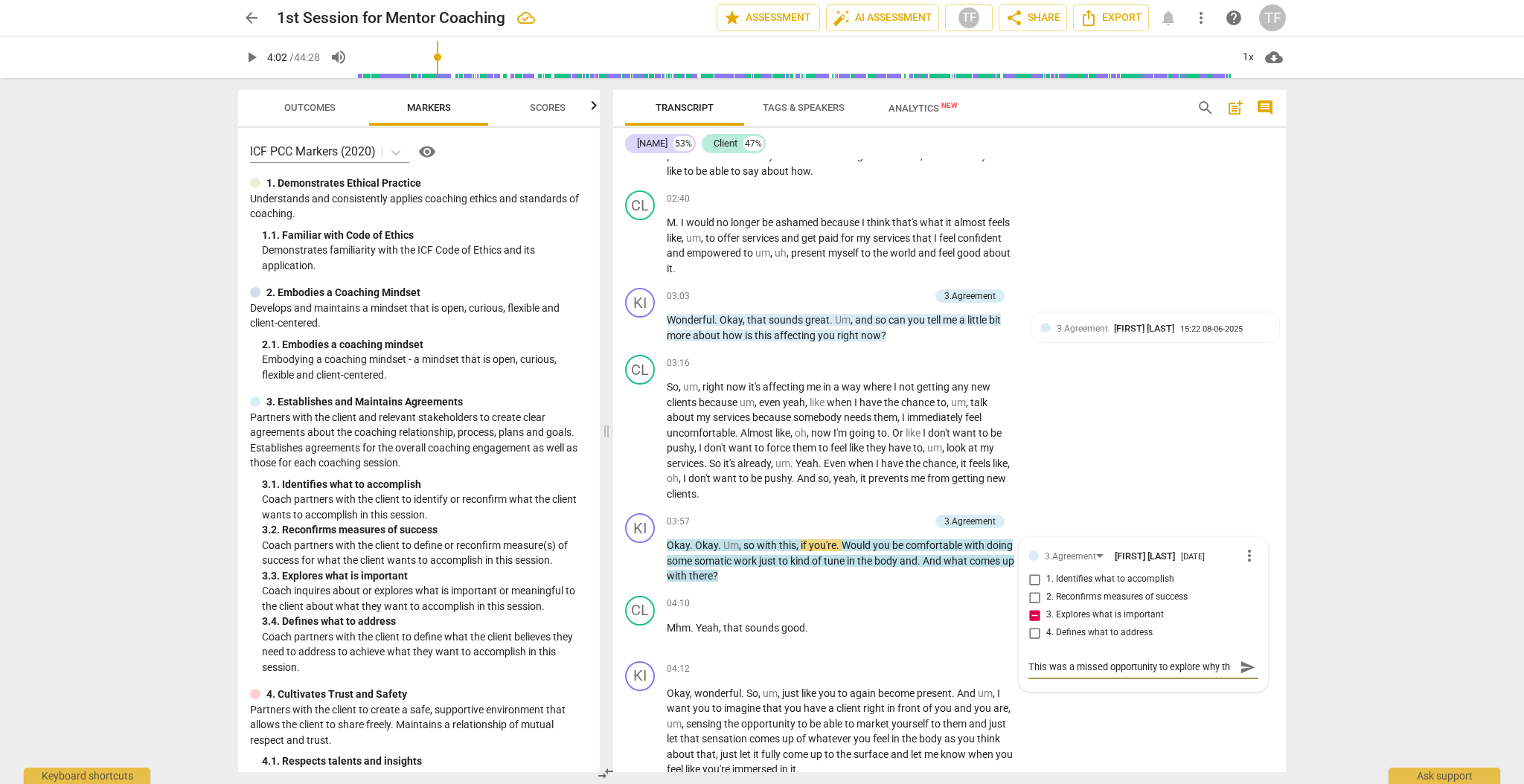 type on "This was a missed opportunity to explore why thi" 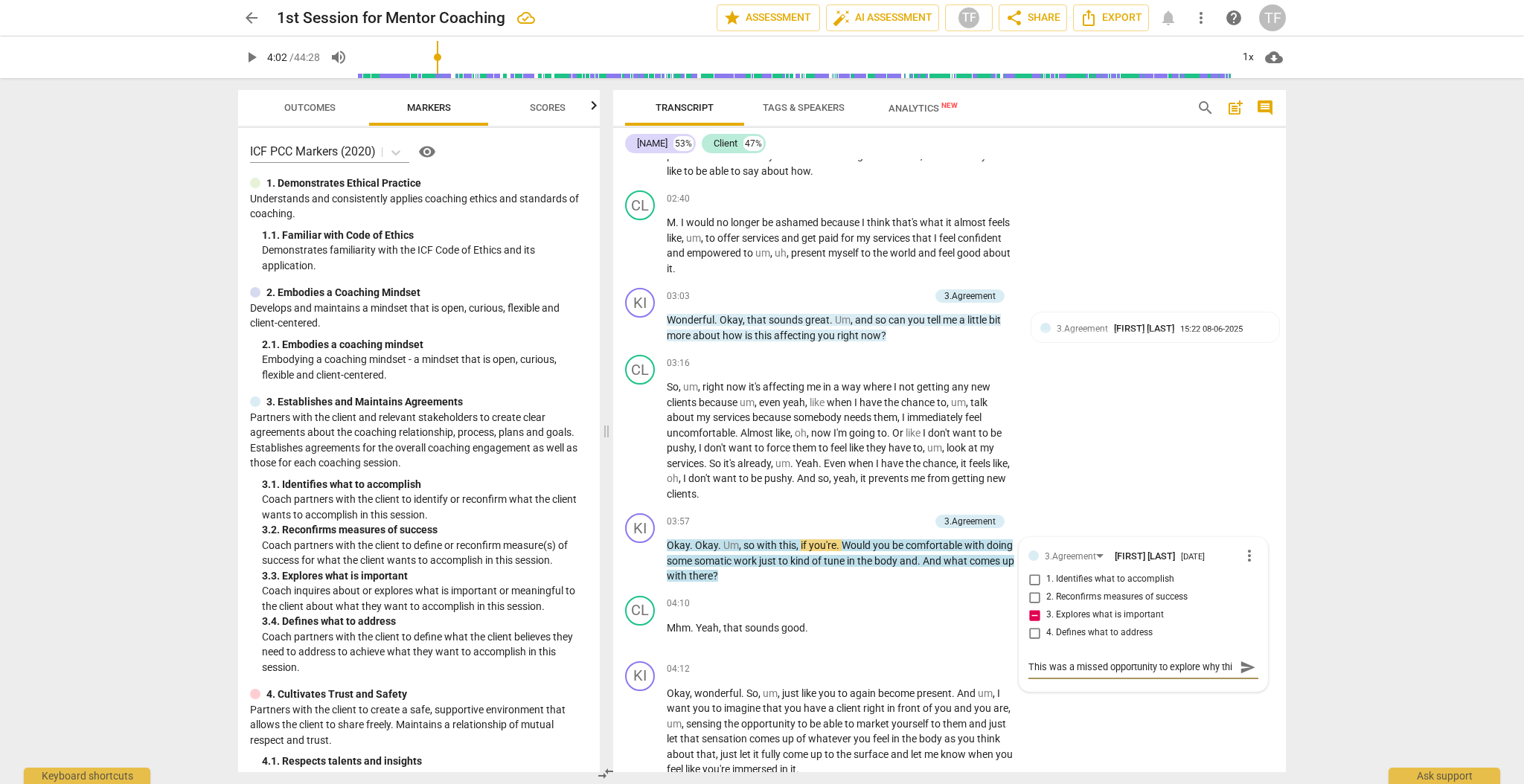 scroll, scrollTop: 13, scrollLeft: 0, axis: vertical 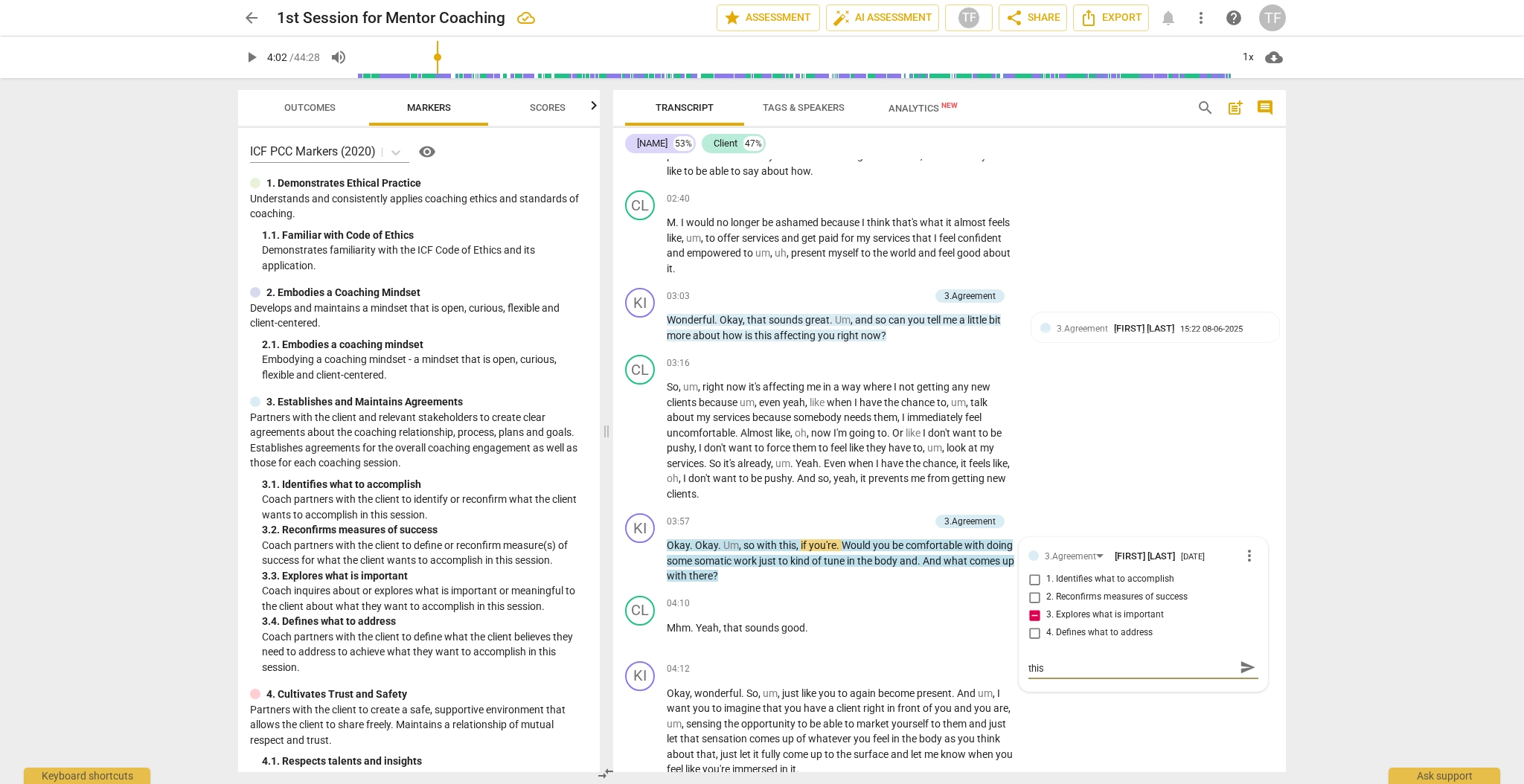 type on "This was a missed opportunity to explore why this" 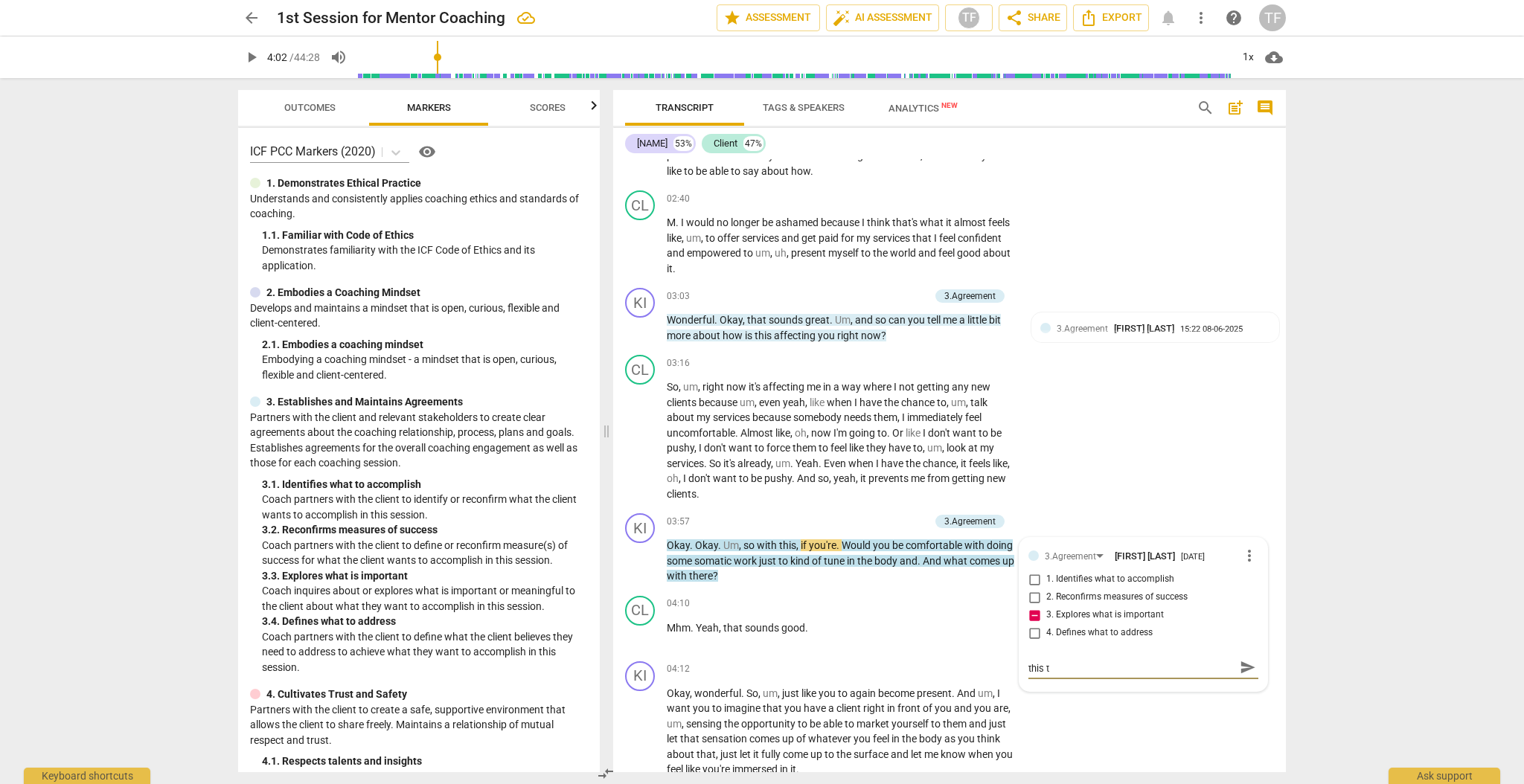 type on "This was a missed opportunity to explore why this to" 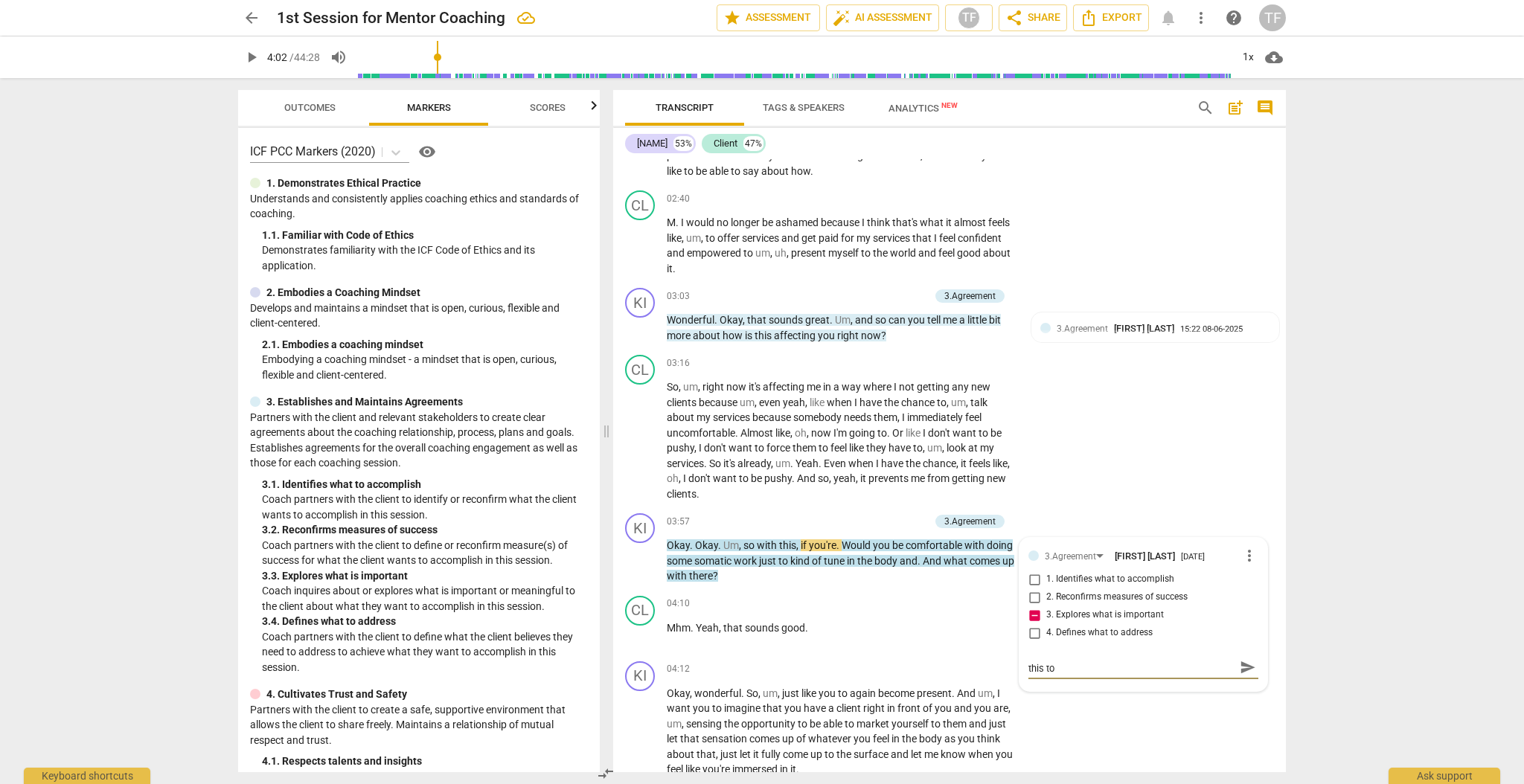 type on "This was a missed opportunity to explore why this top" 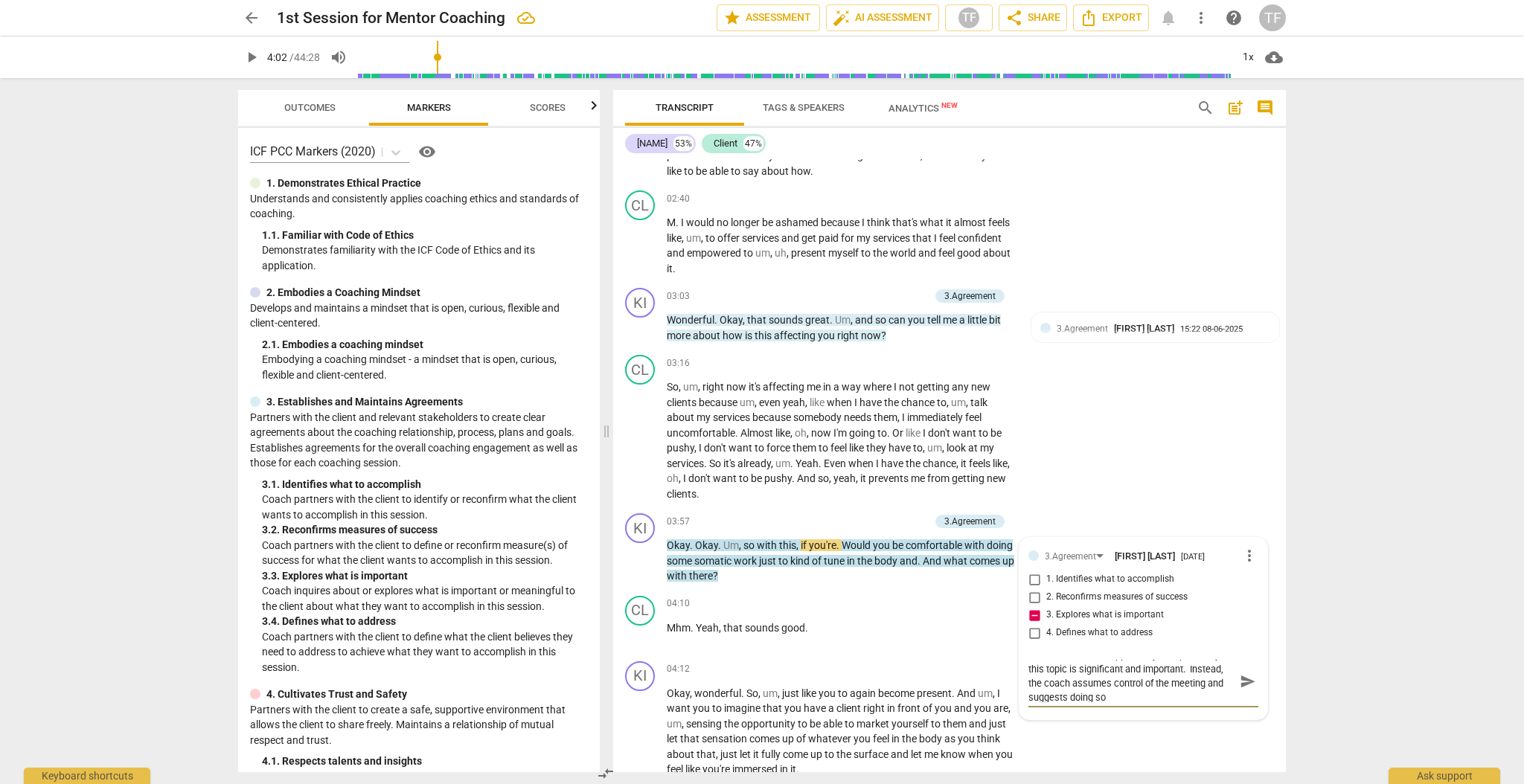 scroll, scrollTop: 0, scrollLeft: 0, axis: both 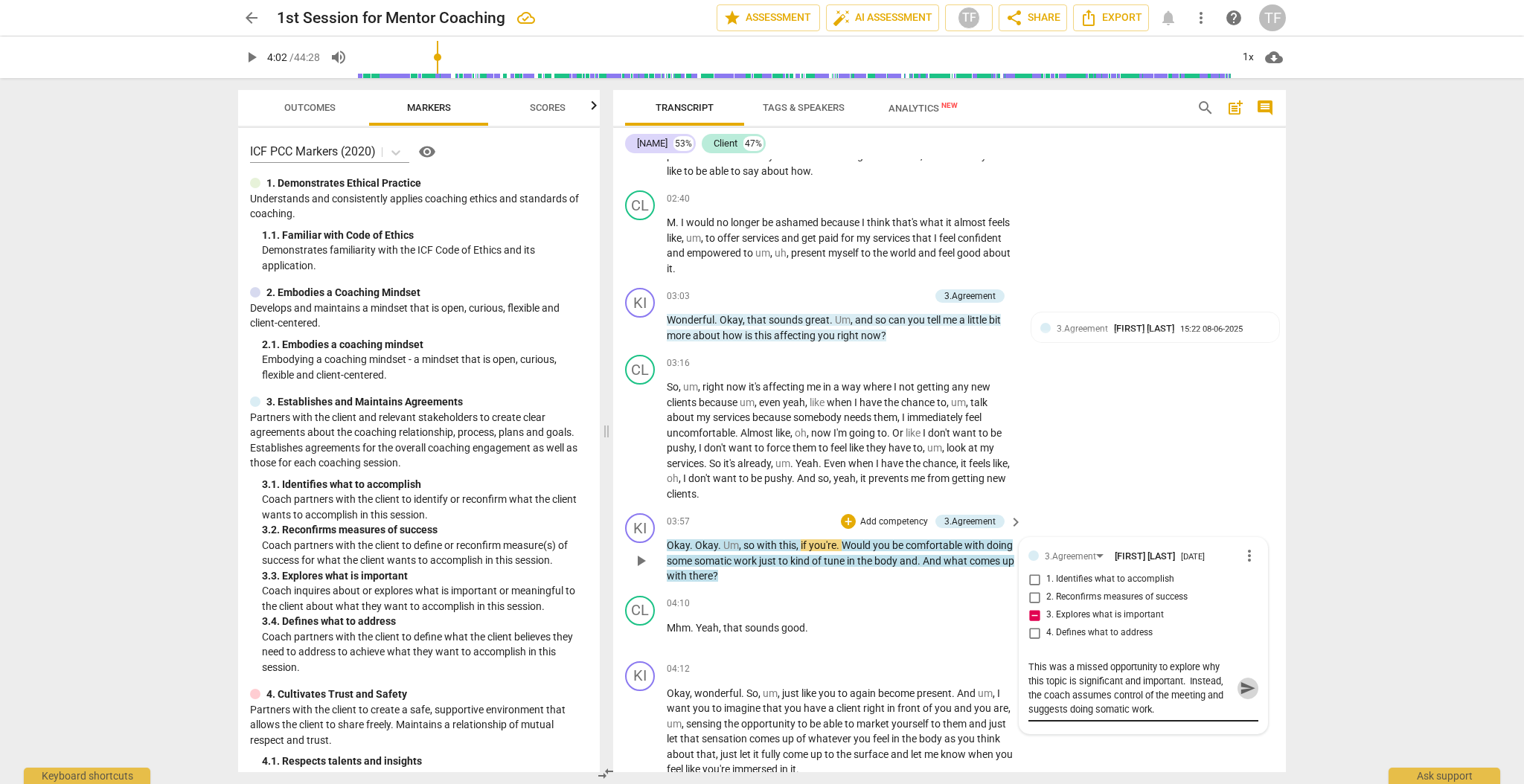click on "send" at bounding box center (1248, 688) 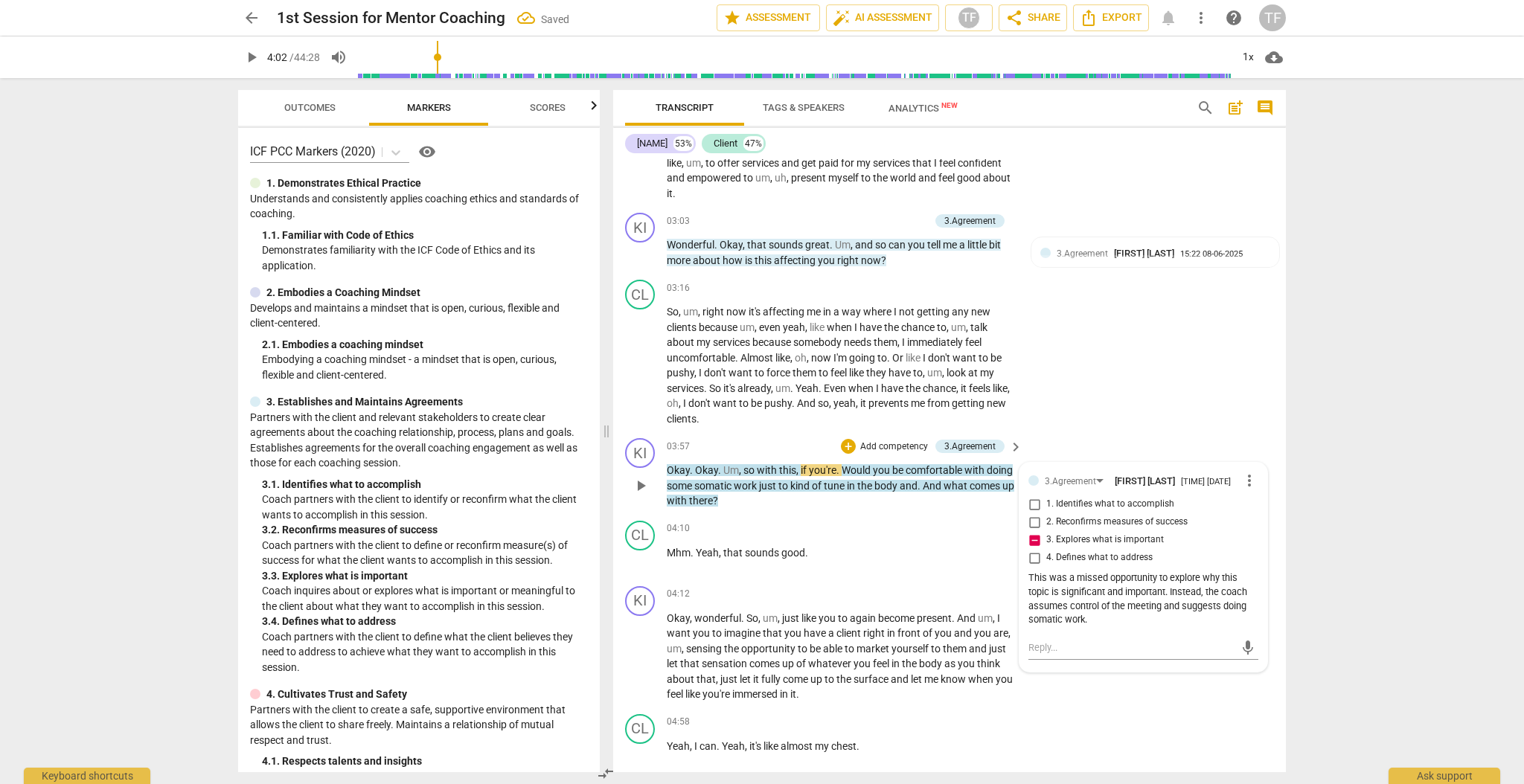 scroll, scrollTop: 765, scrollLeft: 0, axis: vertical 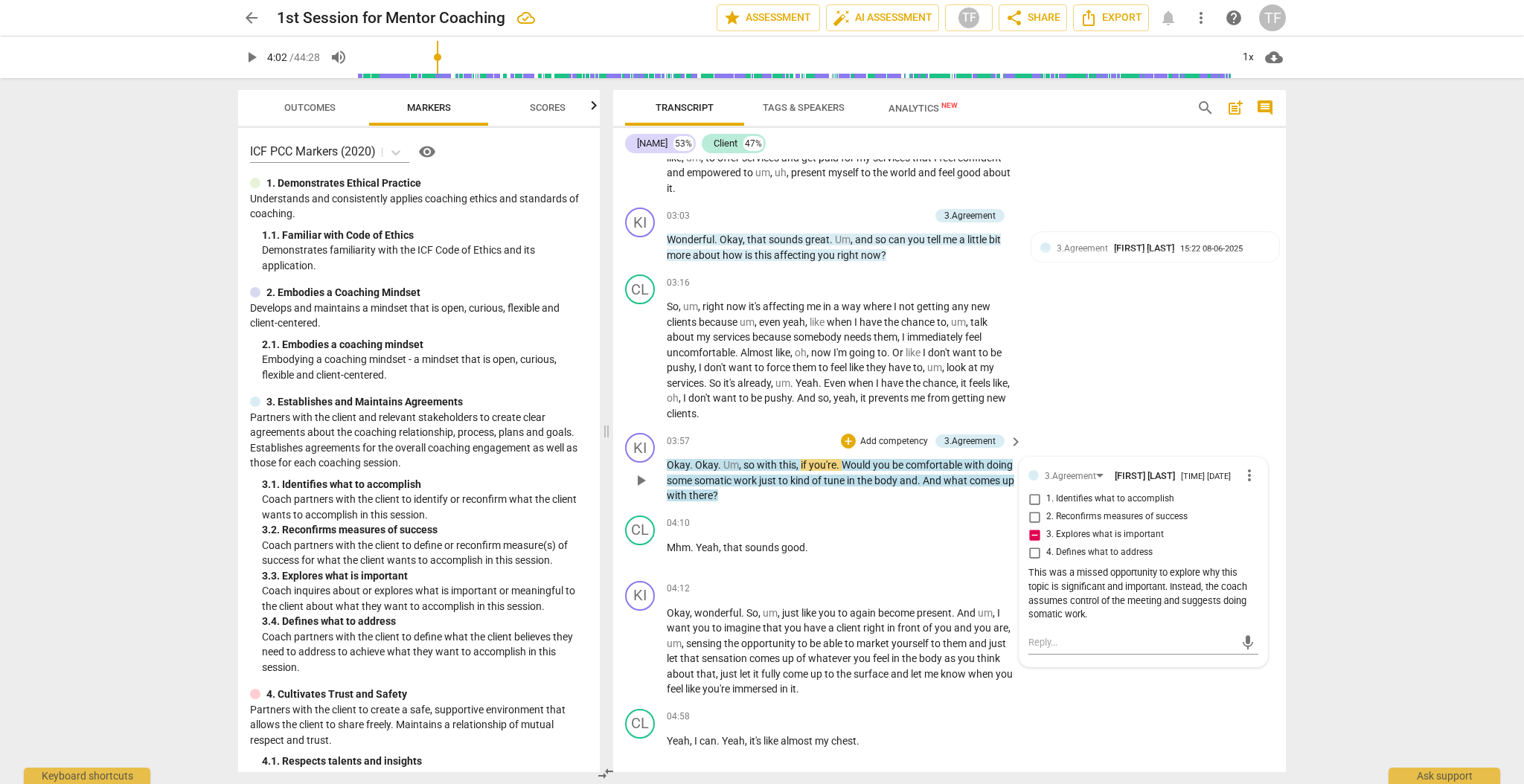 click on "This was a missed opportunity to explore why this topic is significant and important.  Instead, the coach assumes control of the meeting and suggests doing somatic work." at bounding box center (1143, 594) 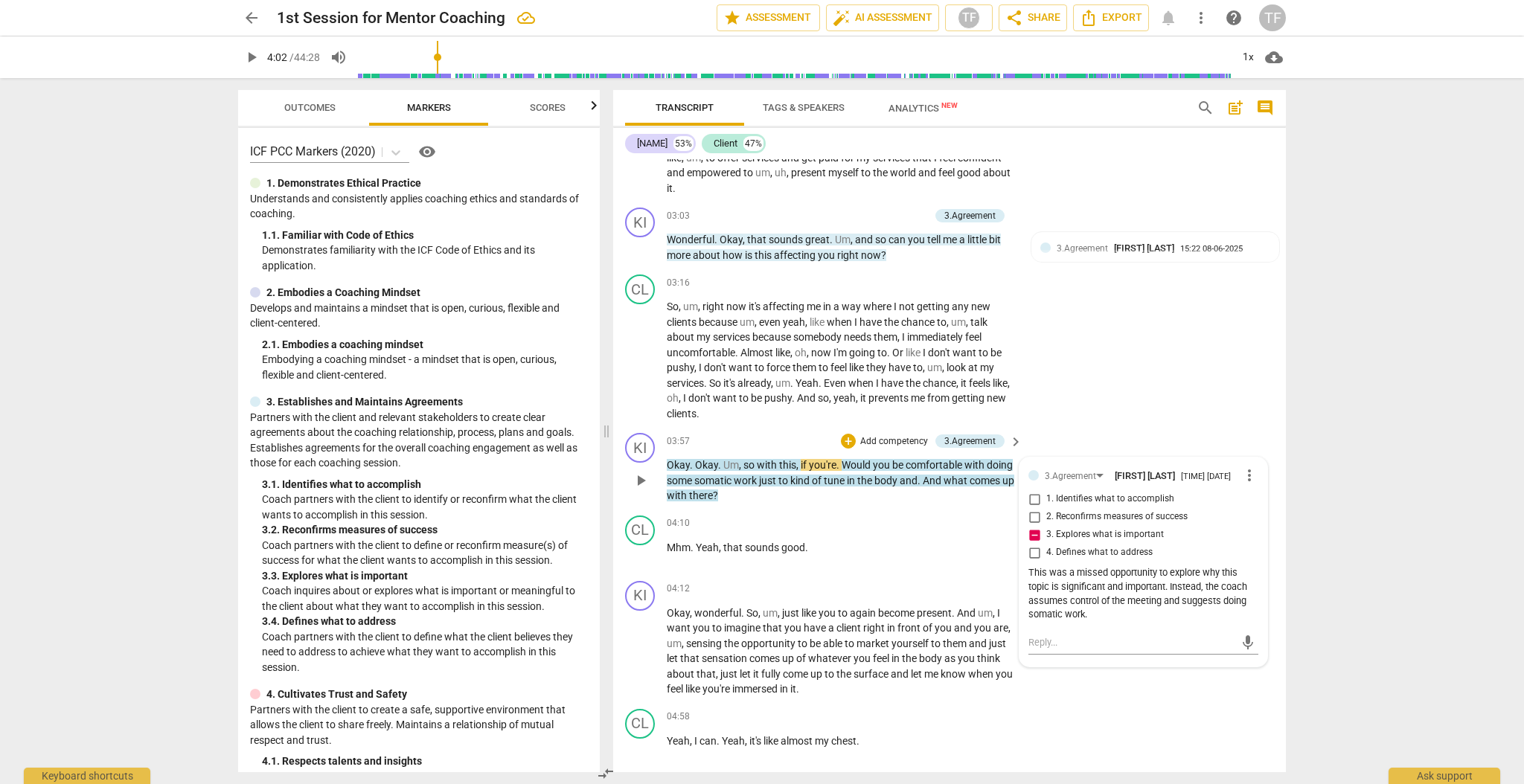 click on "This was a missed opportunity to explore why this topic is significant and important.  Instead, the coach assumes control of the meeting and suggests doing somatic work." at bounding box center [1143, 594] 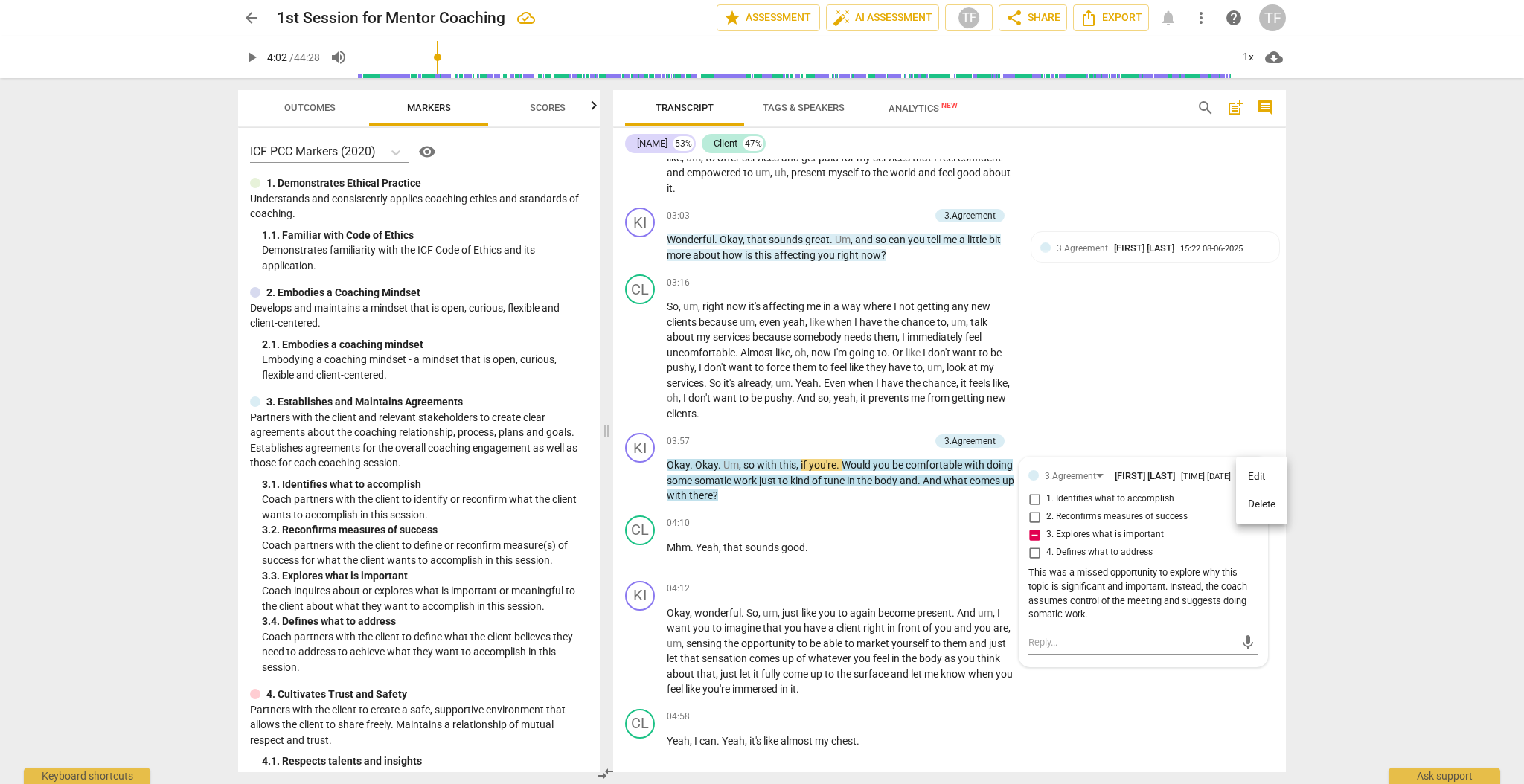 click on "Edit" at bounding box center [1261, 477] 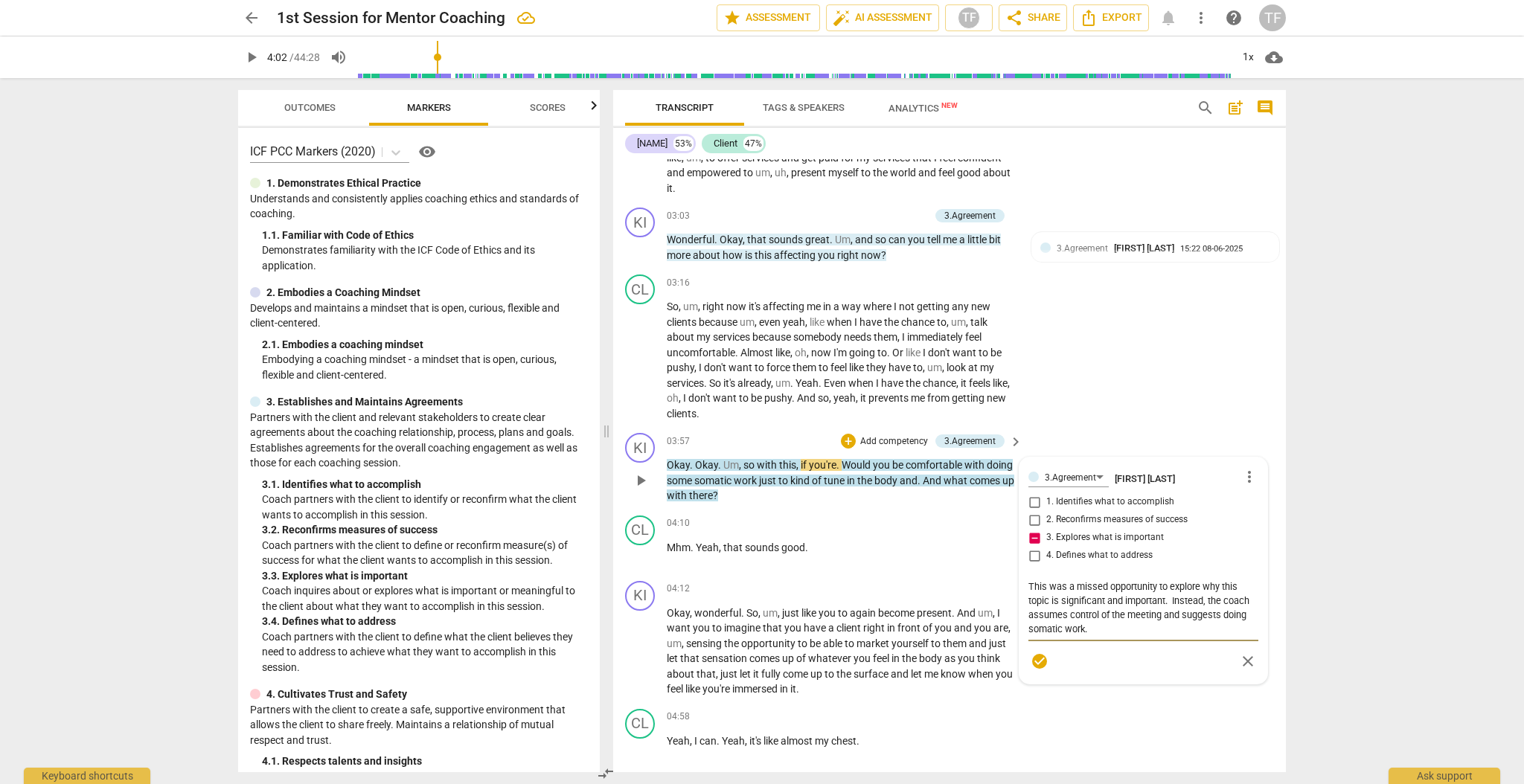 click on "This was a missed opportunity to explore why this topic is significant and important.  Instead, the coach assumes control of the meeting and suggests doing somatic work." at bounding box center [1143, 608] 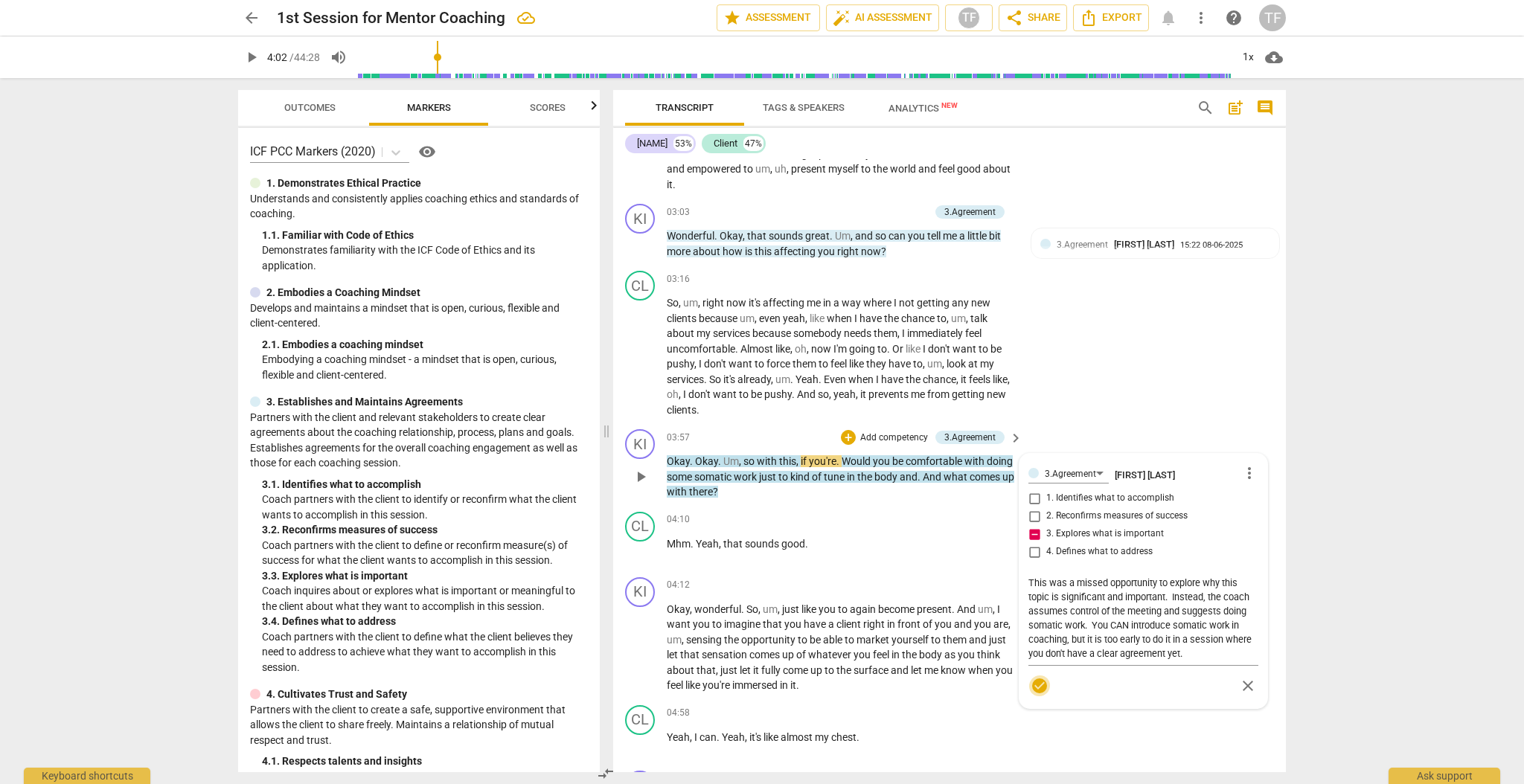 click on "check_circle" at bounding box center (1040, 686) 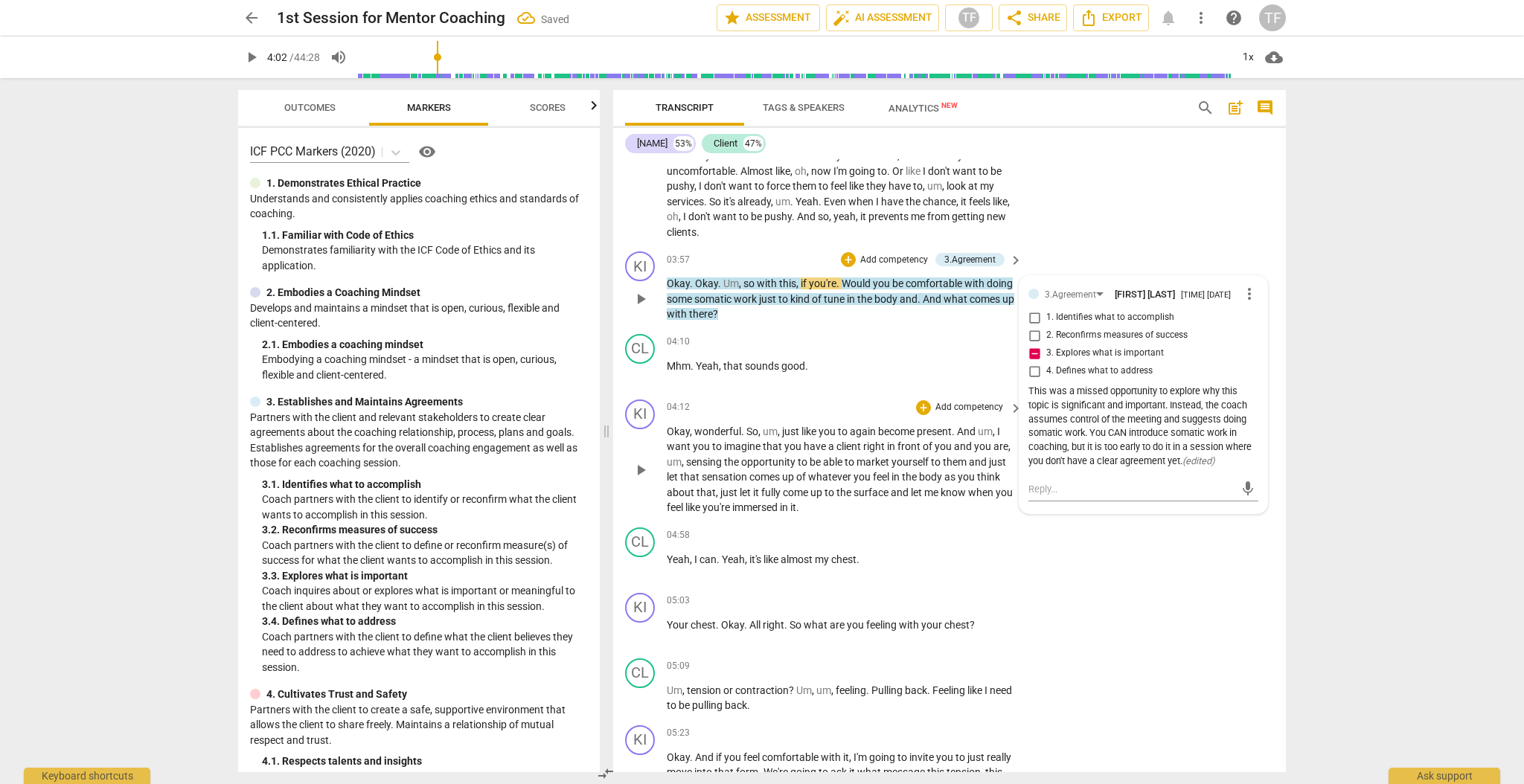 scroll, scrollTop: 946, scrollLeft: 0, axis: vertical 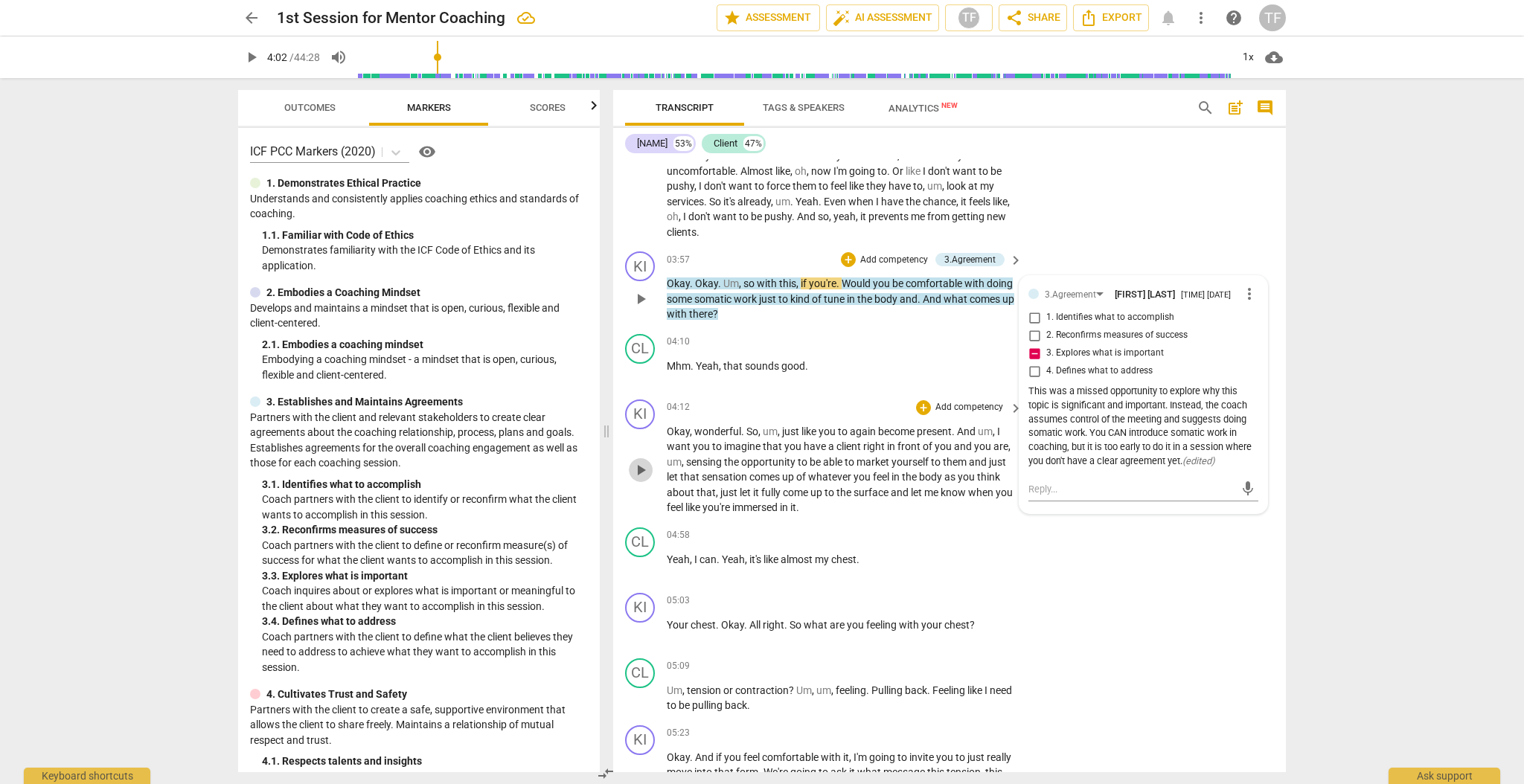 click on "play_arrow" at bounding box center [641, 470] 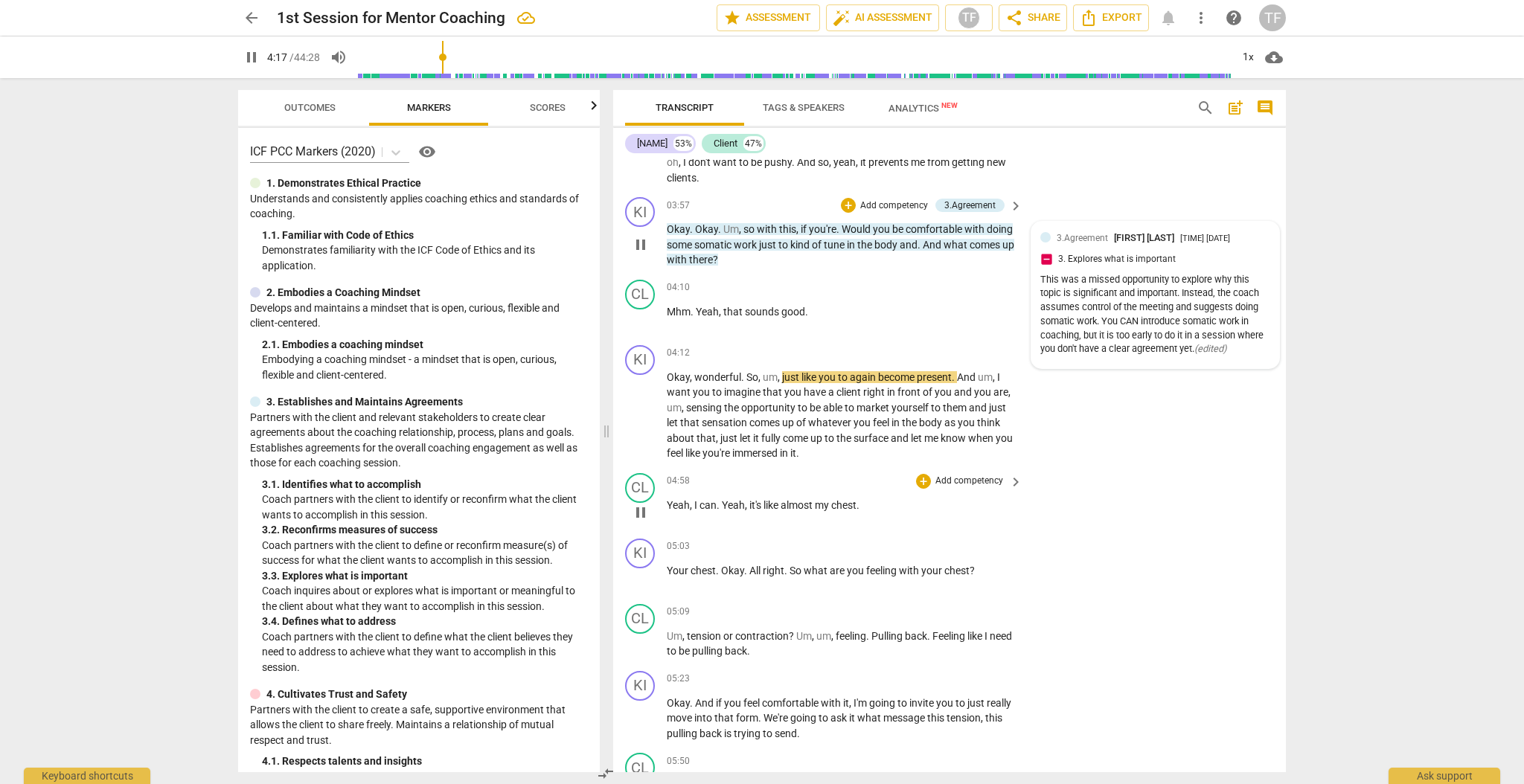 scroll, scrollTop: 1006, scrollLeft: 0, axis: vertical 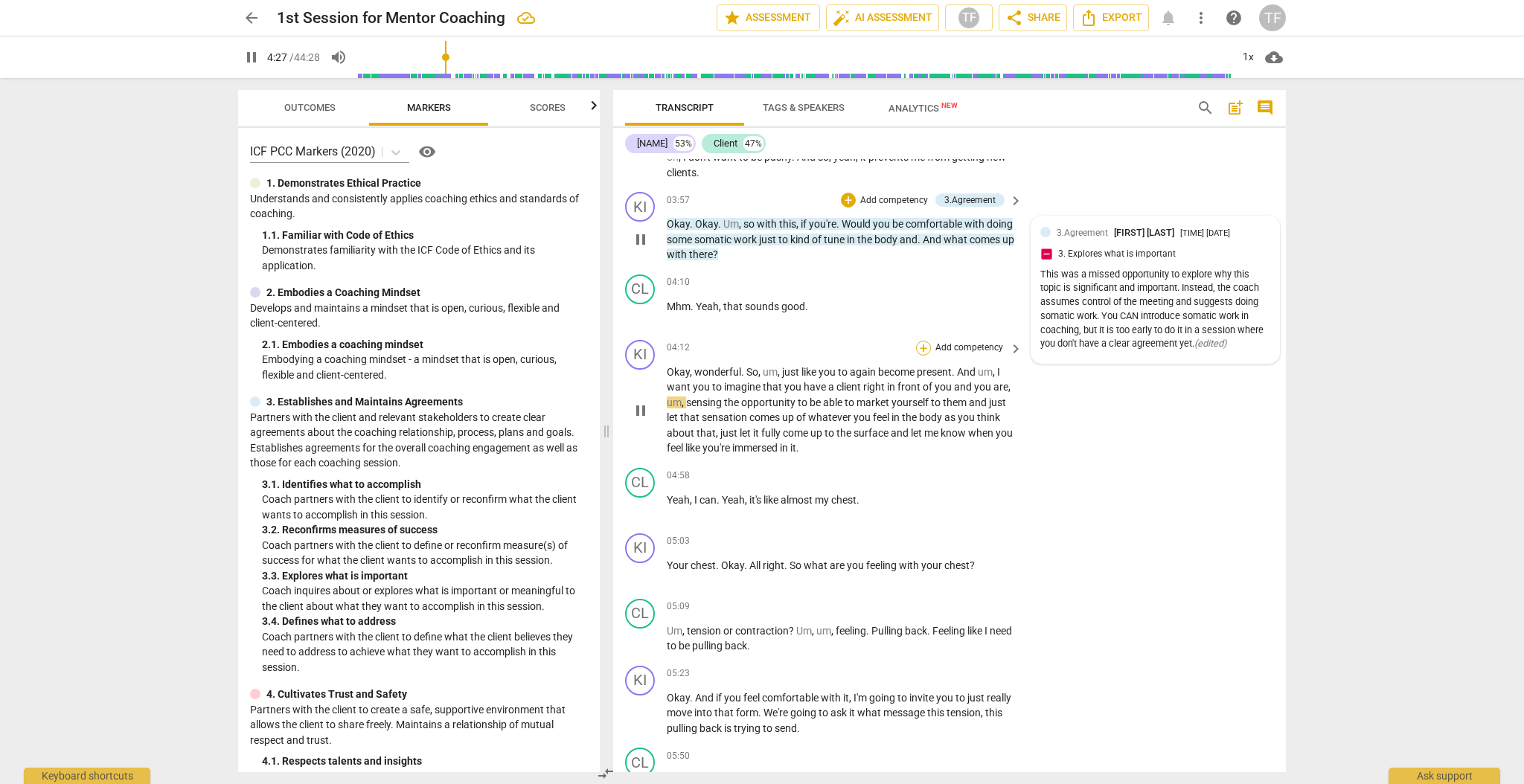click on "+" at bounding box center [923, 348] 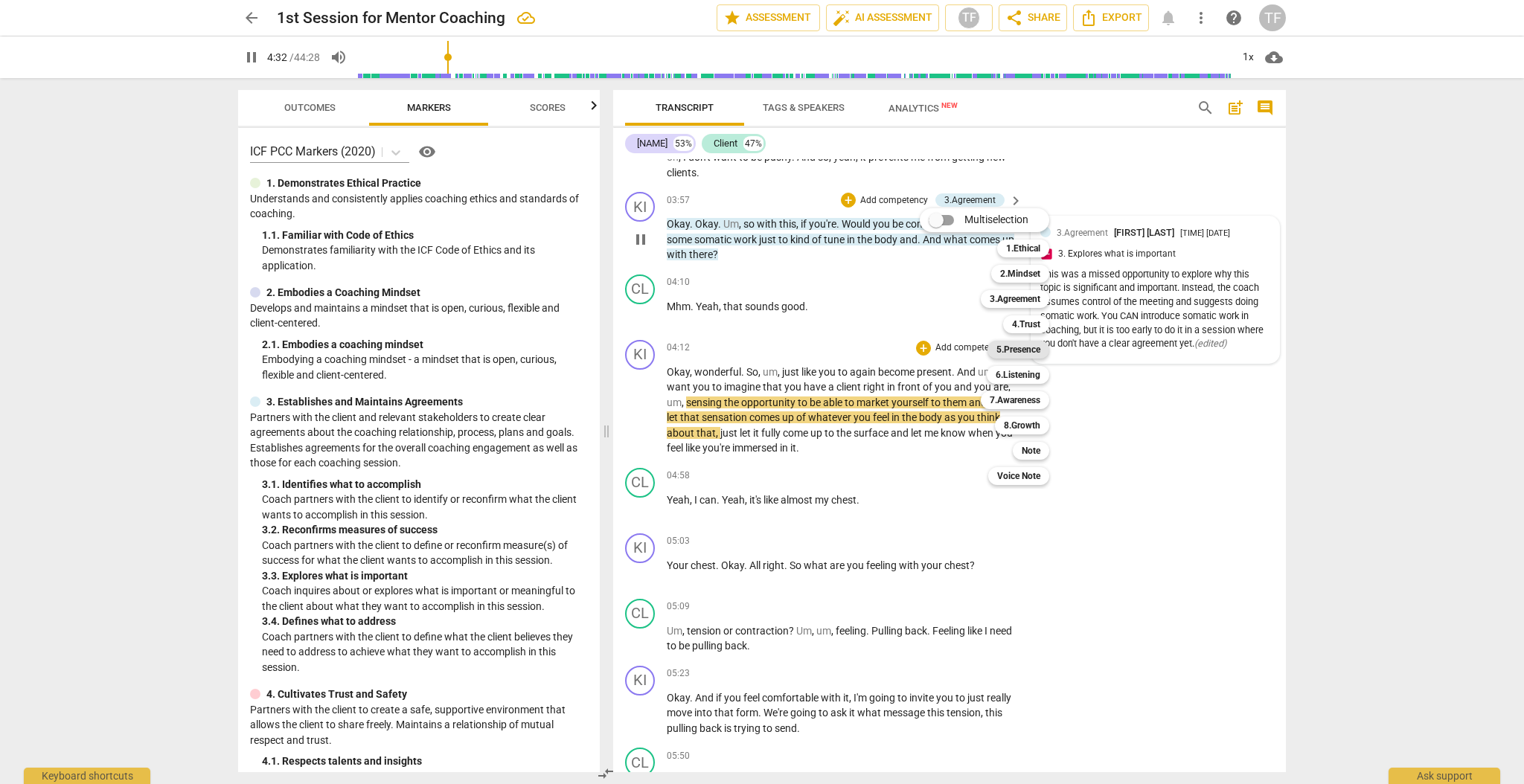click on "5.Presence" at bounding box center [1018, 350] 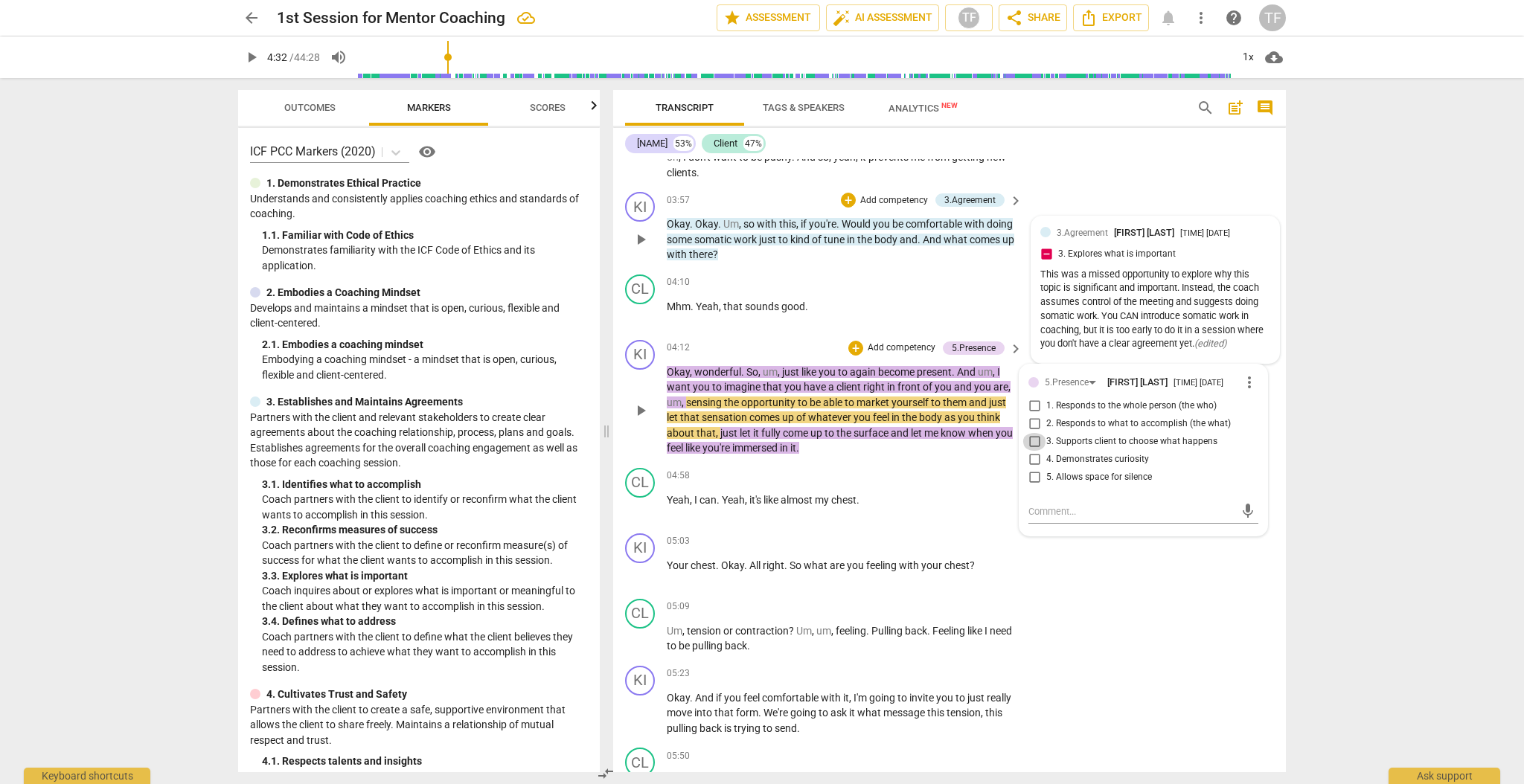 click on "3. Supports client to choose what happens" at bounding box center [1034, 442] 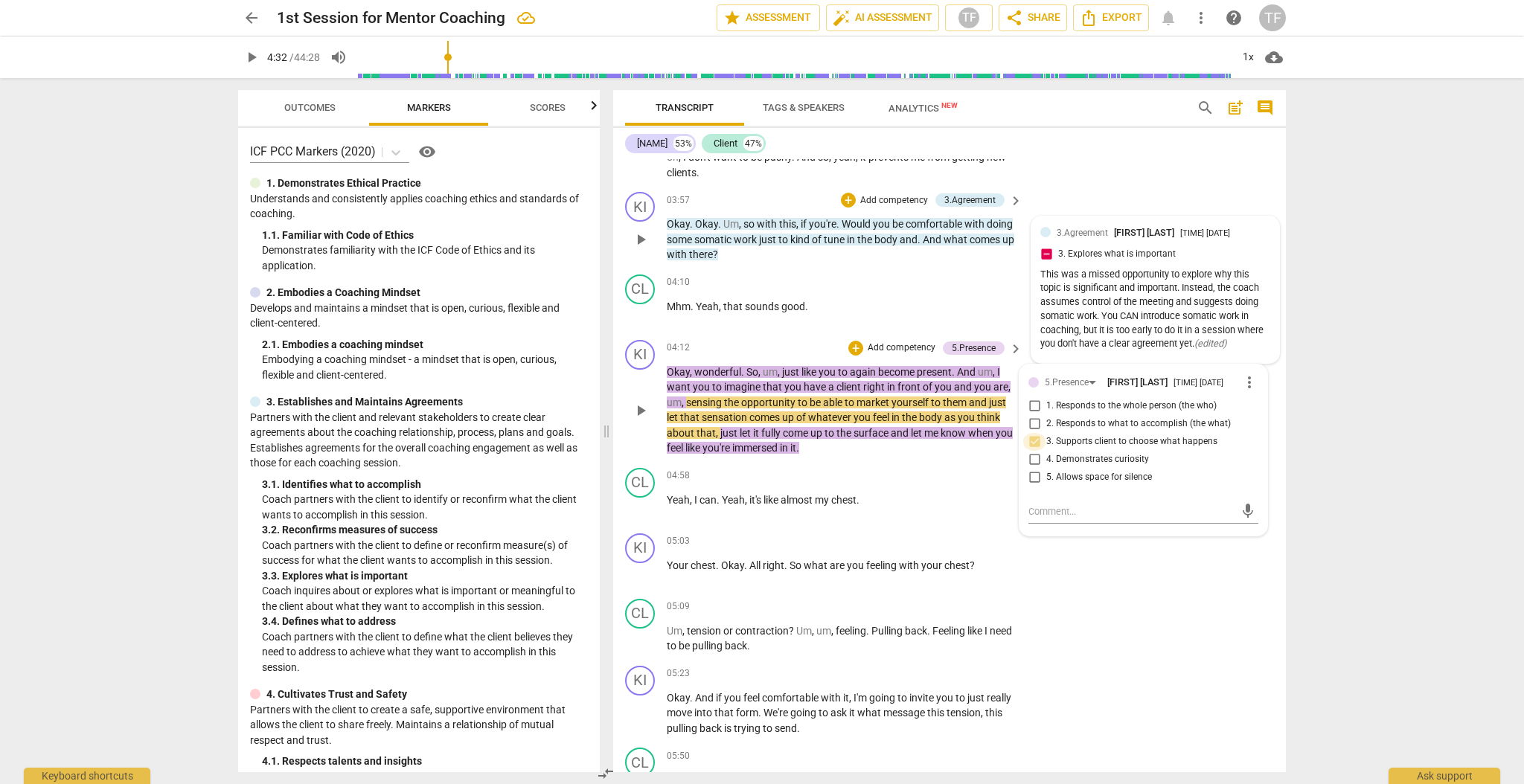 click on "3. Supports client to choose what happens" at bounding box center [1034, 442] 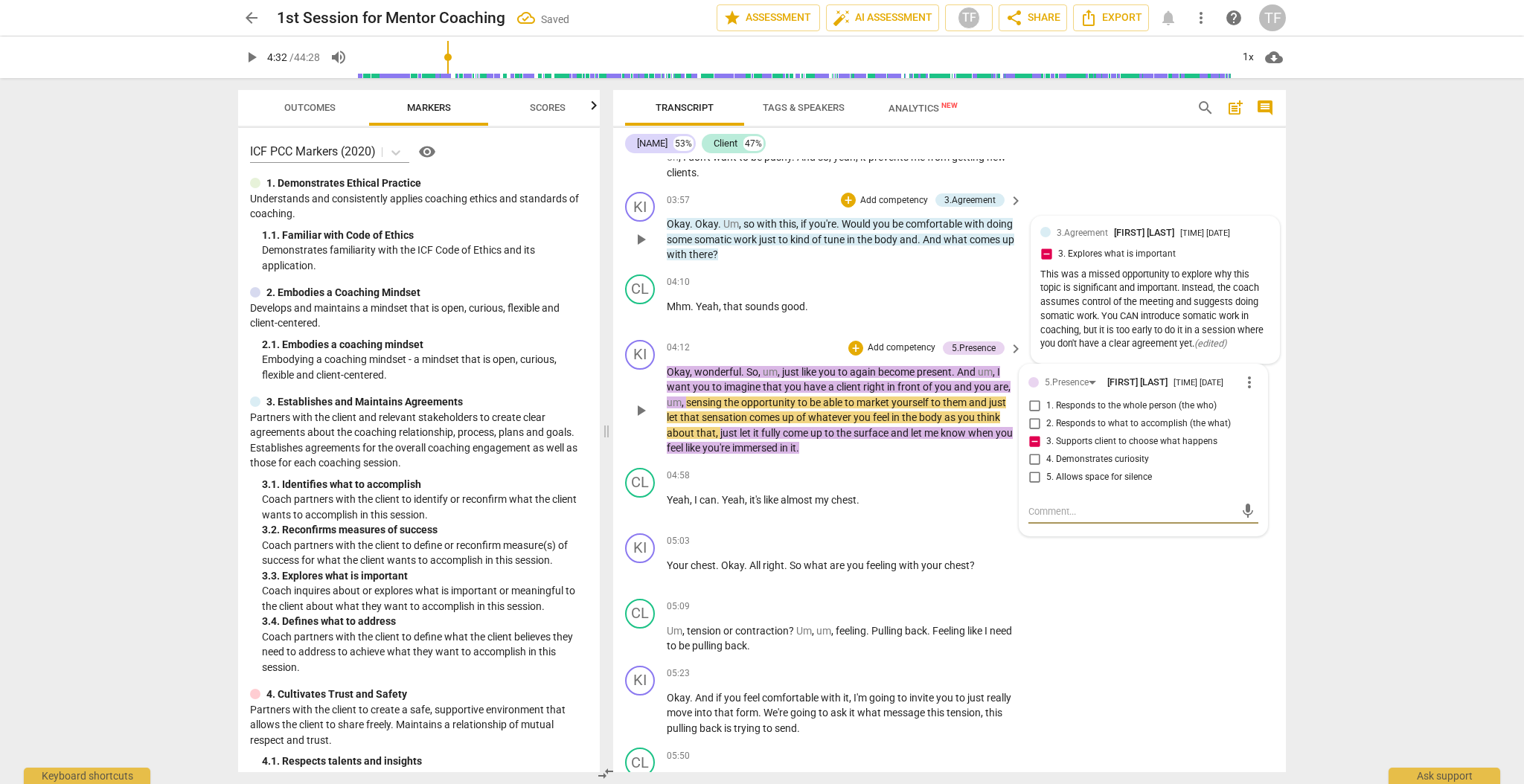 click at bounding box center (1131, 511) 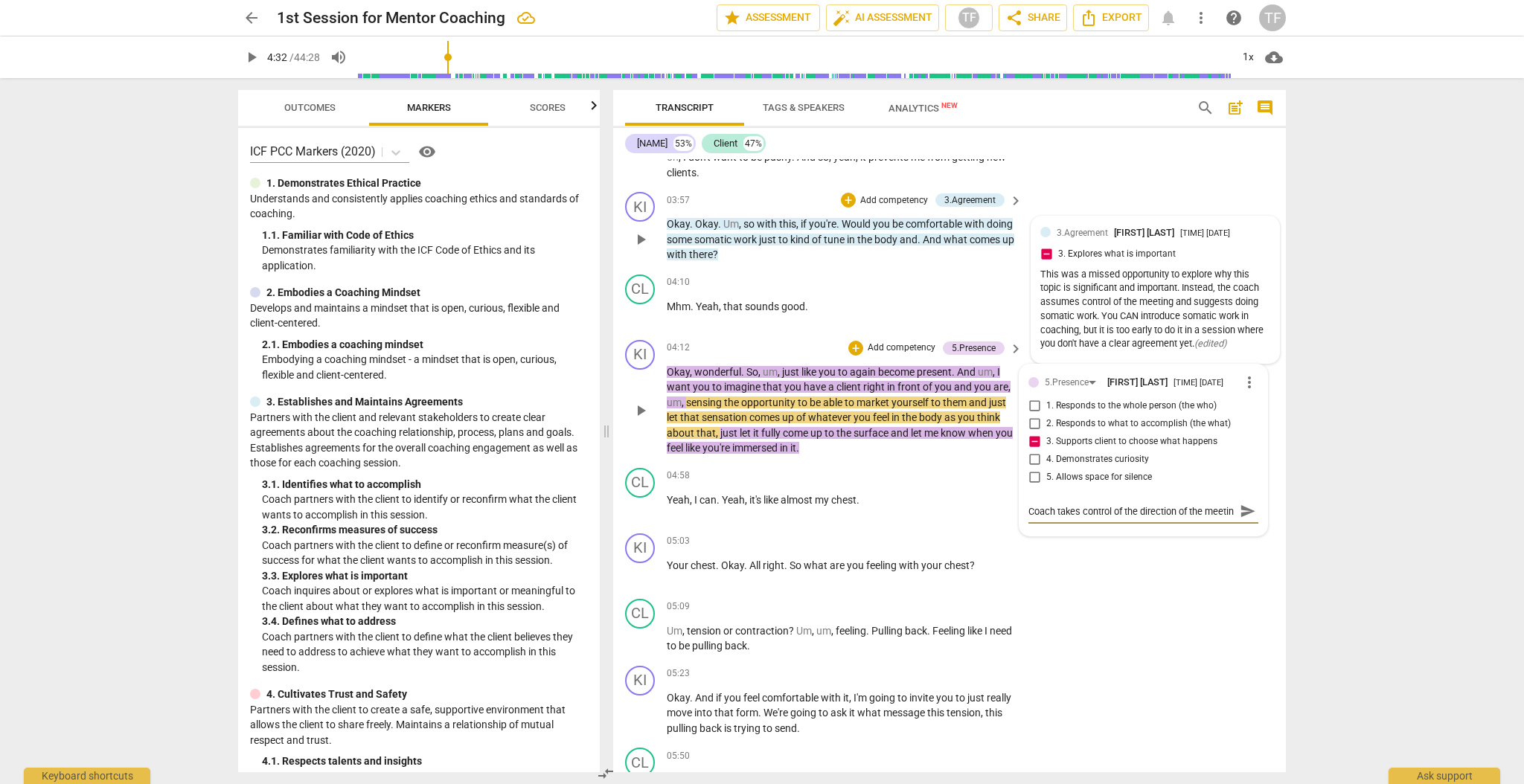 scroll, scrollTop: 13, scrollLeft: 0, axis: vertical 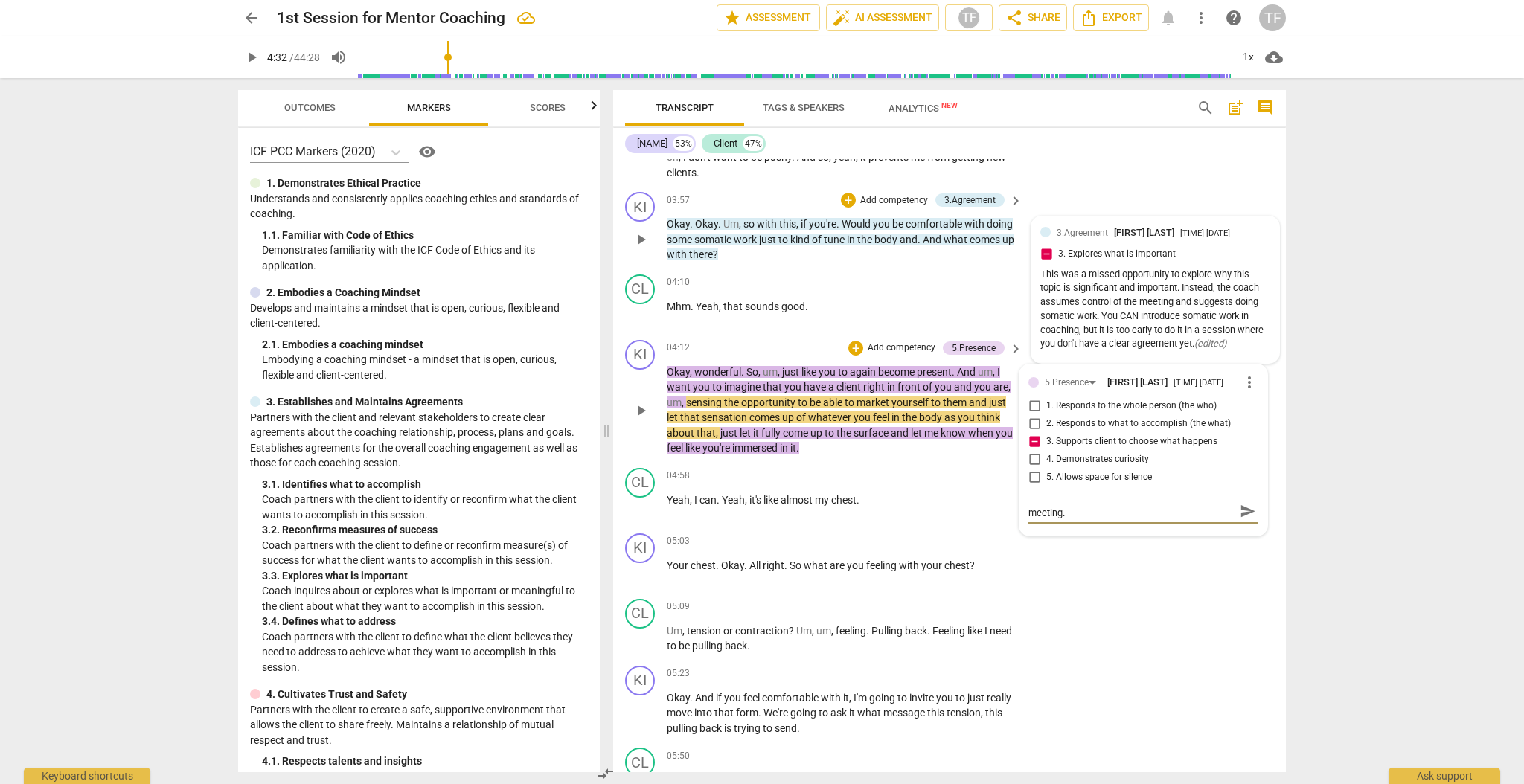 click on "send" at bounding box center [1248, 511] 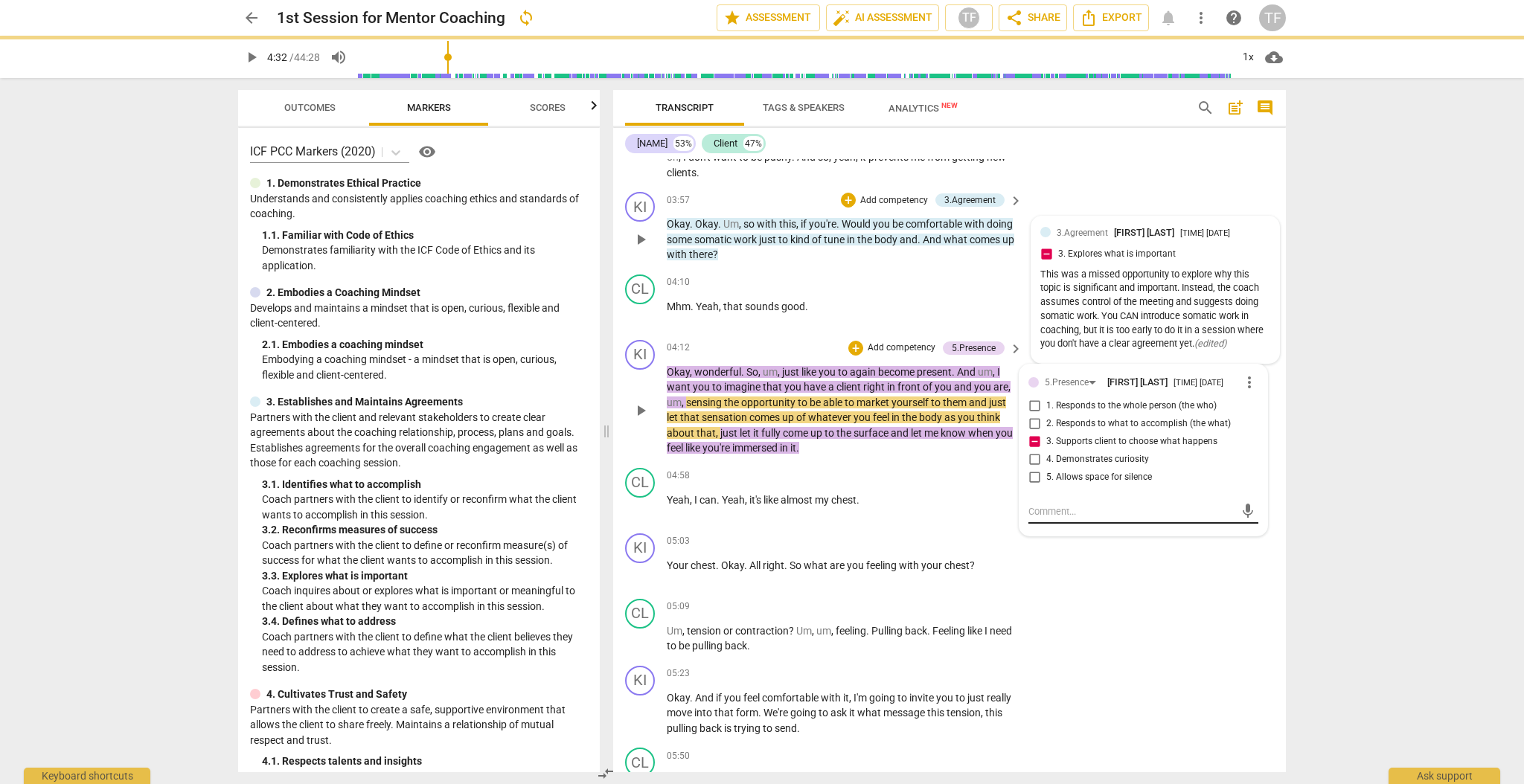 scroll, scrollTop: 0, scrollLeft: 0, axis: both 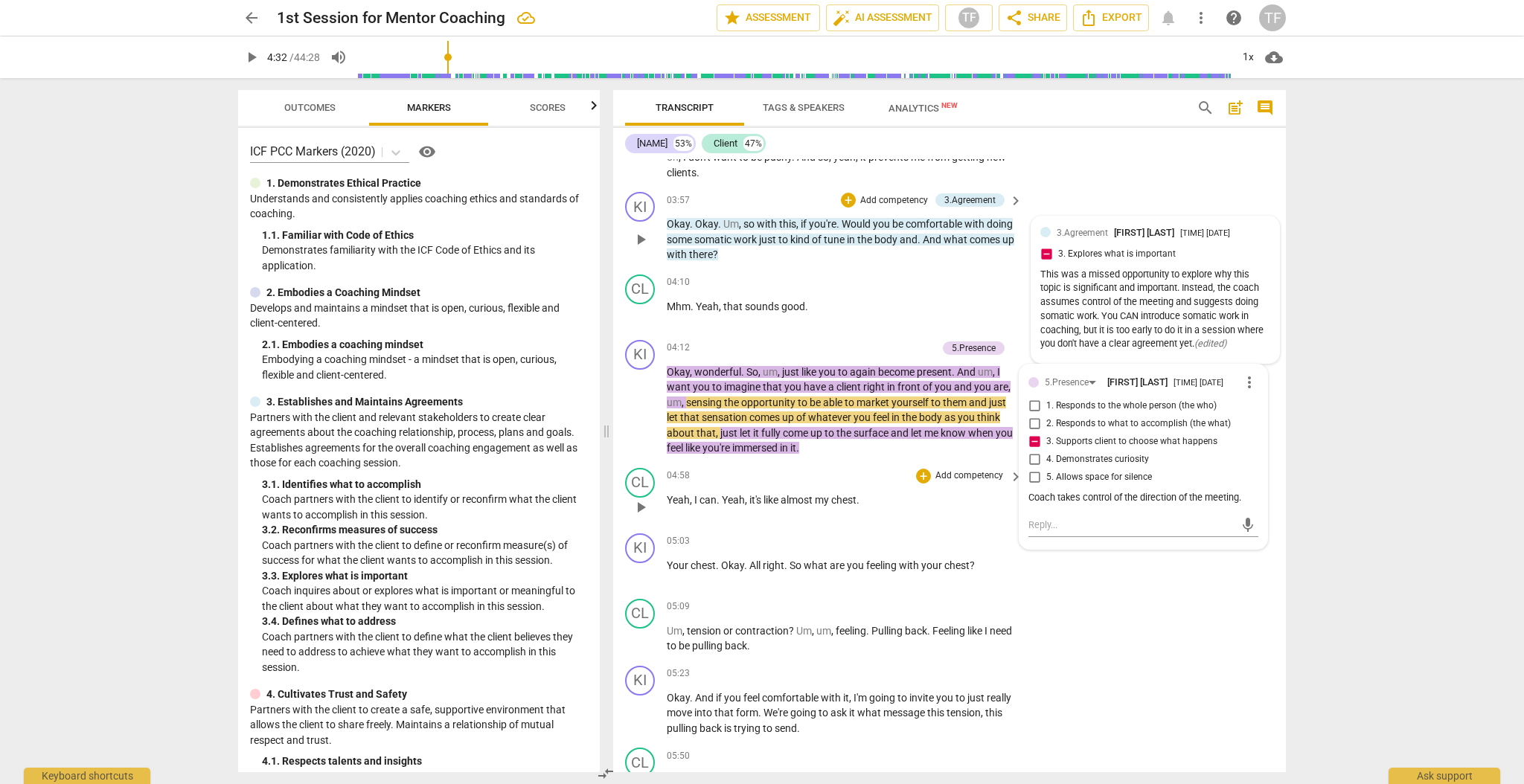 click on "Yeah ,   I   can .   Yeah ,   it's   like   almost   my   chest ." at bounding box center (841, 500) 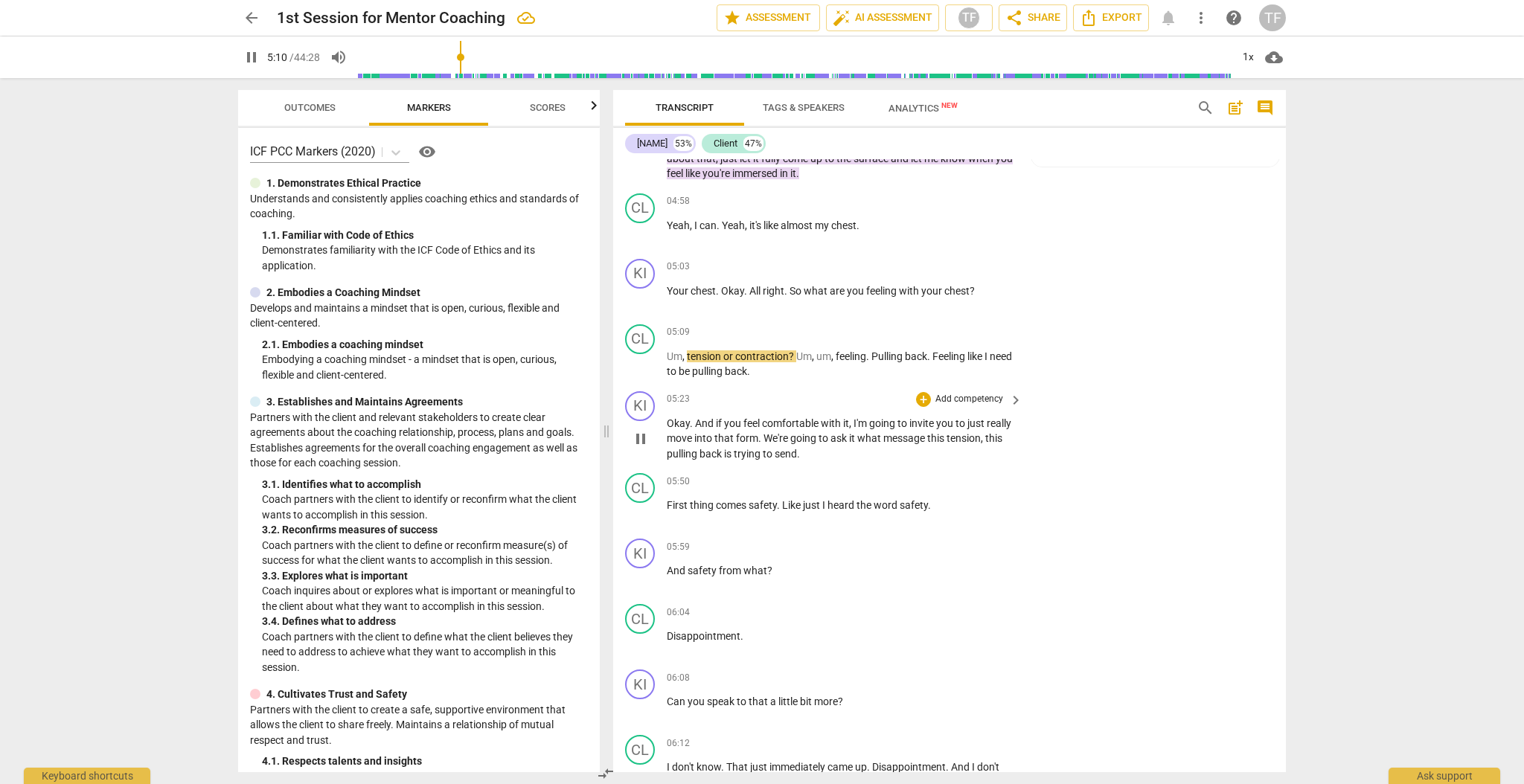scroll, scrollTop: 1285, scrollLeft: 0, axis: vertical 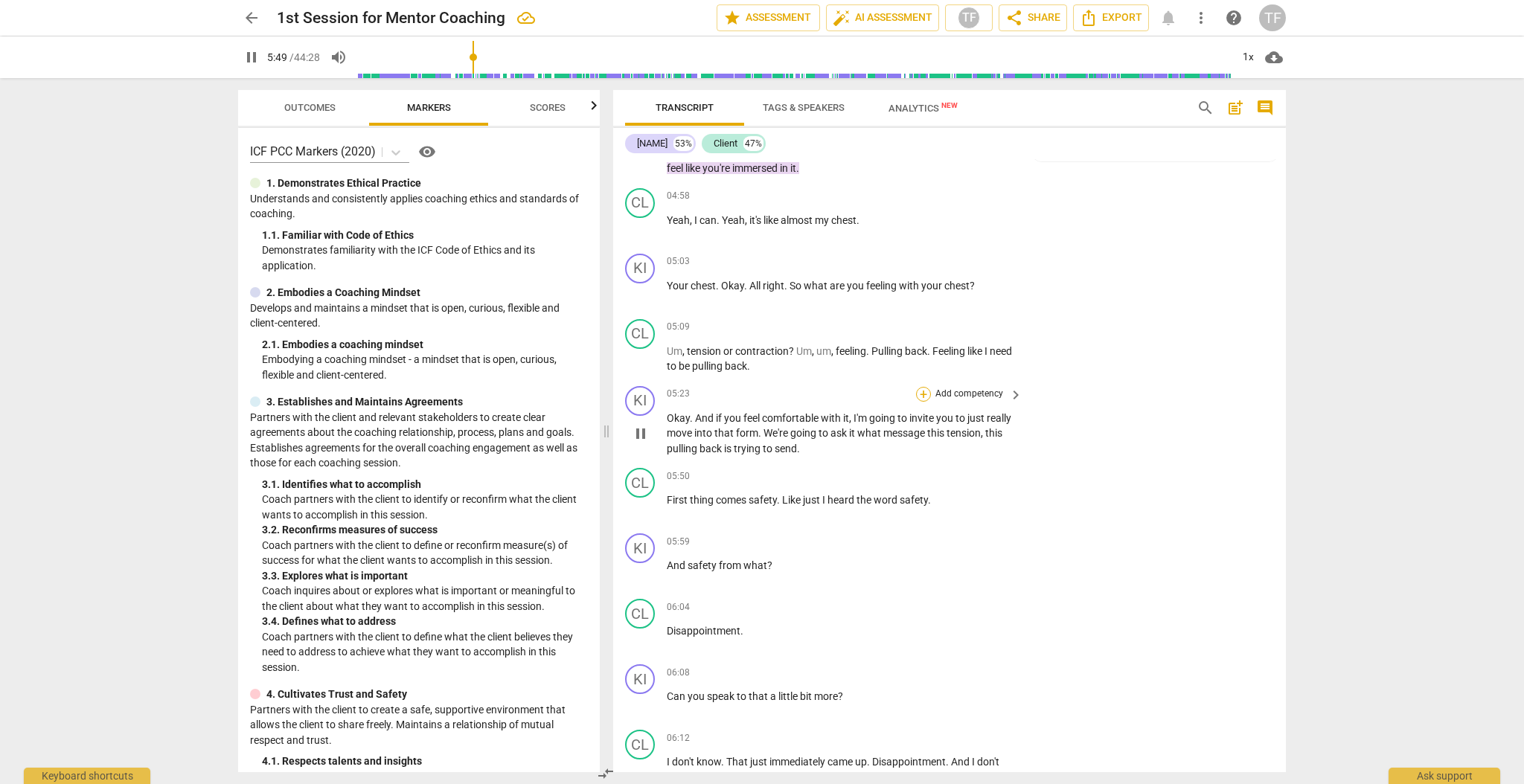 click on "+" at bounding box center (923, 394) 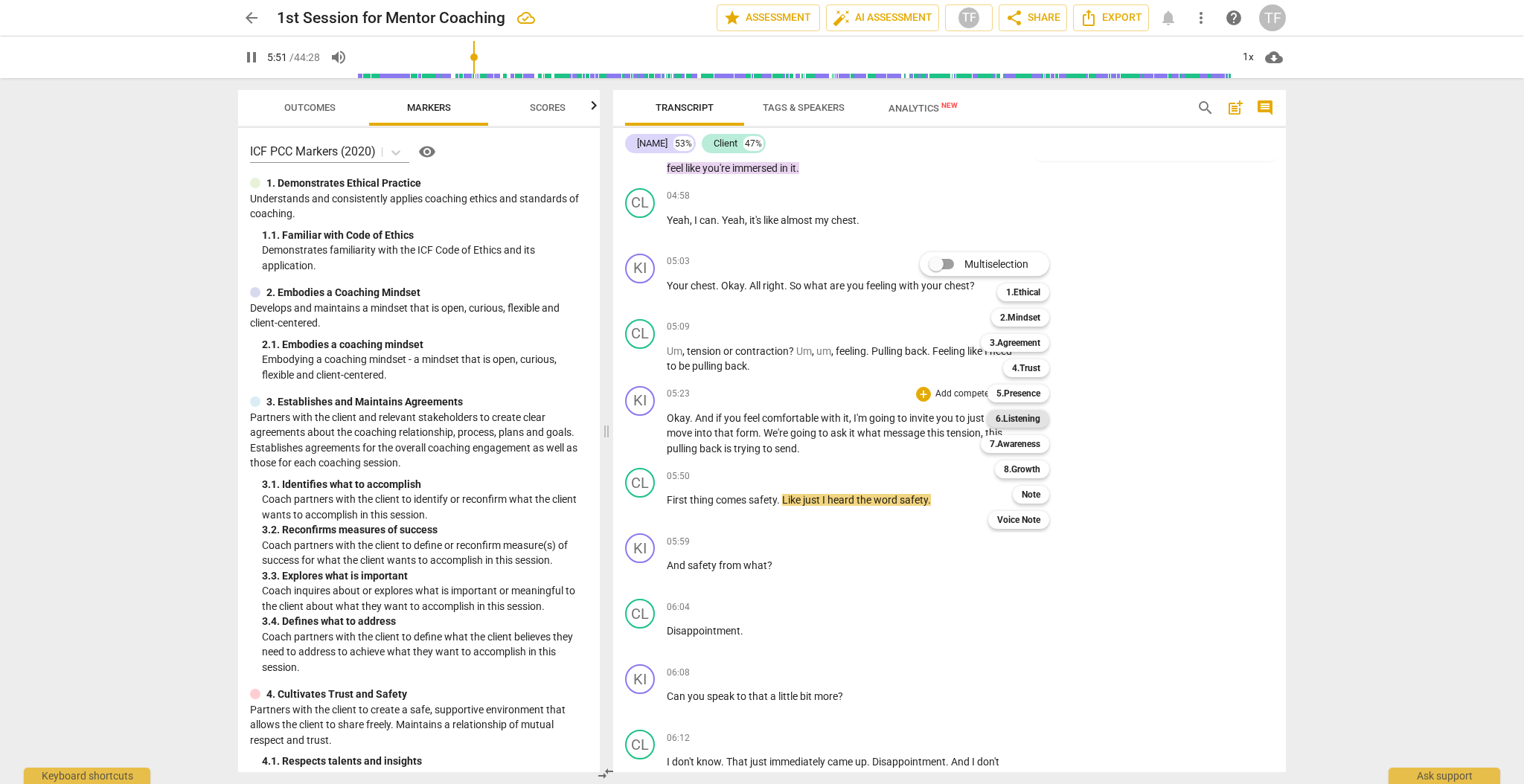 click on "6.Listening" at bounding box center [1018, 419] 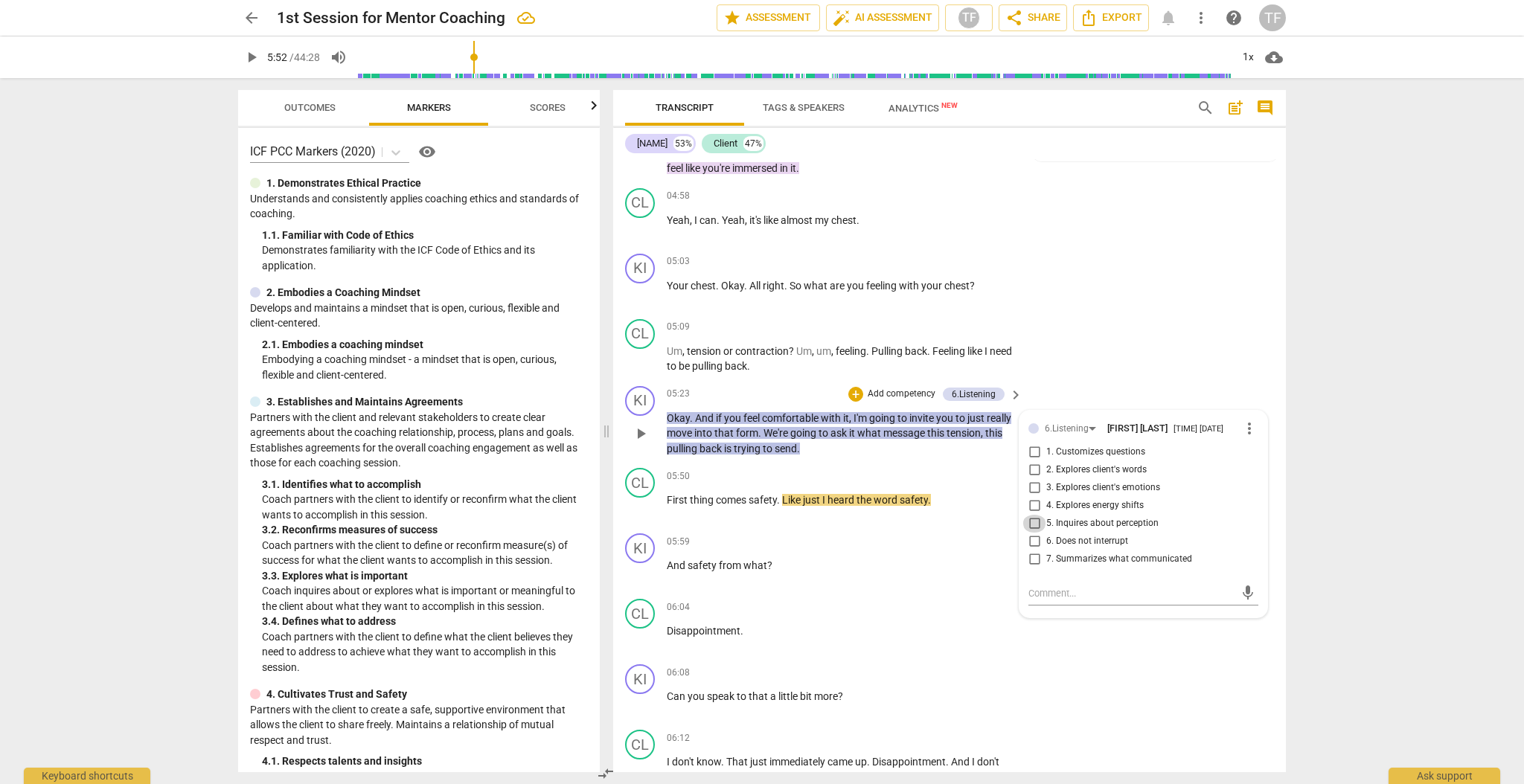 click on "5. Inquires about perception" at bounding box center [1034, 524] 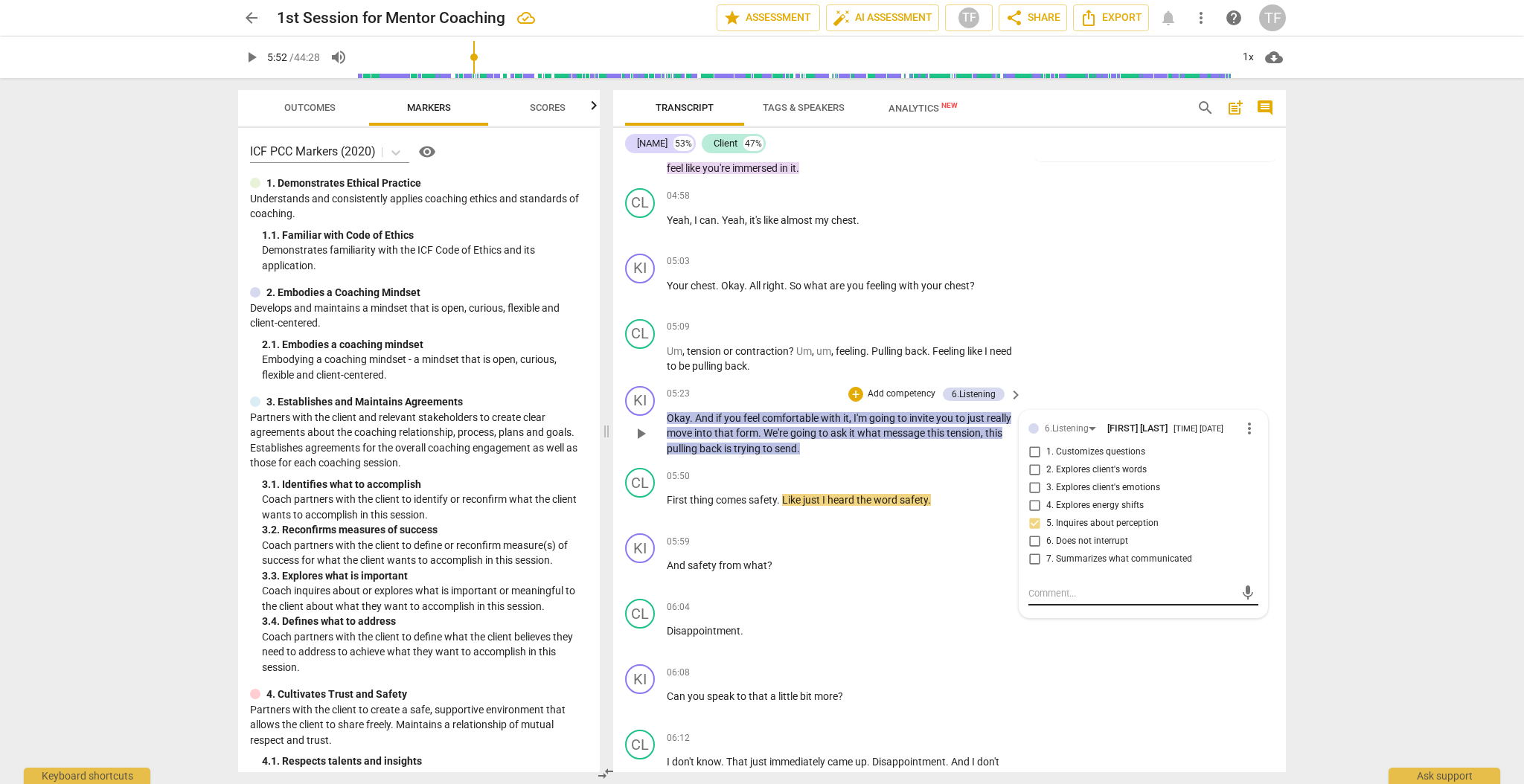 click on "6.Listening [PERSON] [TIME] [DATE] more_vert 1. Customizes questions 2. Explores client's words 3. Explores client's emotions 4. Explores energy shifts 5. Inquires about perception 6. Does not interrupt 7. Summarizes what communicated mic" at bounding box center [1143, 514] 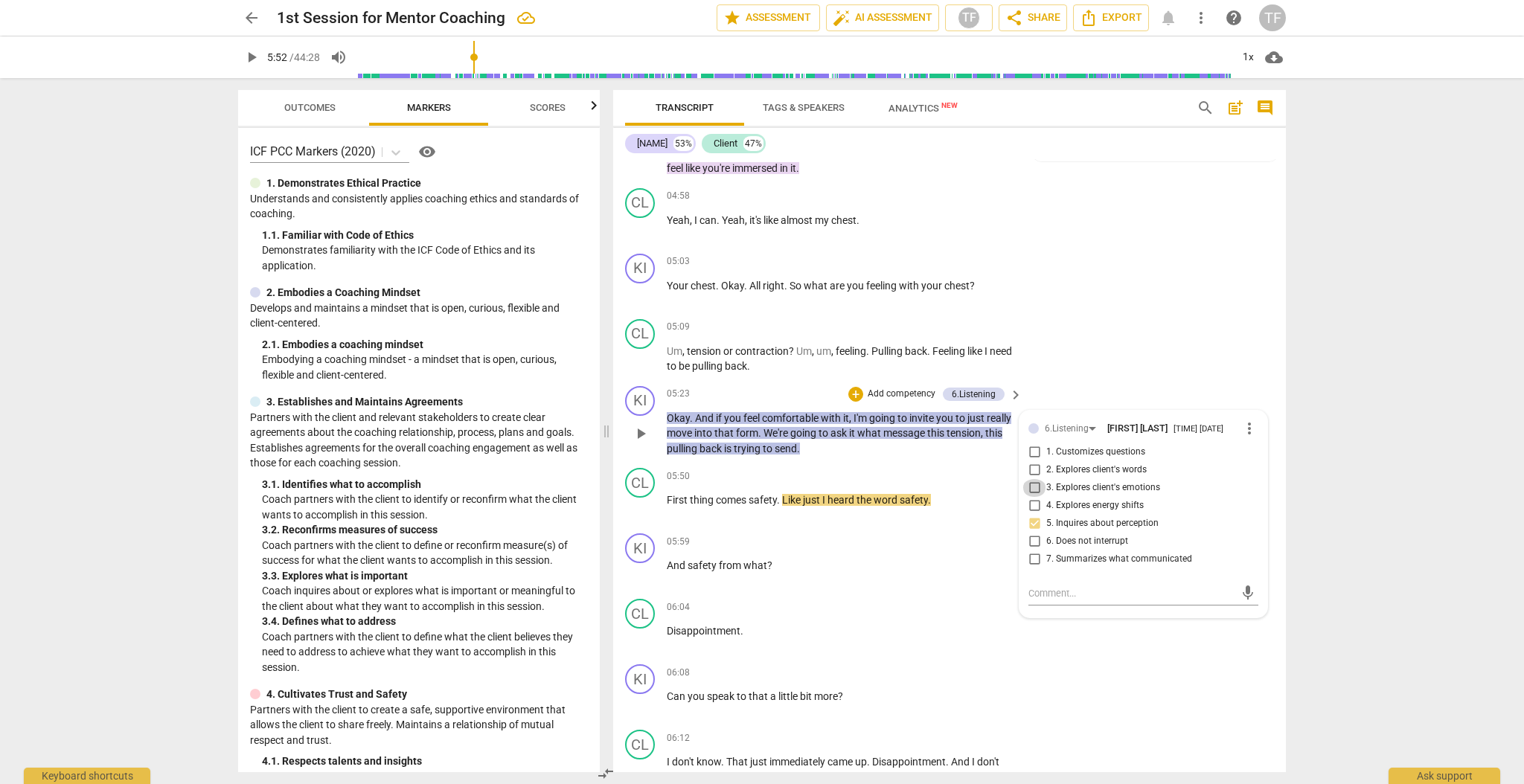 click on "3. Explores client's emotions" at bounding box center [1034, 488] 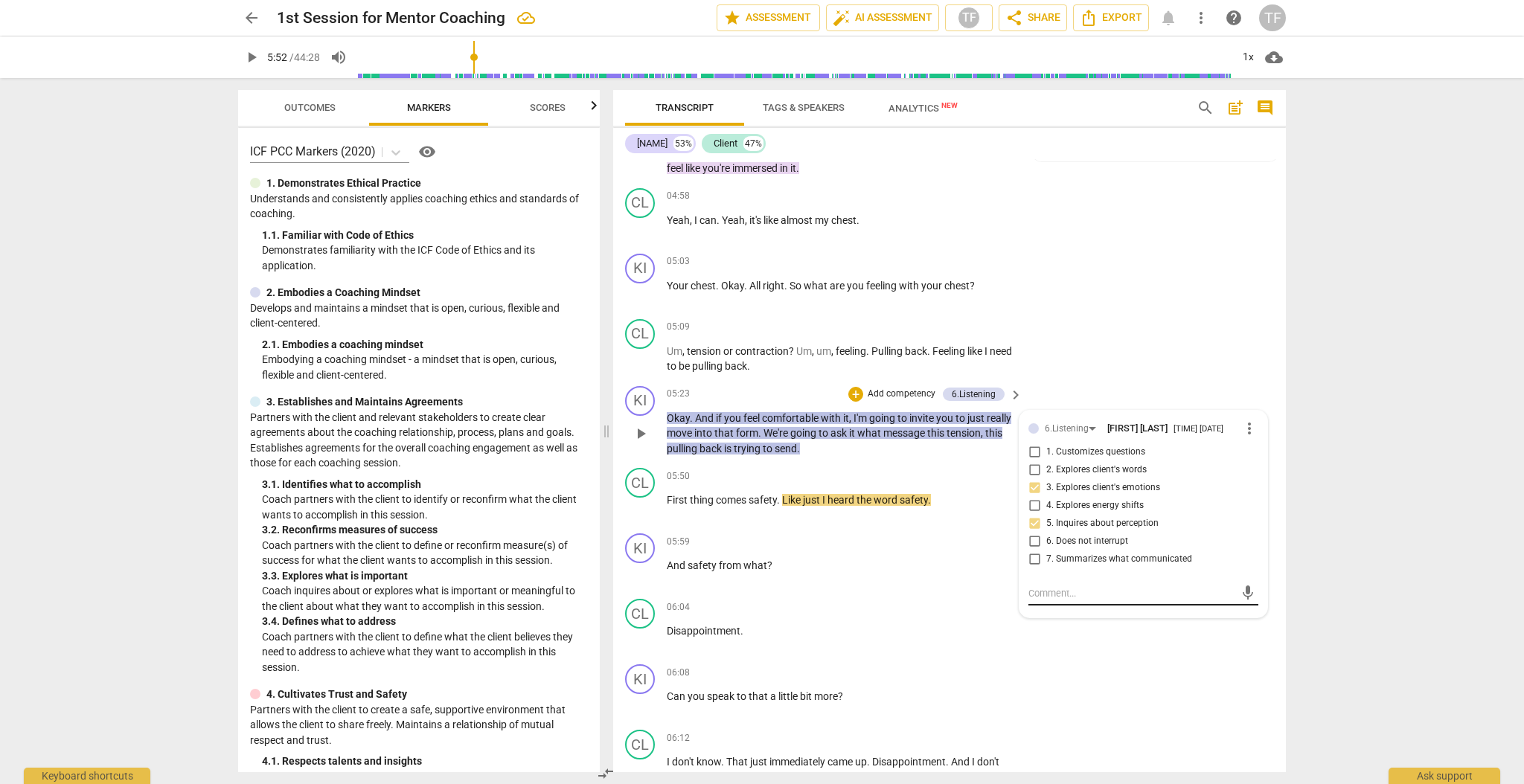 click at bounding box center [1131, 593] 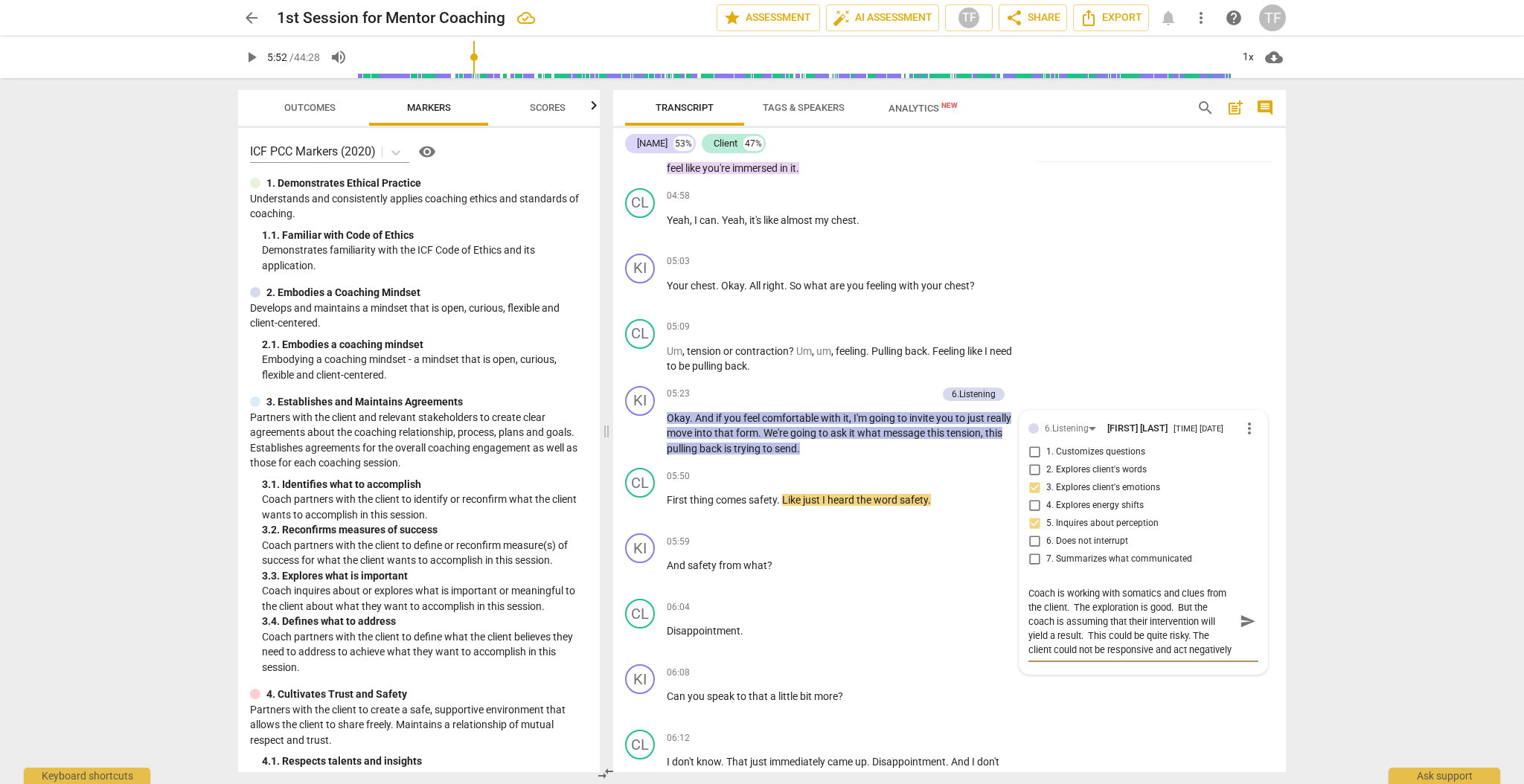 scroll, scrollTop: 12, scrollLeft: 0, axis: vertical 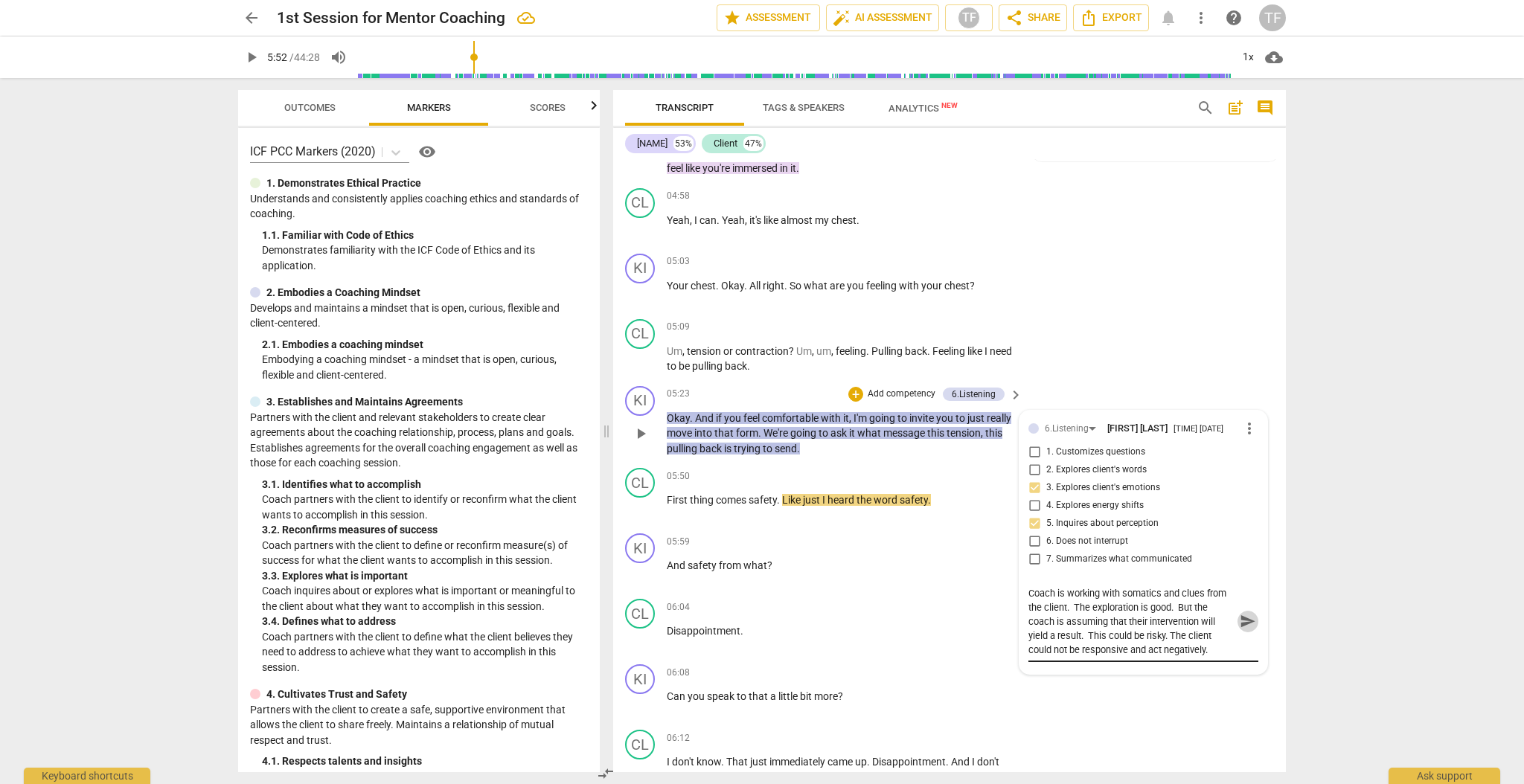 click on "send" at bounding box center (1247, 621) 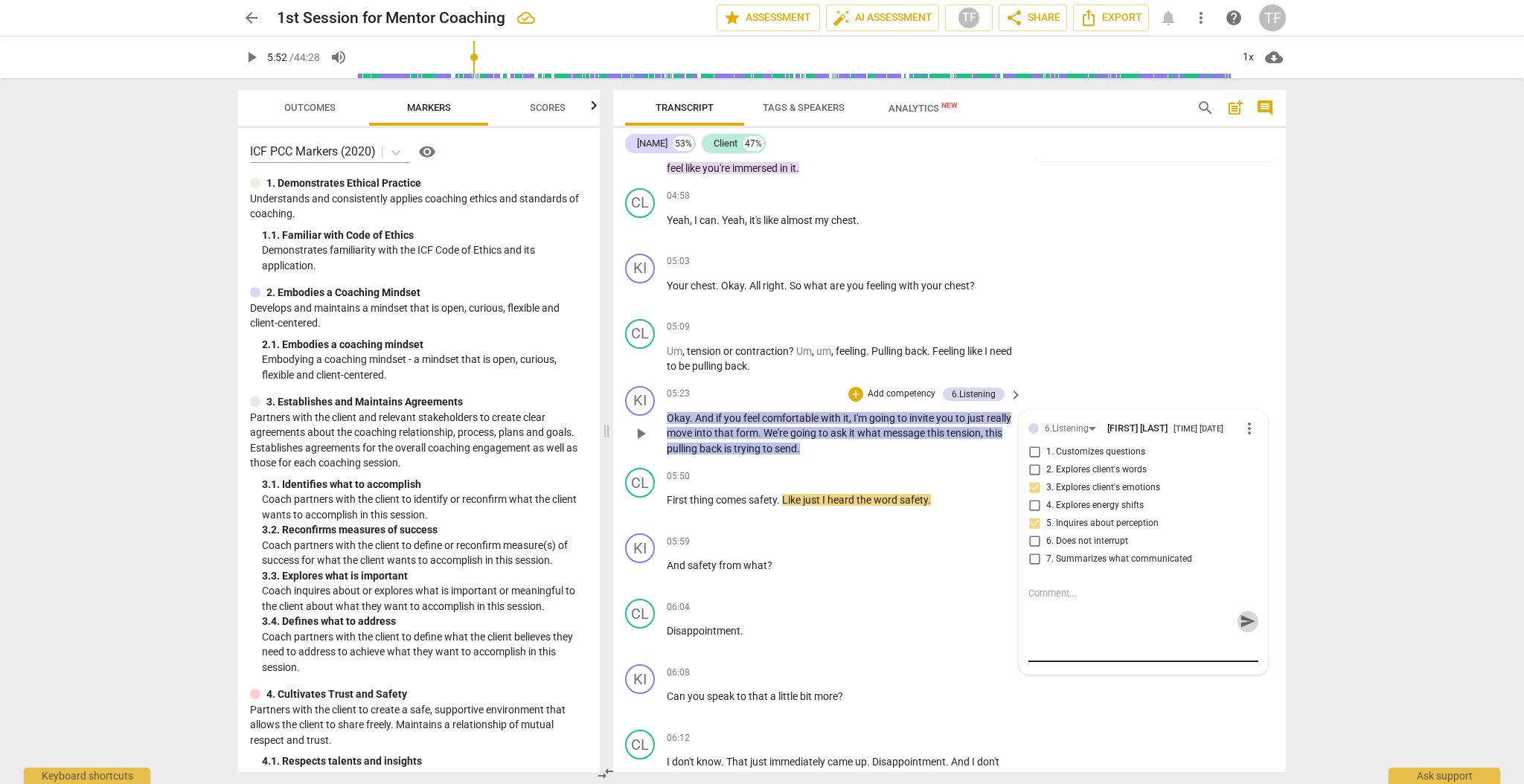 scroll, scrollTop: 0, scrollLeft: 0, axis: both 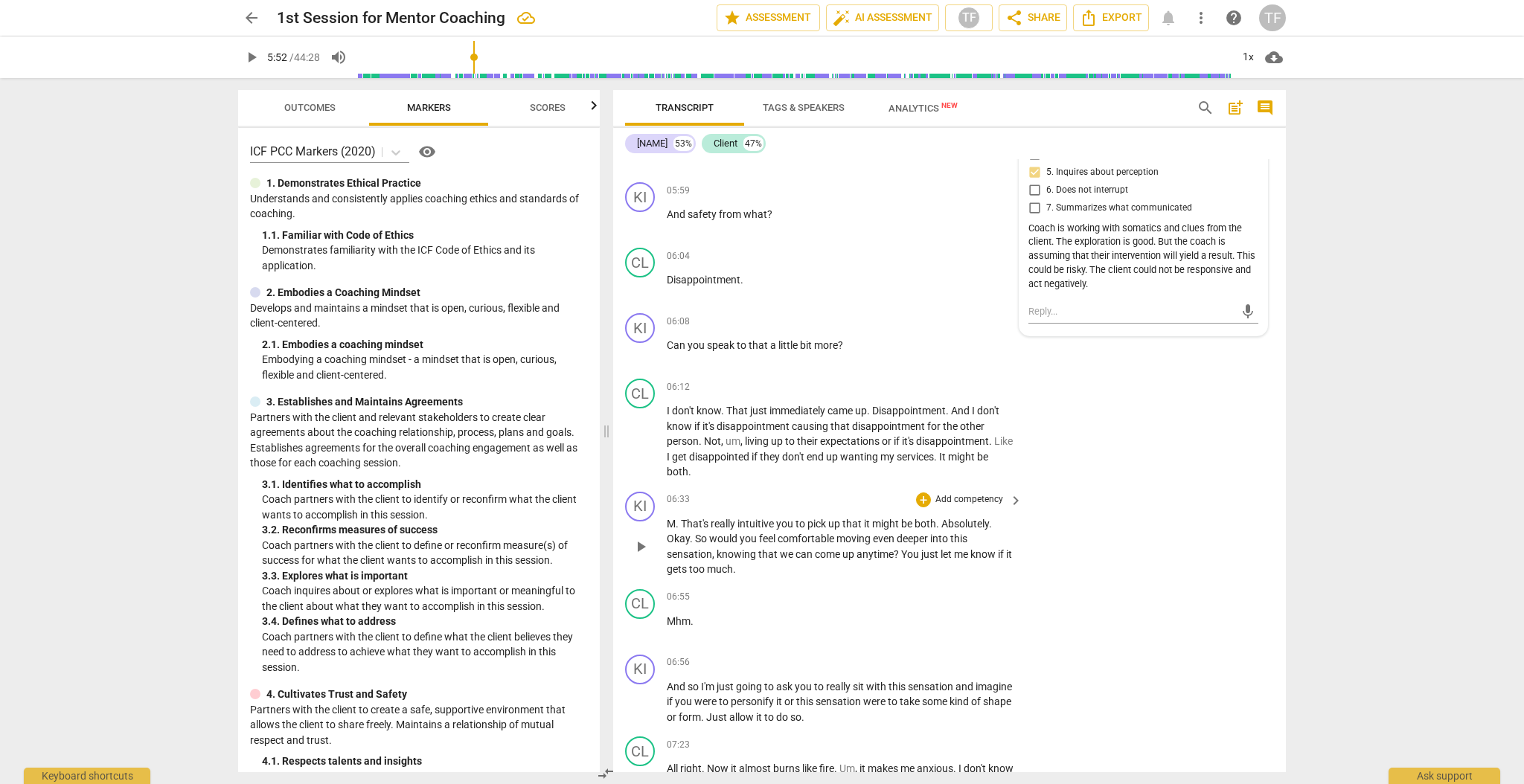 click on "be" at bounding box center (908, 524) 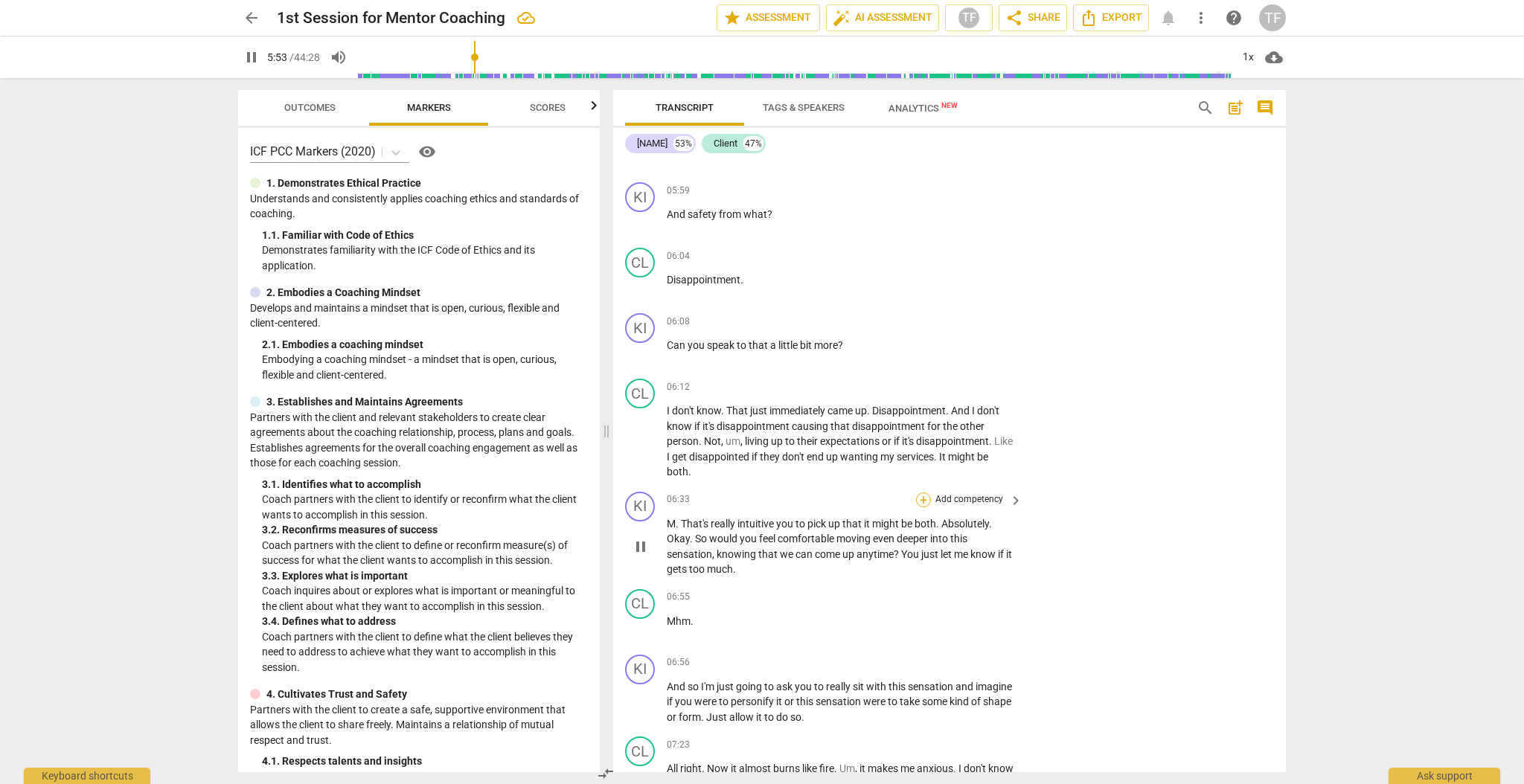 click on "+" at bounding box center (923, 500) 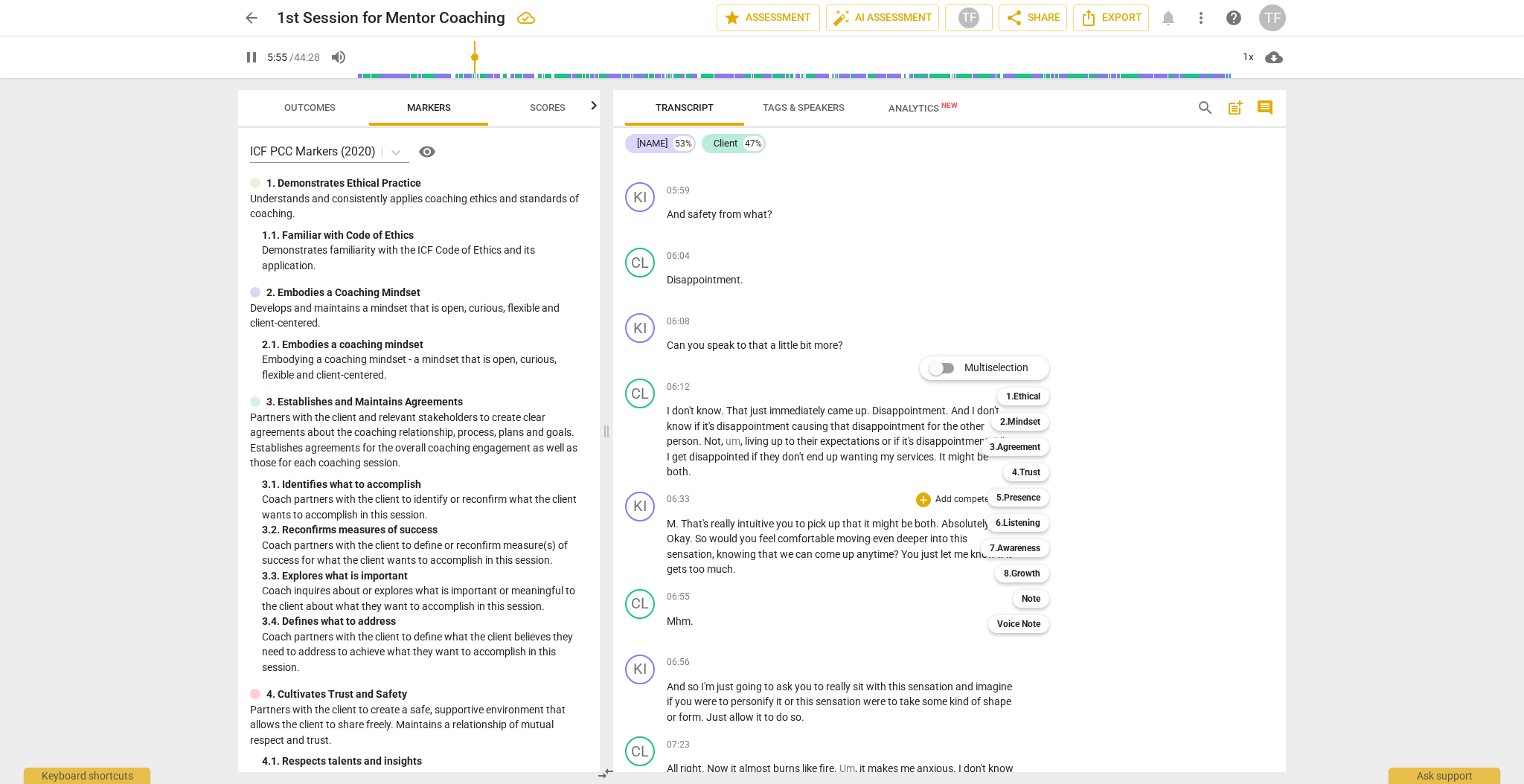 click on "Multiselection m 1.Ethical 1 2.Mindset 2 3.Agreement 3 4.Trust 4 5.Presence 5 6.Listening 6 7.Awareness 7 8.Growth 8 Note 9 Voice Note 0" at bounding box center (996, 495) 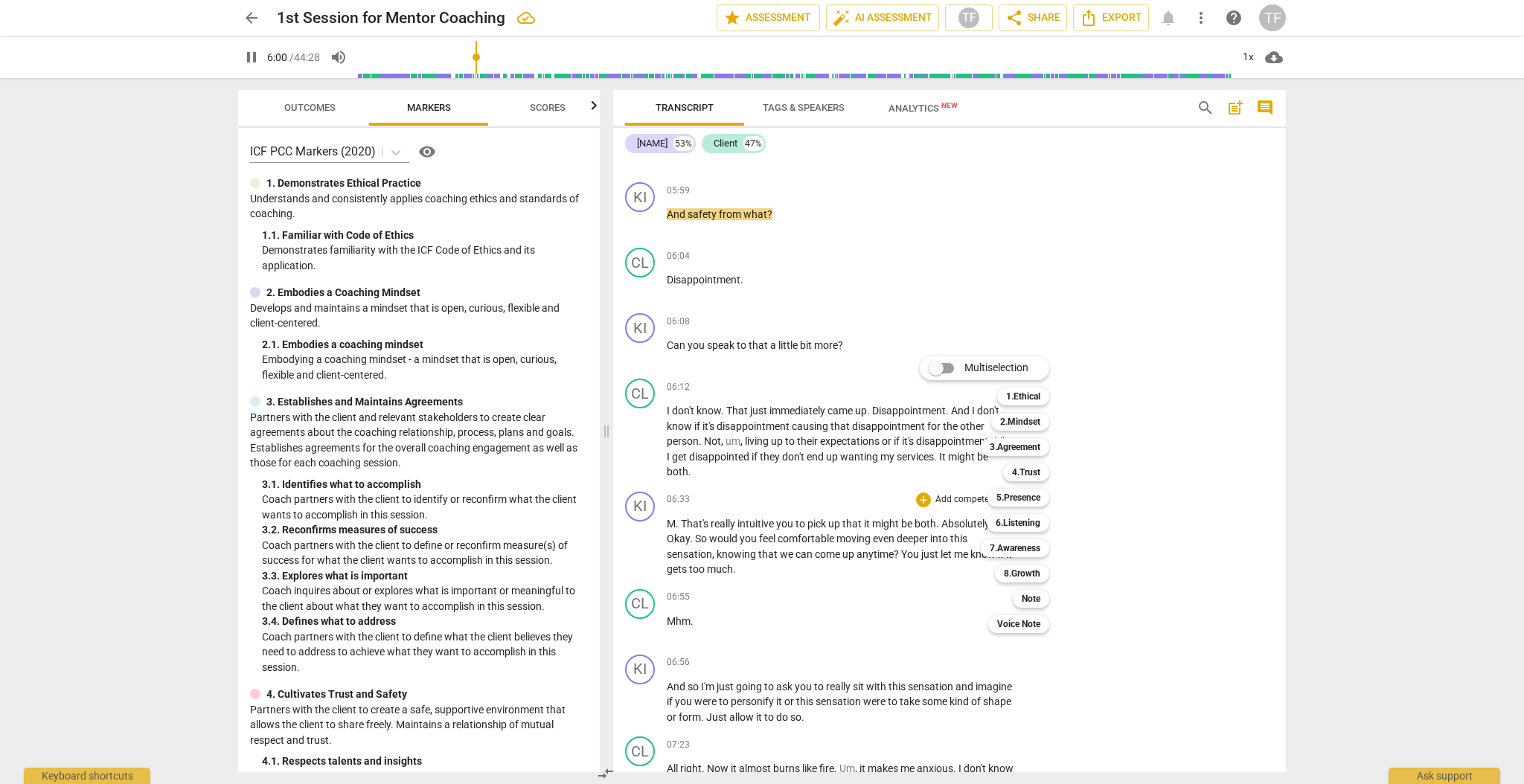 click at bounding box center (762, 392) 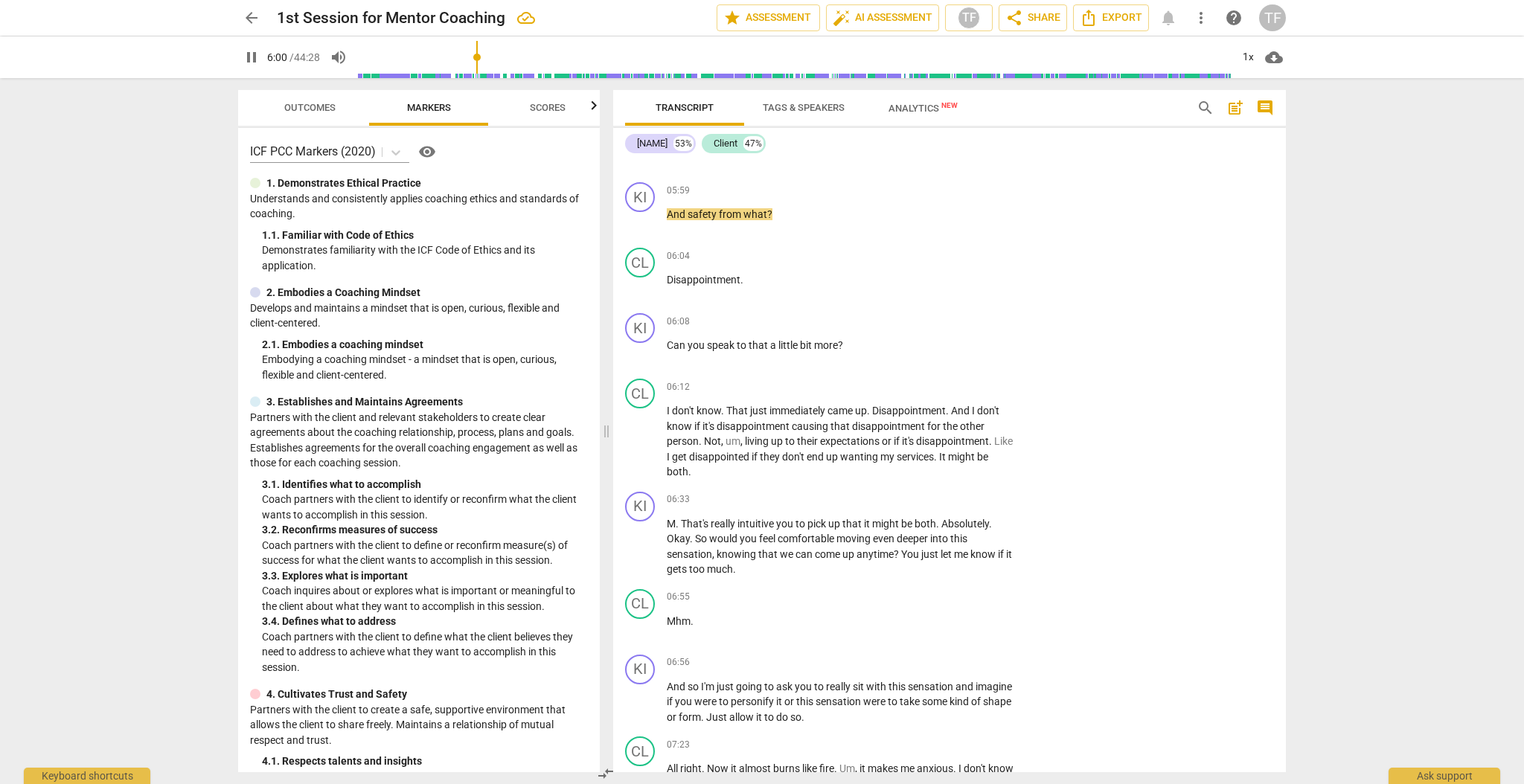 click at bounding box center (762, 392) 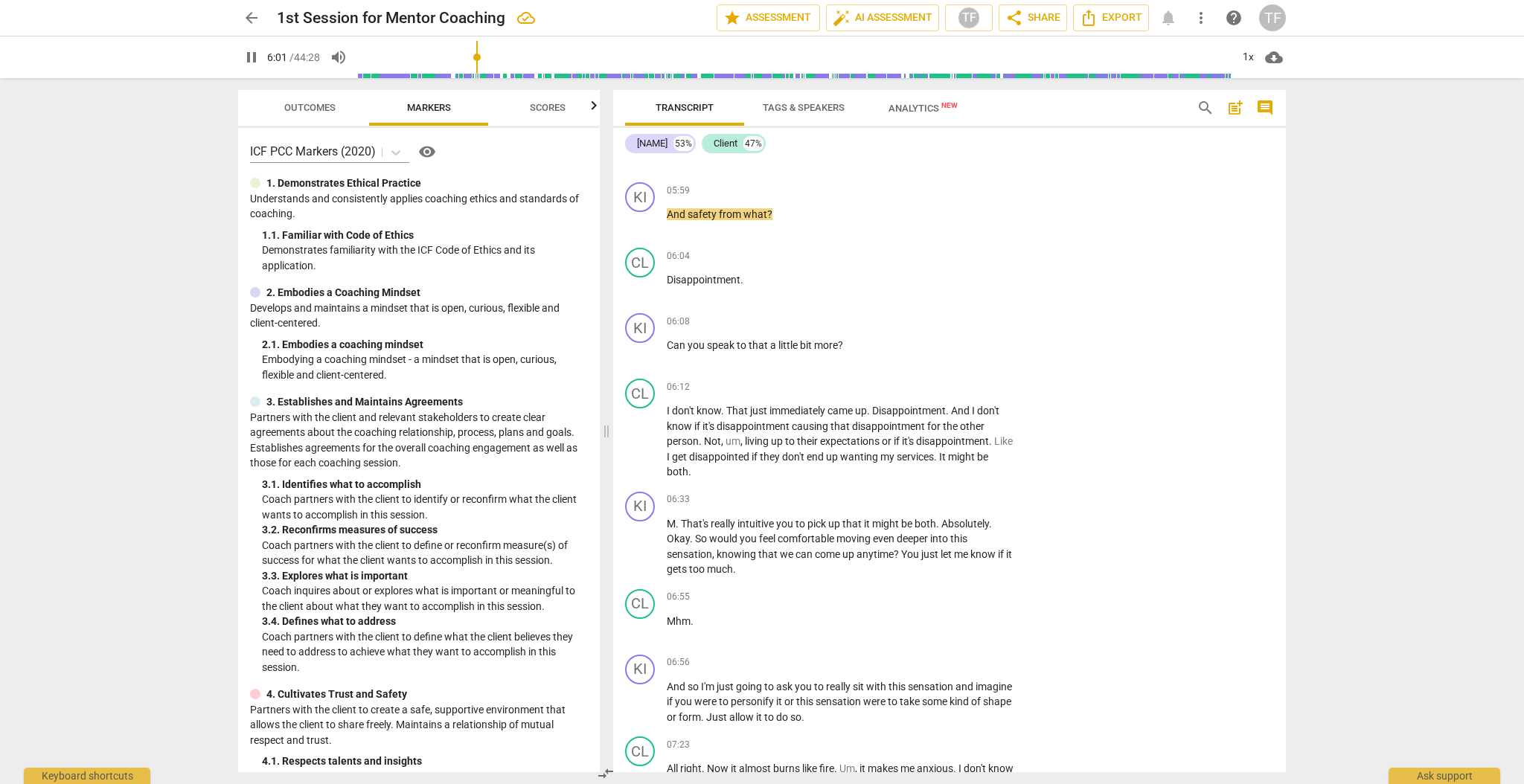 click on "That's" at bounding box center [696, 524] 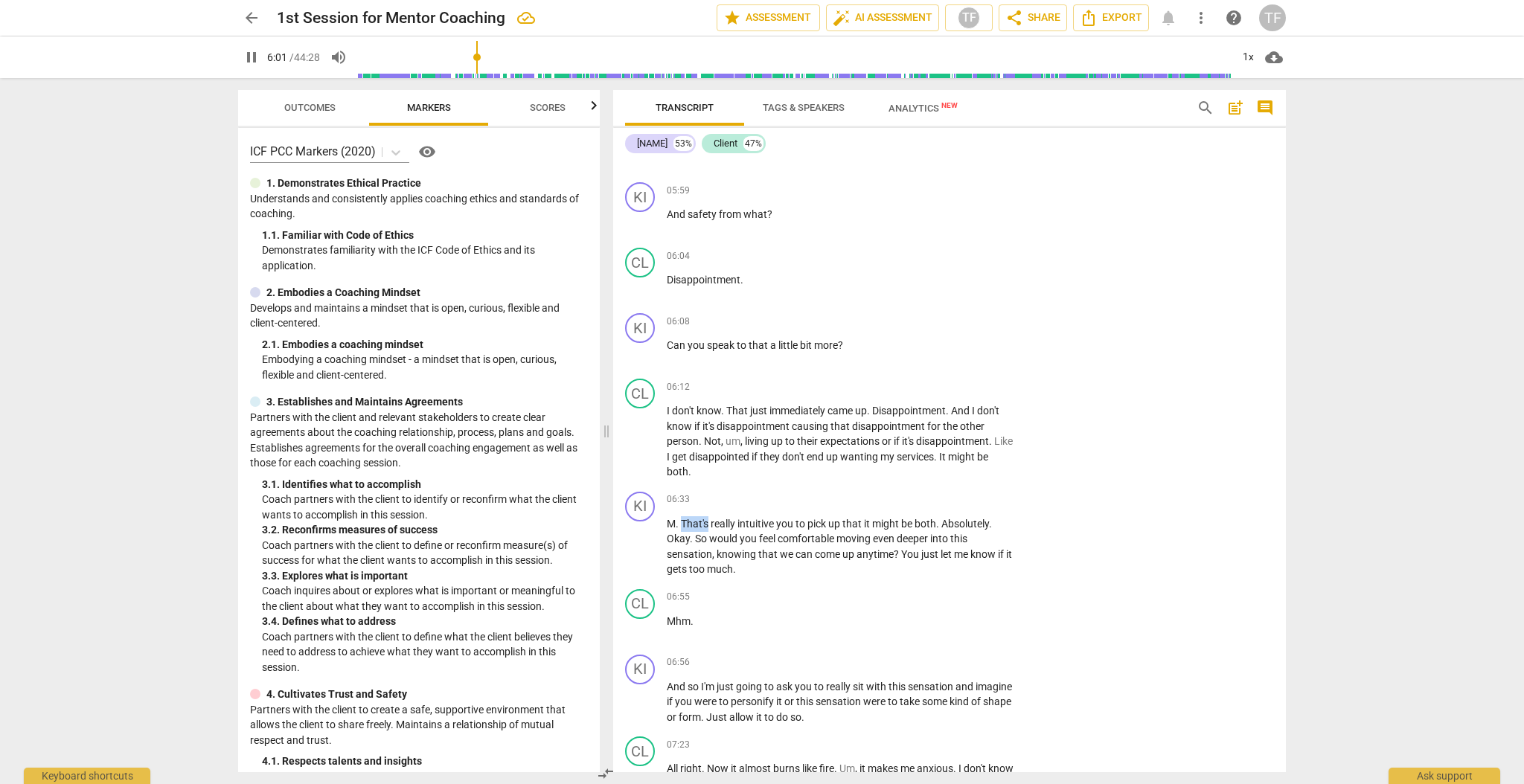 click on "That's" at bounding box center (696, 524) 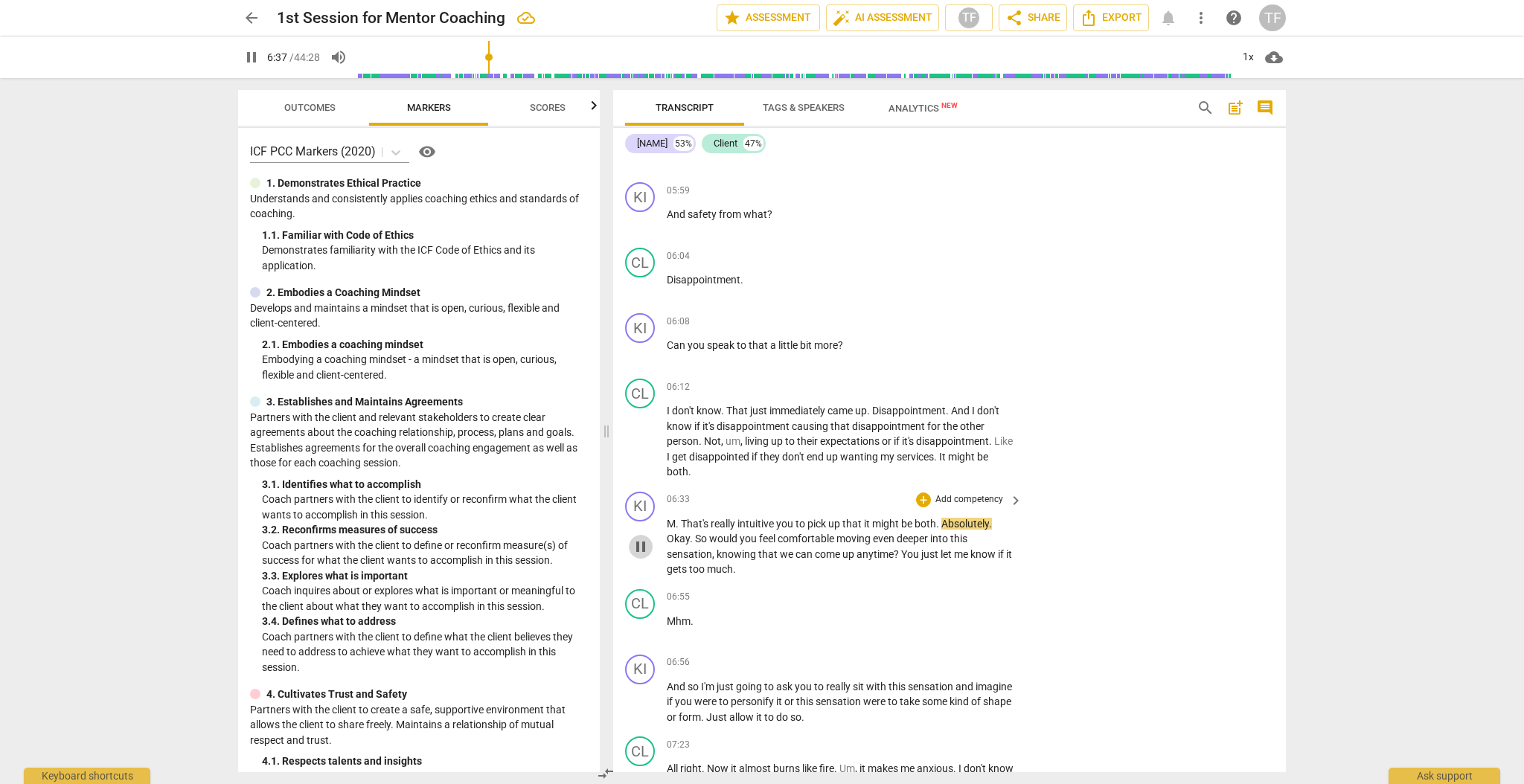 click on "pause" at bounding box center [641, 547] 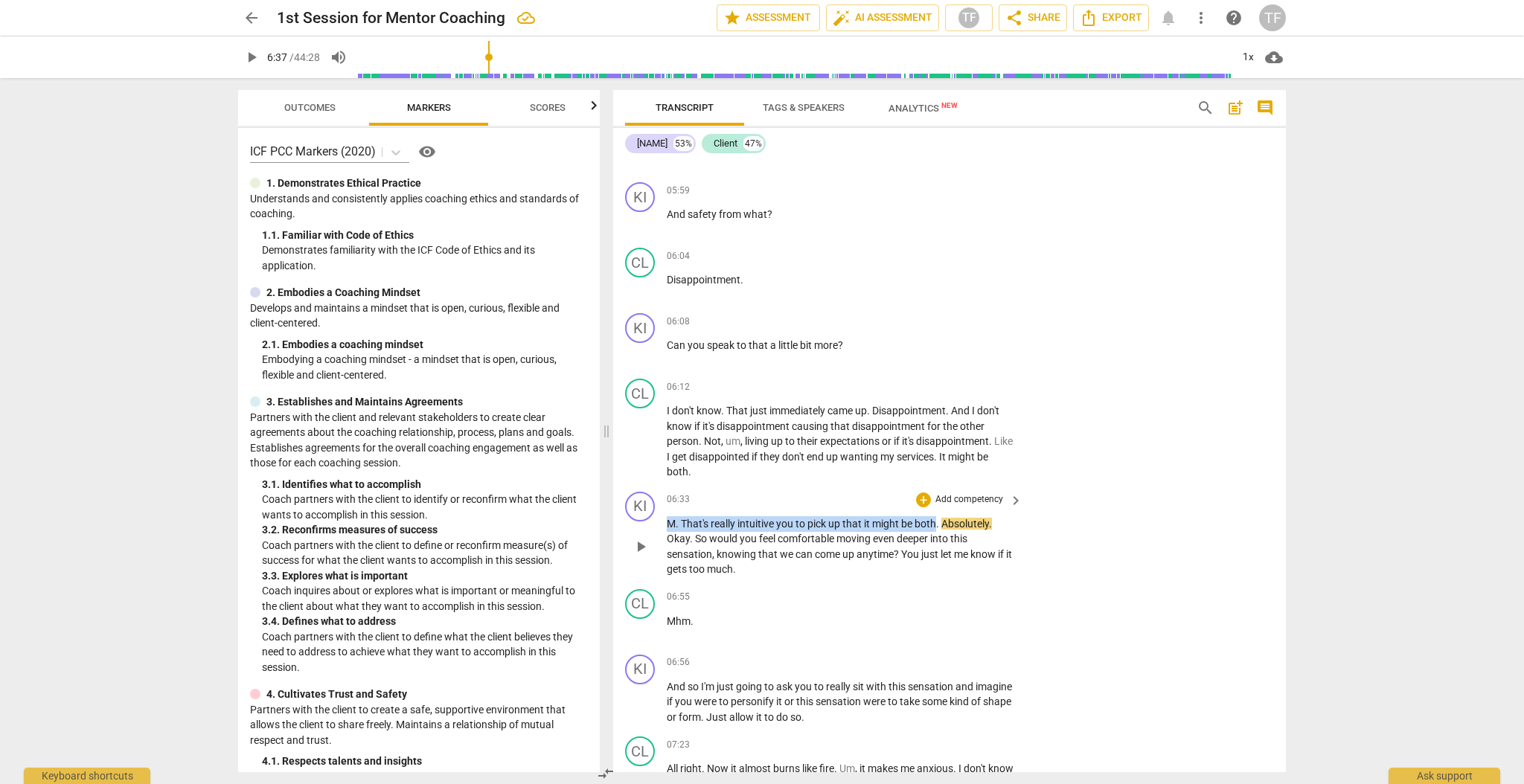 drag, startPoint x: 937, startPoint y: 516, endPoint x: 683, endPoint y: 510, distance: 254.07086 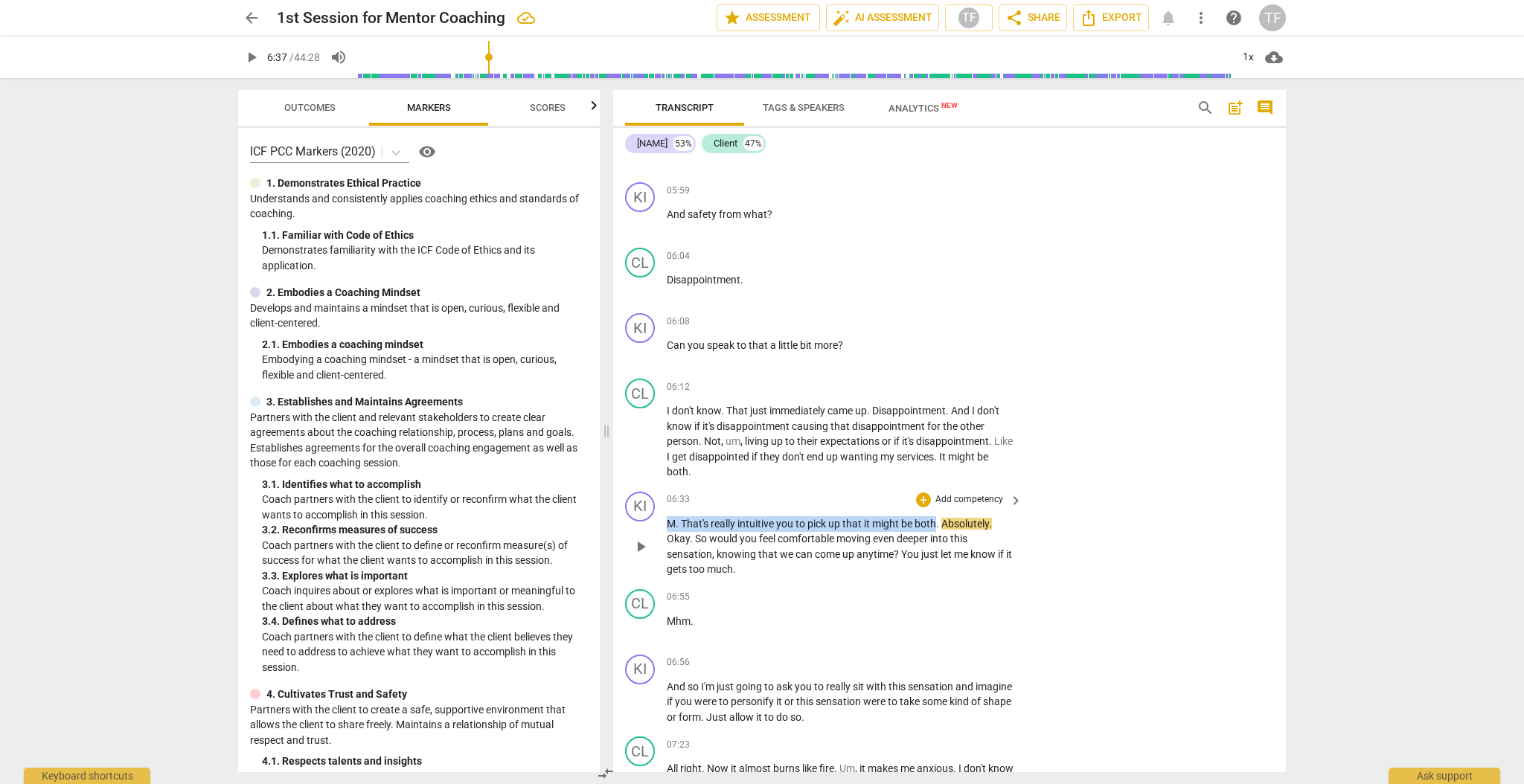 click on "06:33 + Add competency keyboard_arrow_right M . That's really intuitive you to pick up that it might be both . Absolutely . Okay . So would you feel comfortable moving even deeper into this sensation , knowing that we can come up anytime ? You just let me know if it gets too much ." at bounding box center (845, 534) 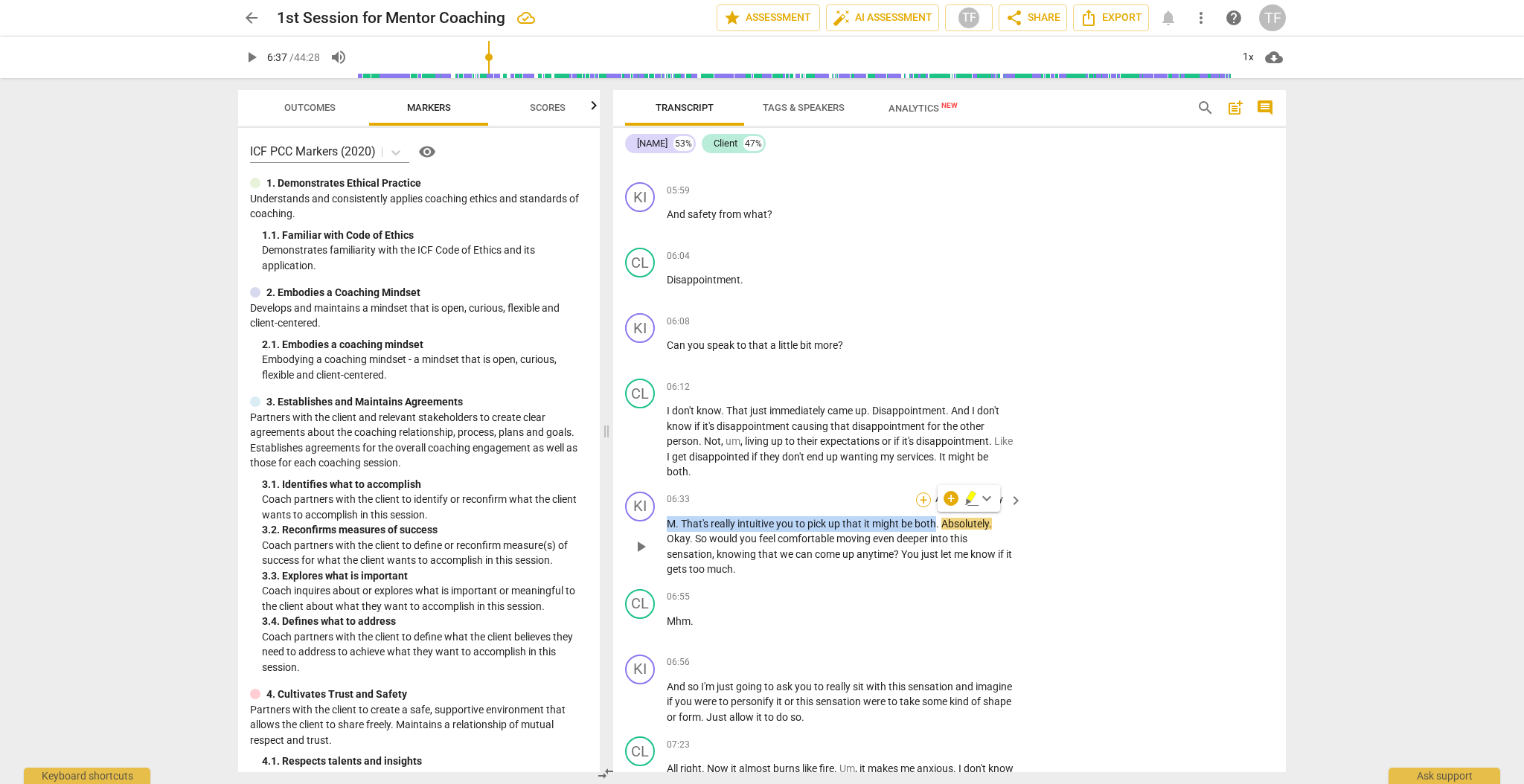 click on "+" at bounding box center [923, 500] 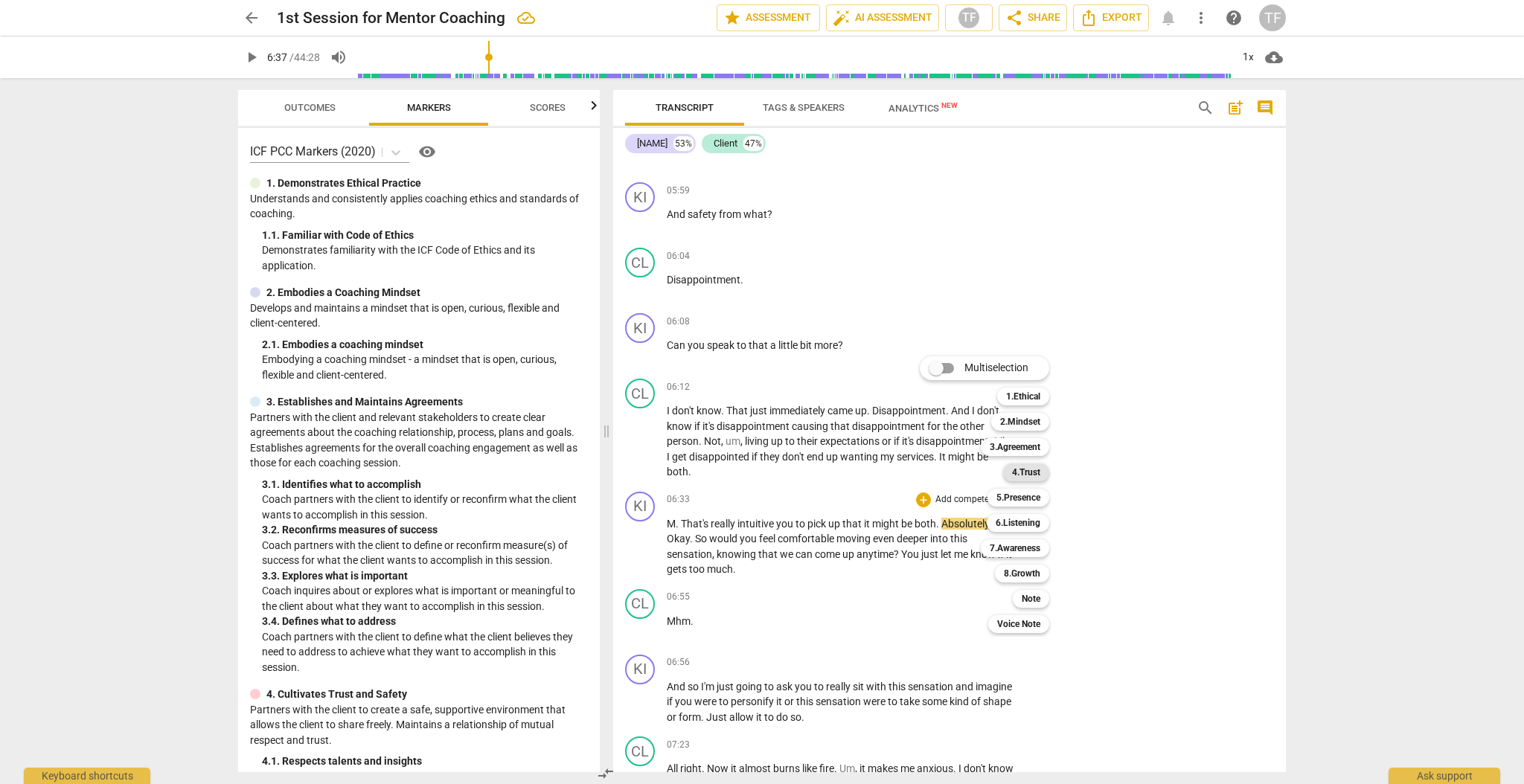 click on "4.Trust" at bounding box center [1026, 472] 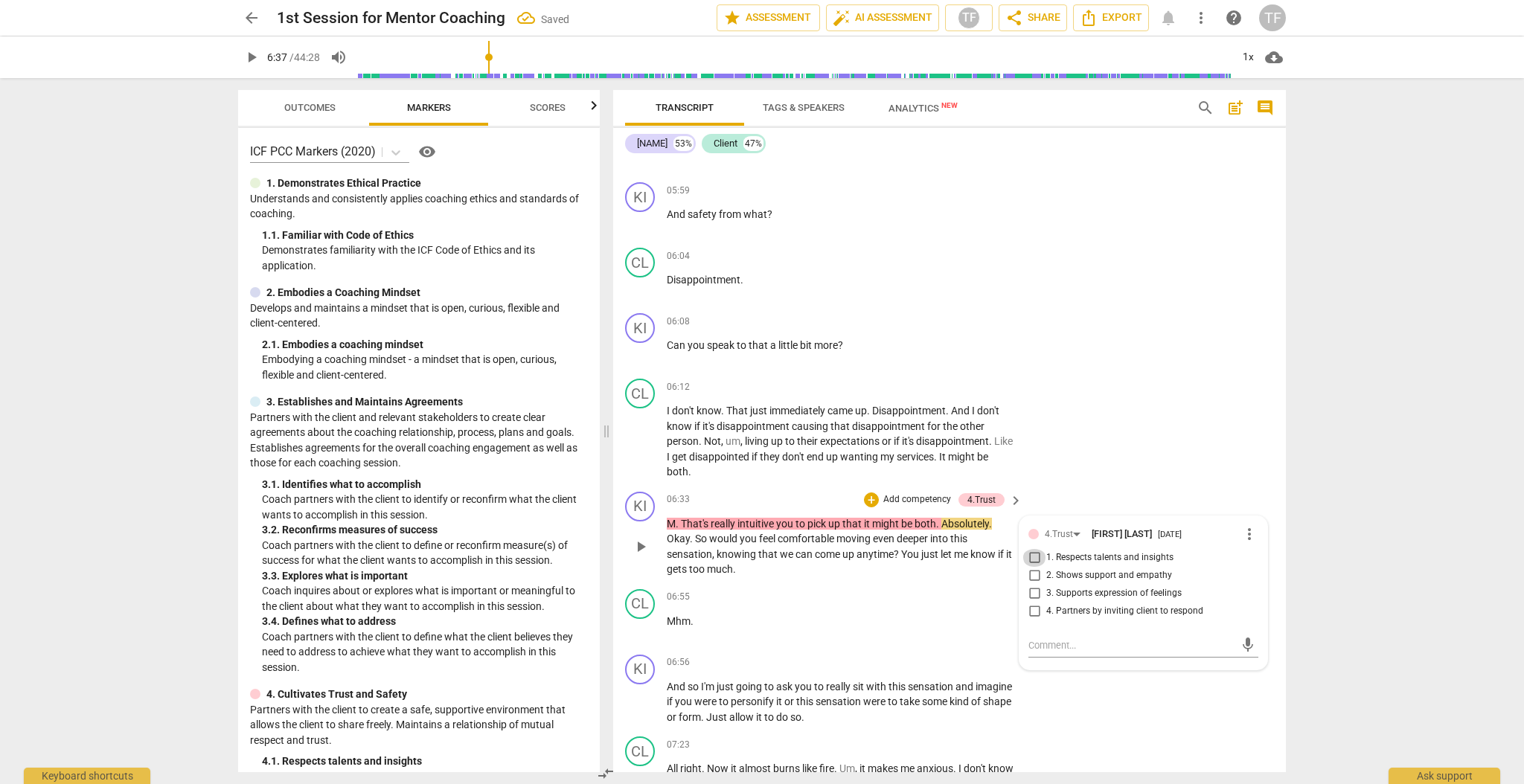 click on "1. Respects talents and insights" at bounding box center [1034, 558] 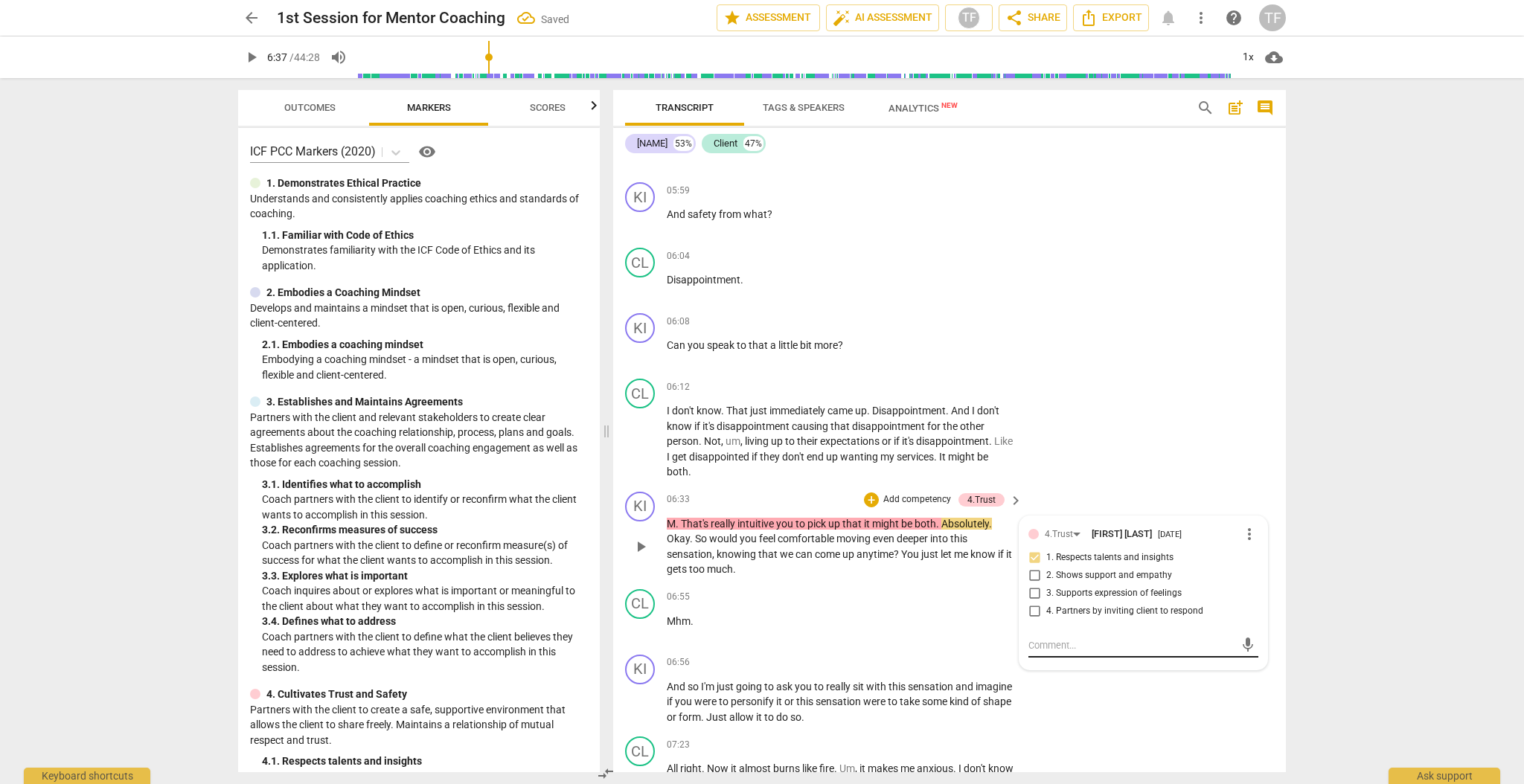 scroll, scrollTop: 1638, scrollLeft: 0, axis: vertical 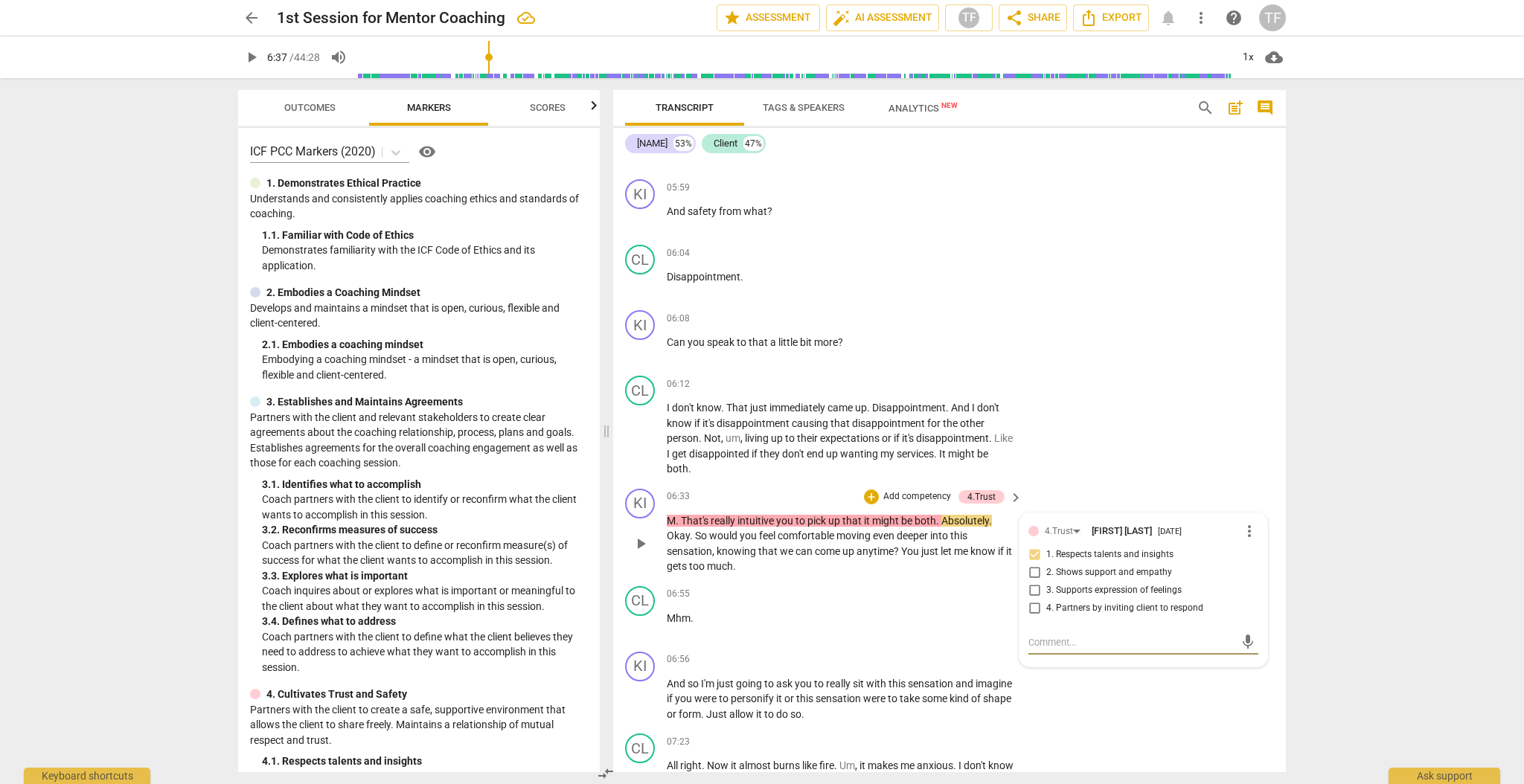 click at bounding box center (1131, 642) 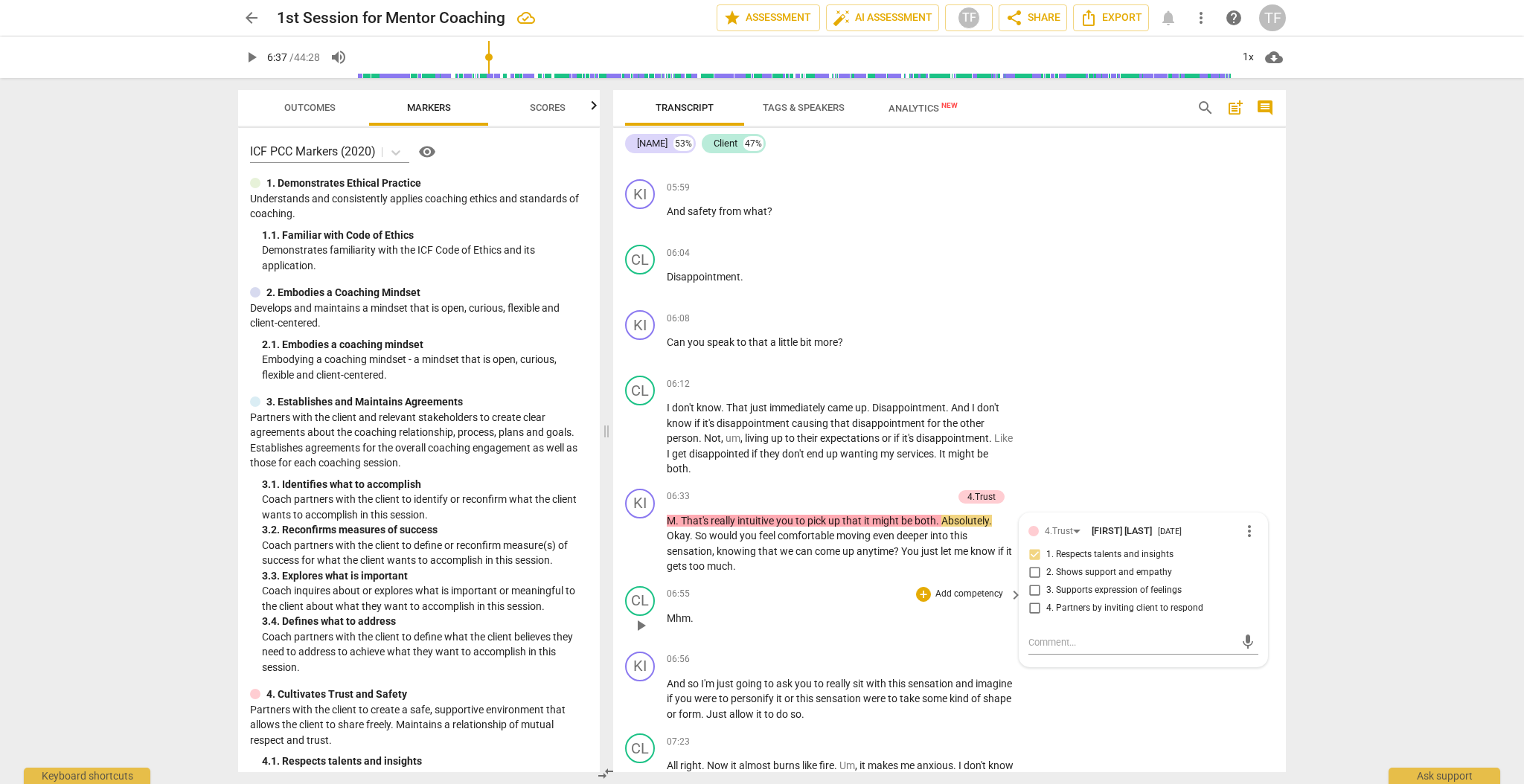 click on "06:55 + Add competency keyboard_arrow_right" at bounding box center [845, 594] 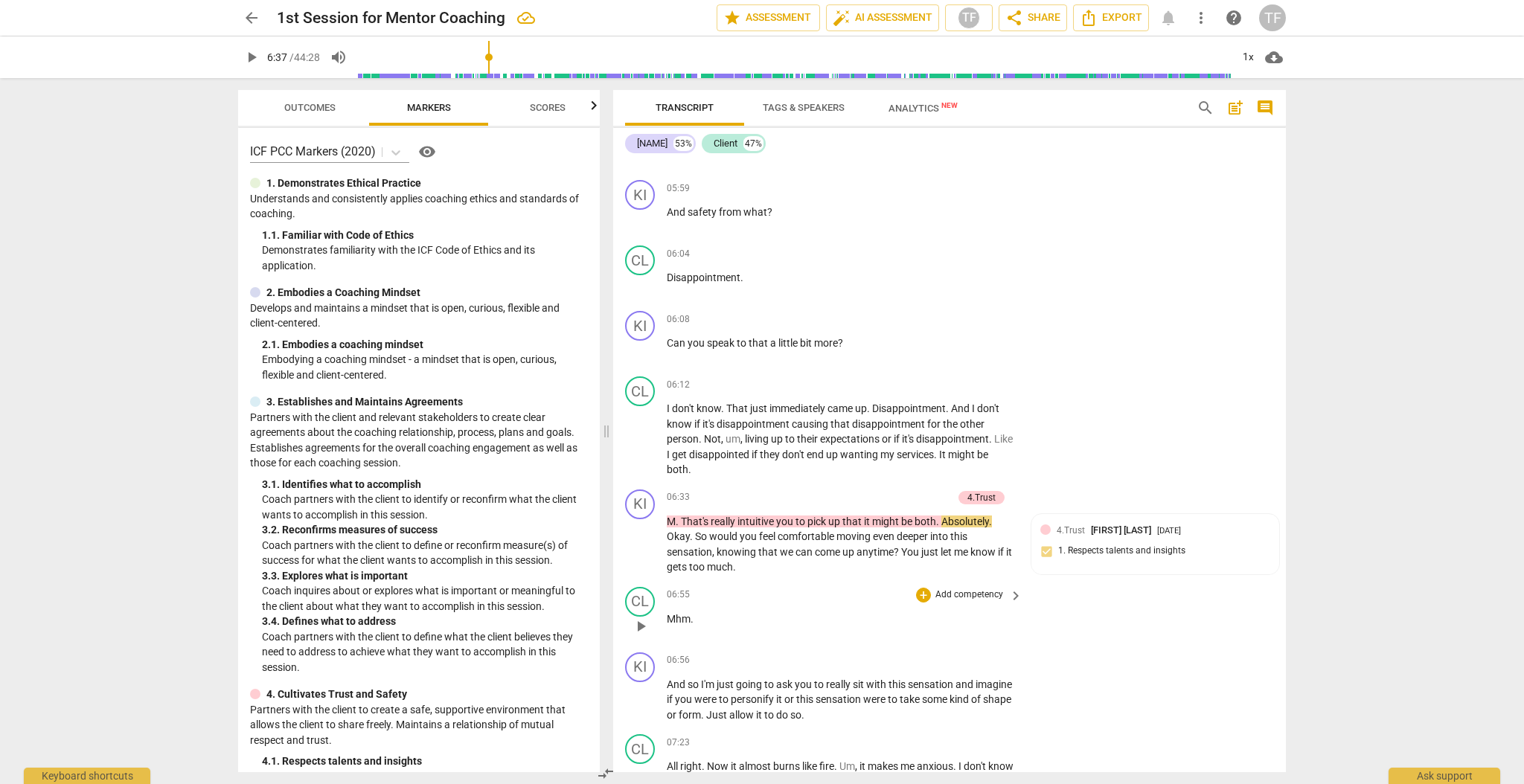 scroll, scrollTop: 1639, scrollLeft: 0, axis: vertical 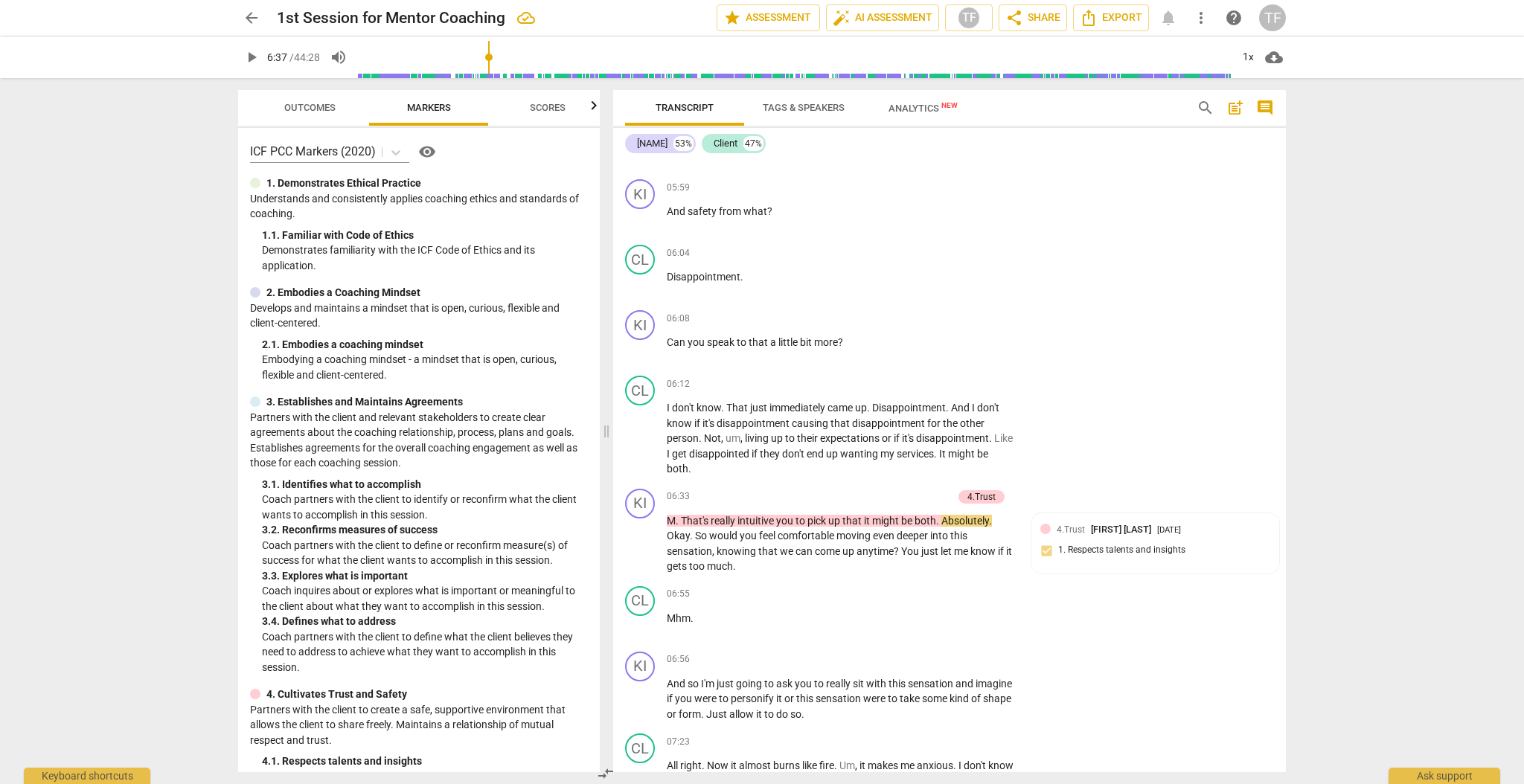 click on "play_arrow" at bounding box center (252, 57) 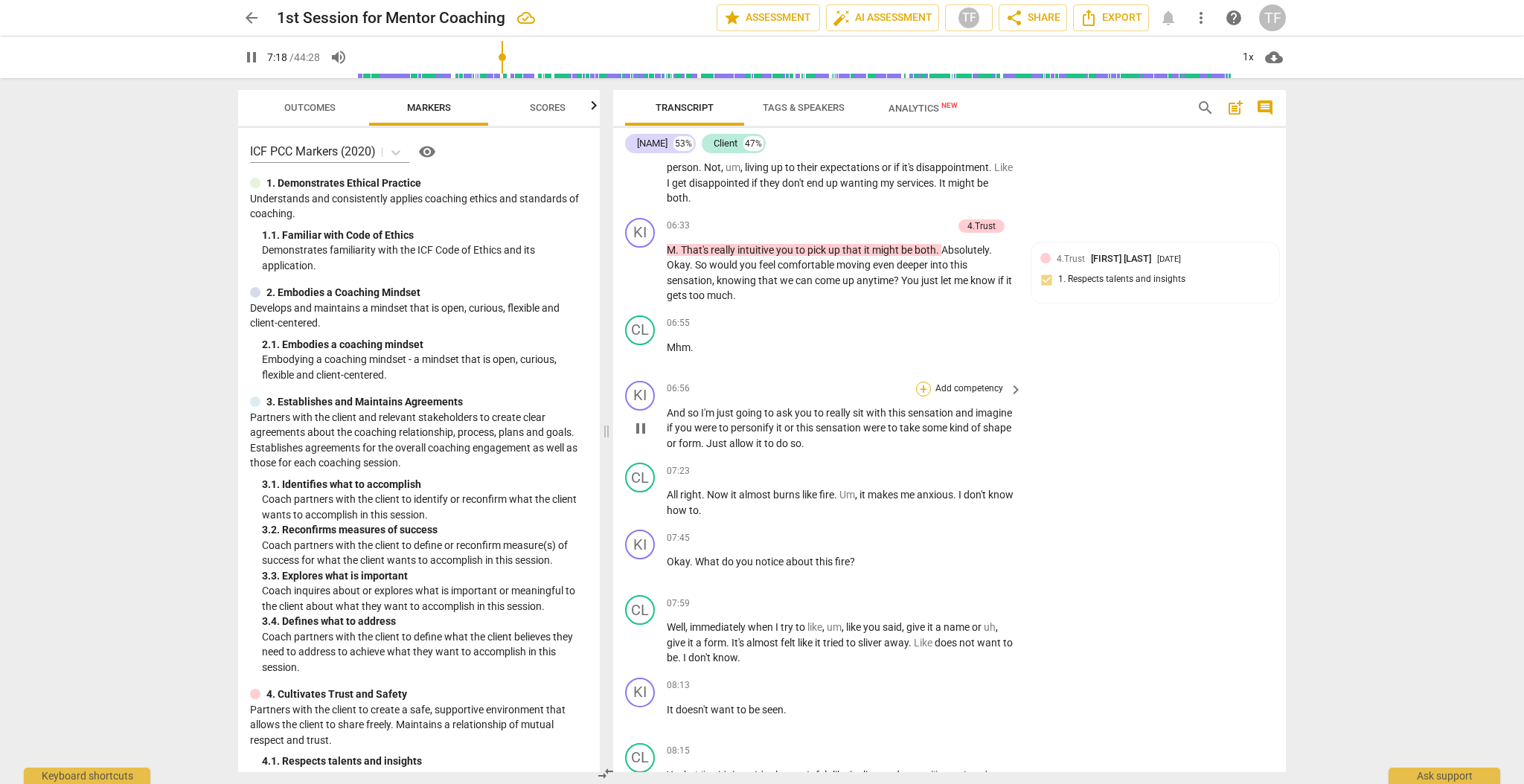scroll, scrollTop: 1905, scrollLeft: 0, axis: vertical 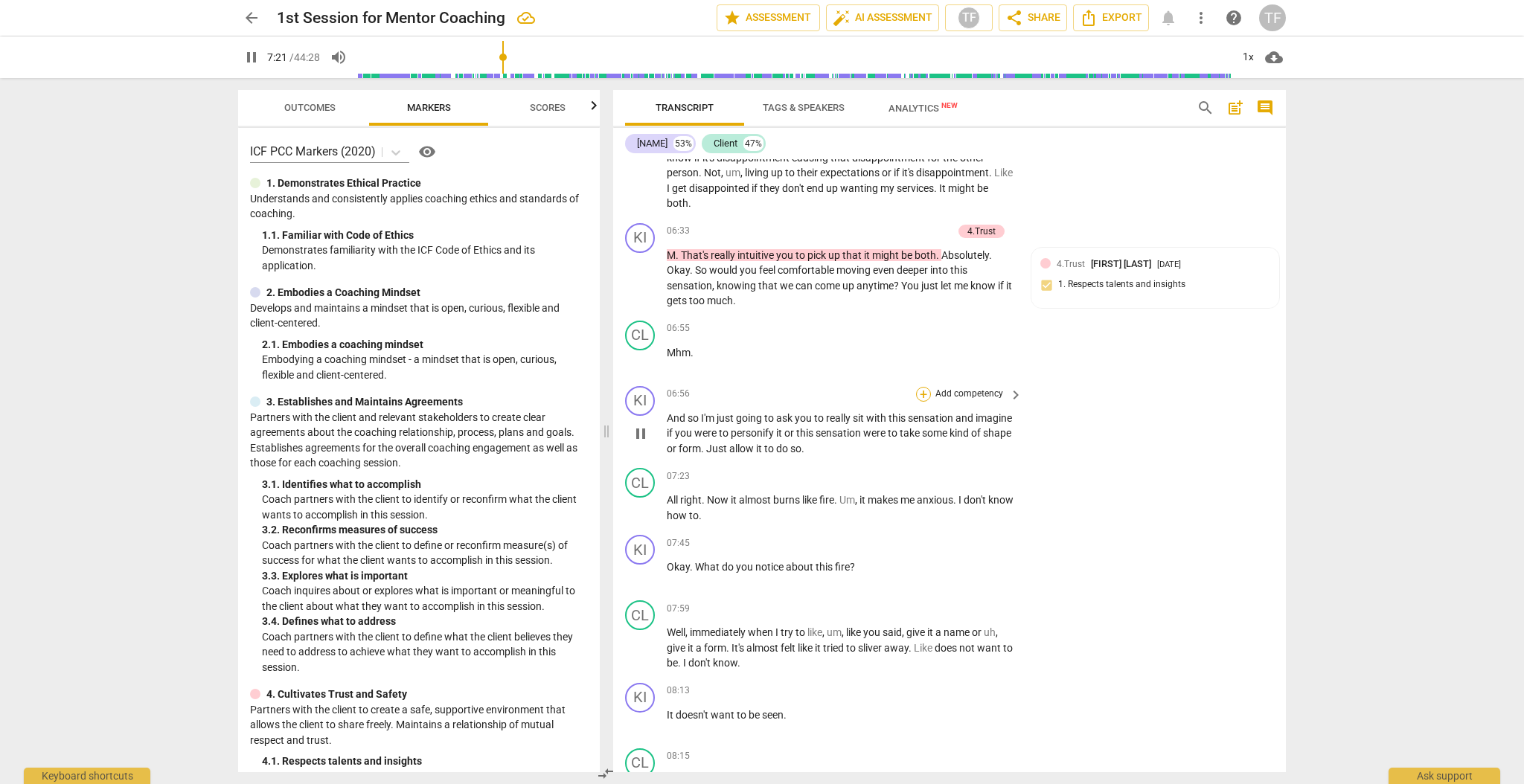 click on "+" at bounding box center (923, 394) 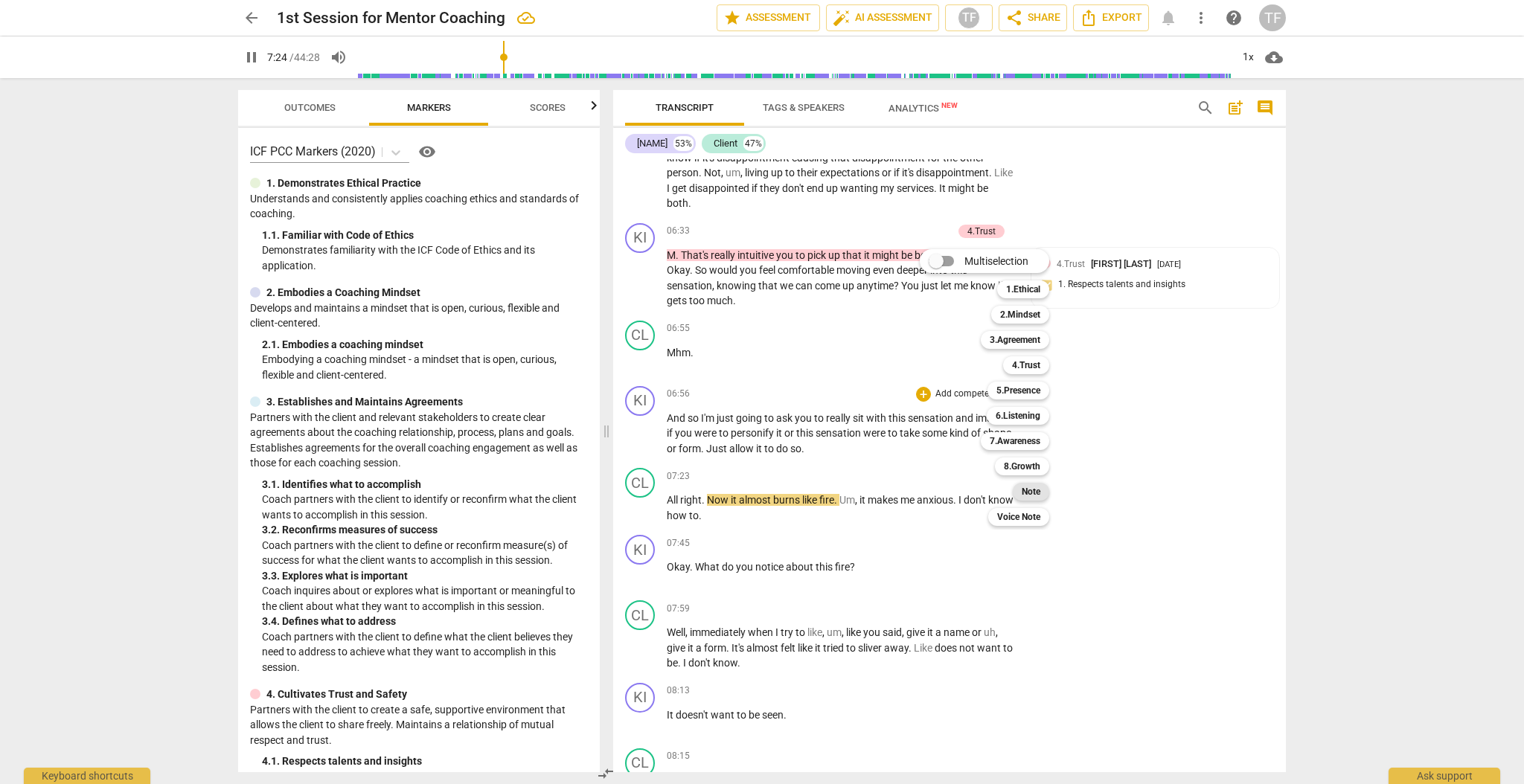 click on "Note" at bounding box center [1031, 492] 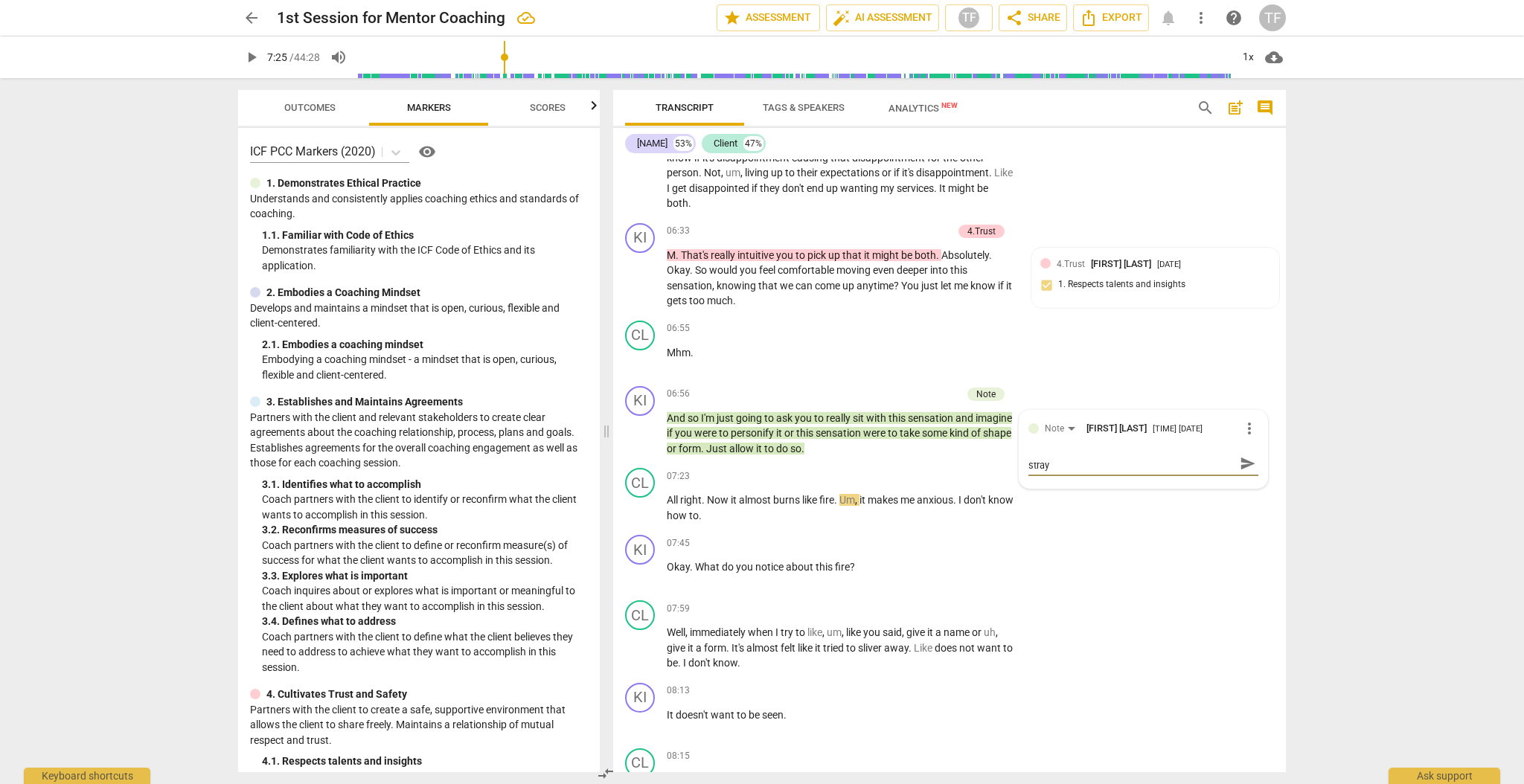 scroll, scrollTop: 0, scrollLeft: 0, axis: both 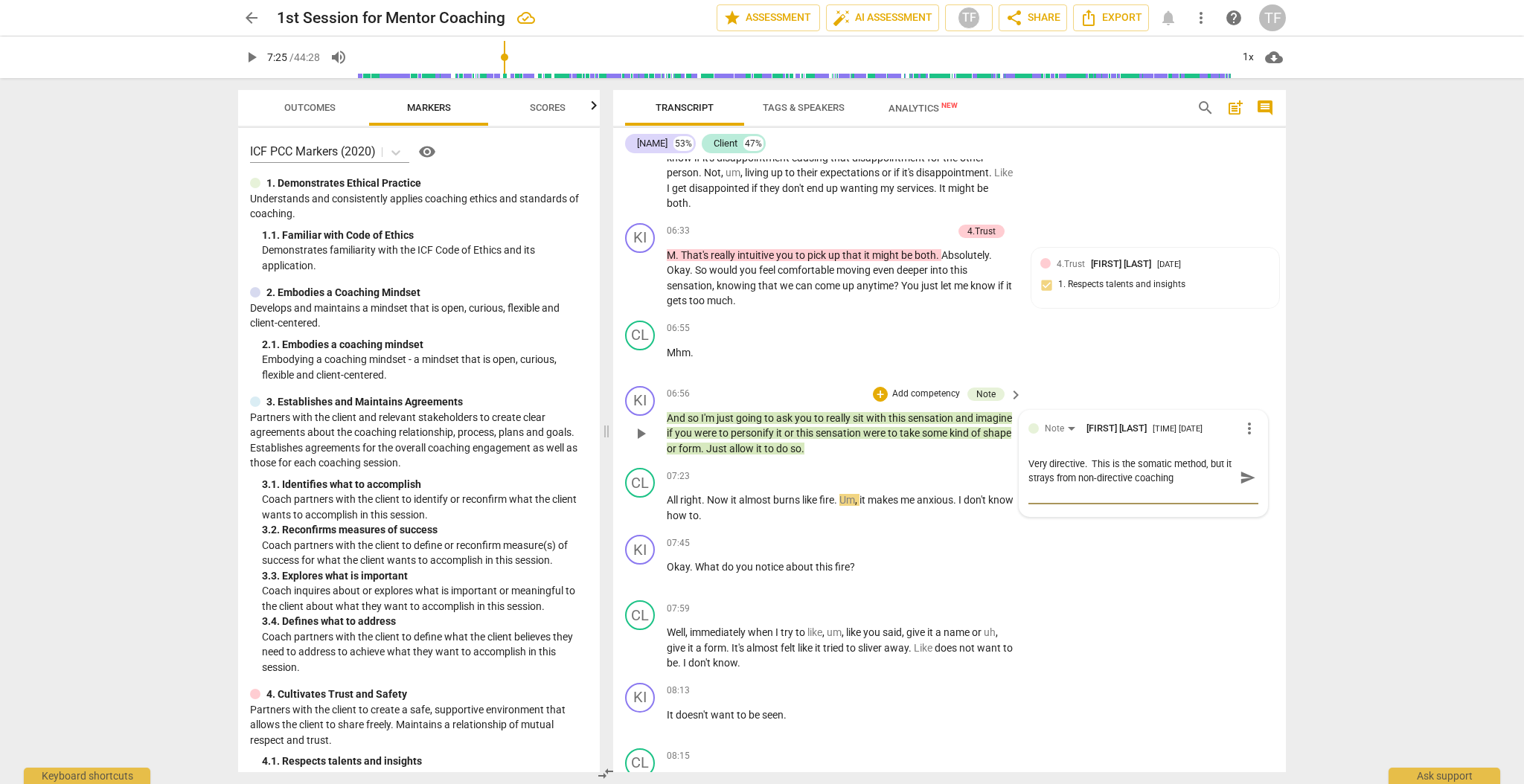 click on "send" at bounding box center (1248, 478) 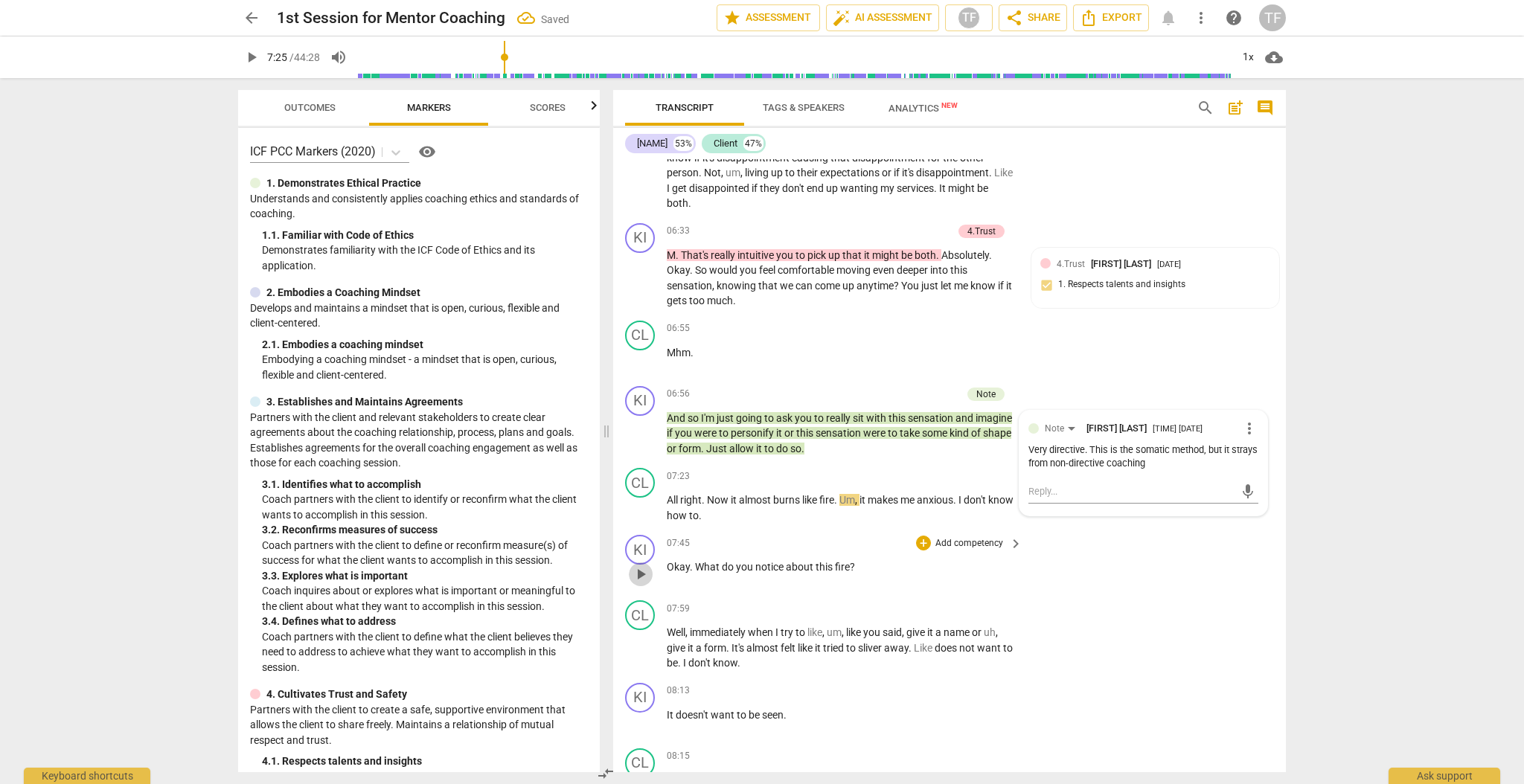 click on "play_arrow" at bounding box center (641, 574) 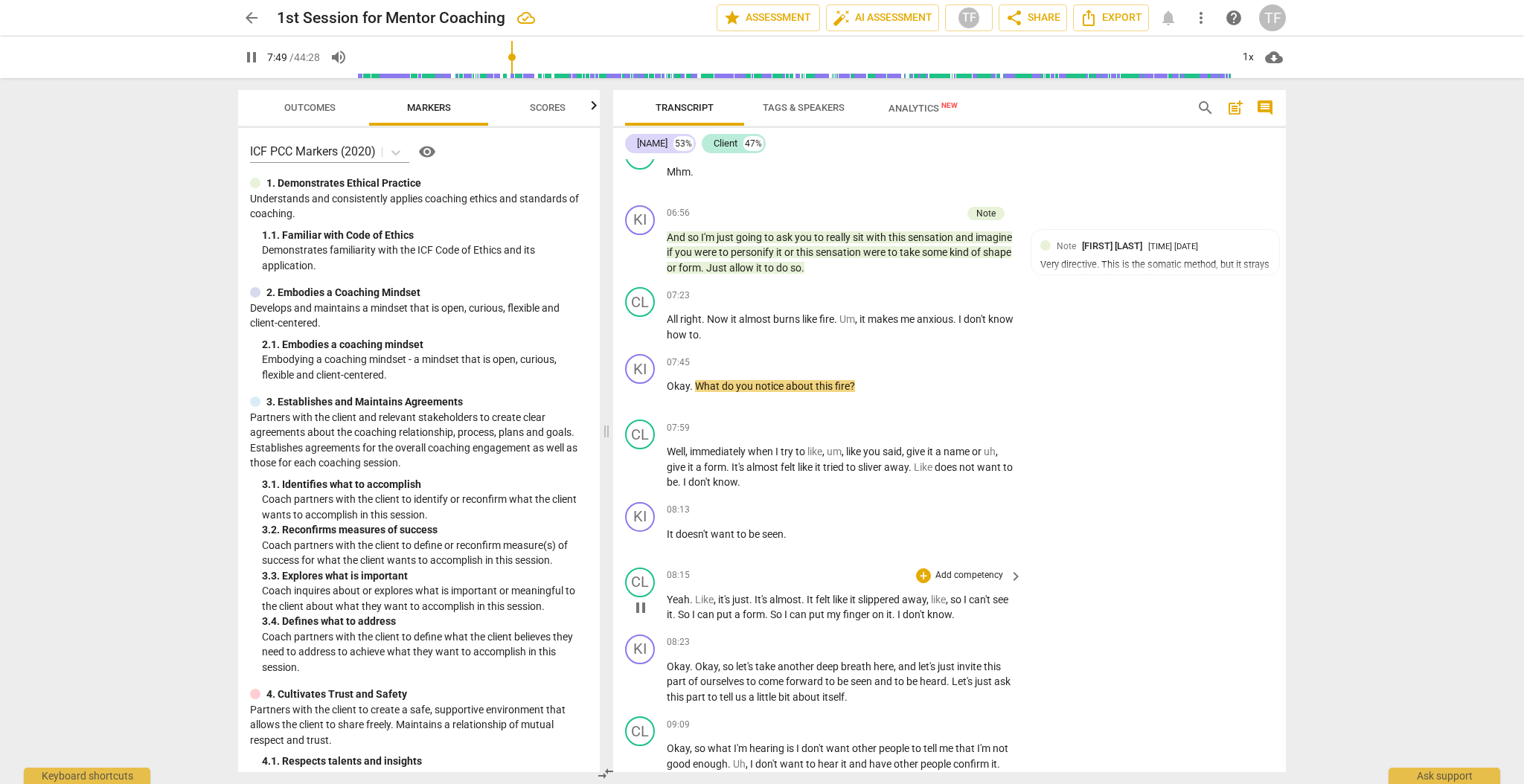scroll, scrollTop: 2089, scrollLeft: 0, axis: vertical 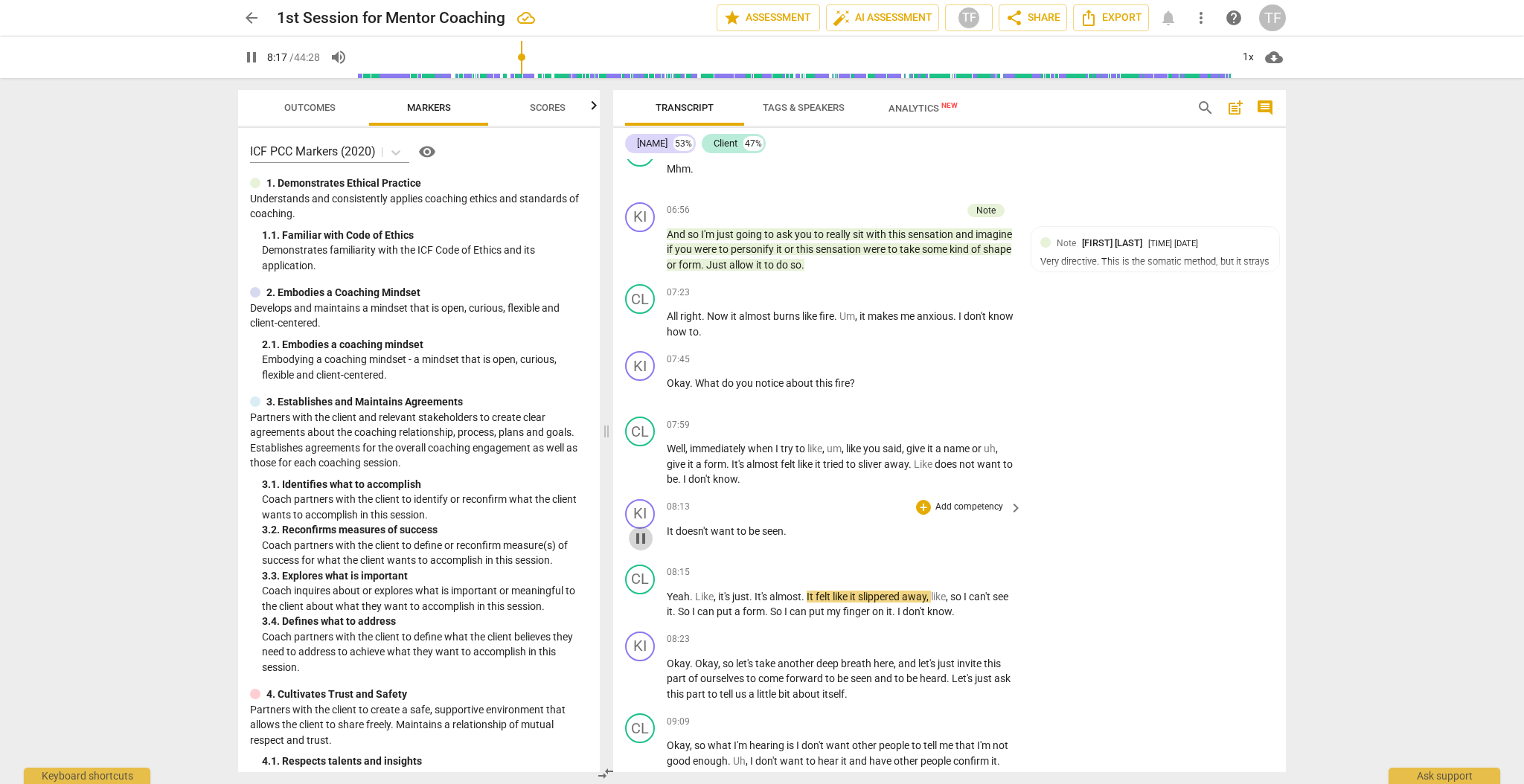 click on "pause" at bounding box center [641, 539] 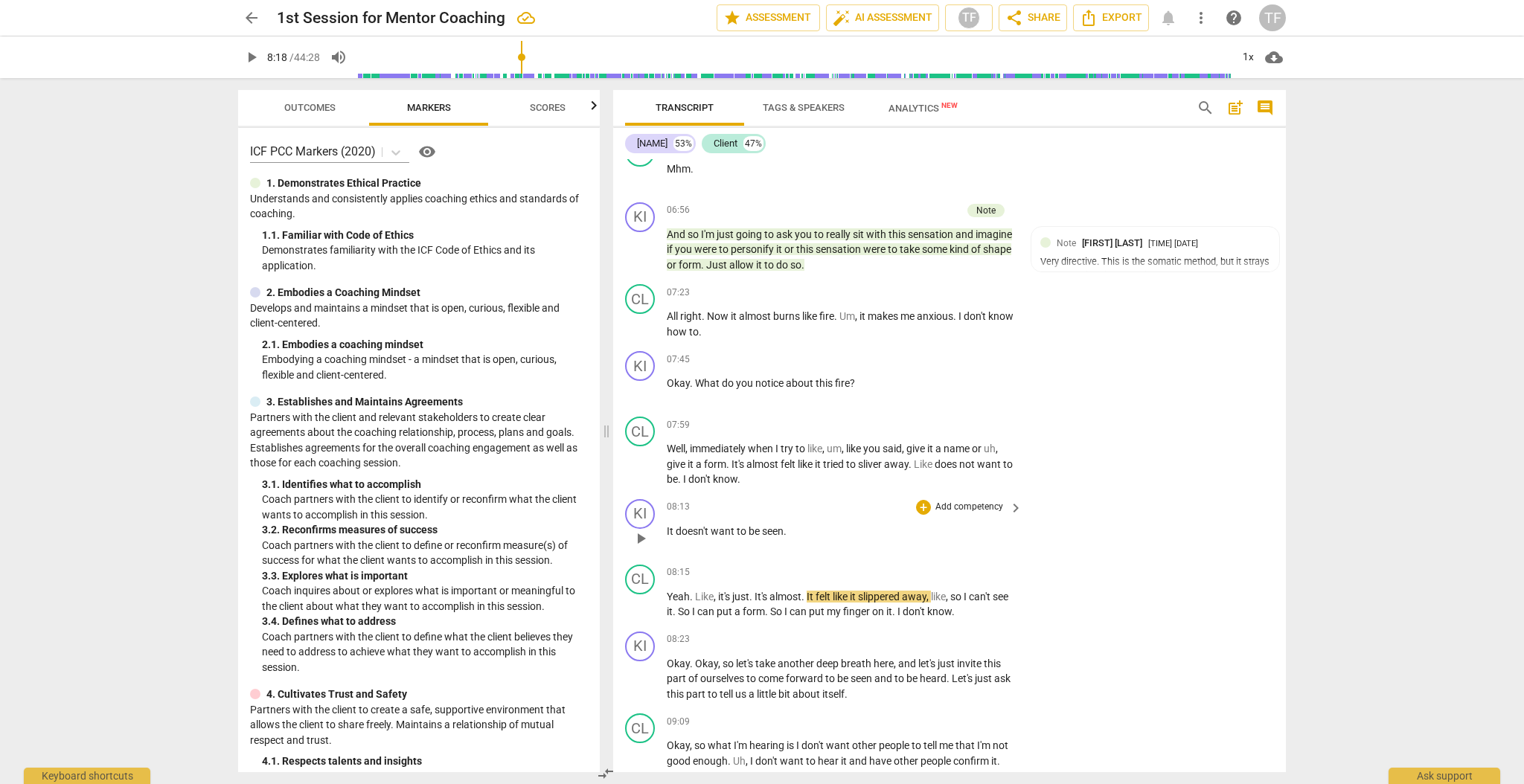 click on "be" at bounding box center (755, 531) 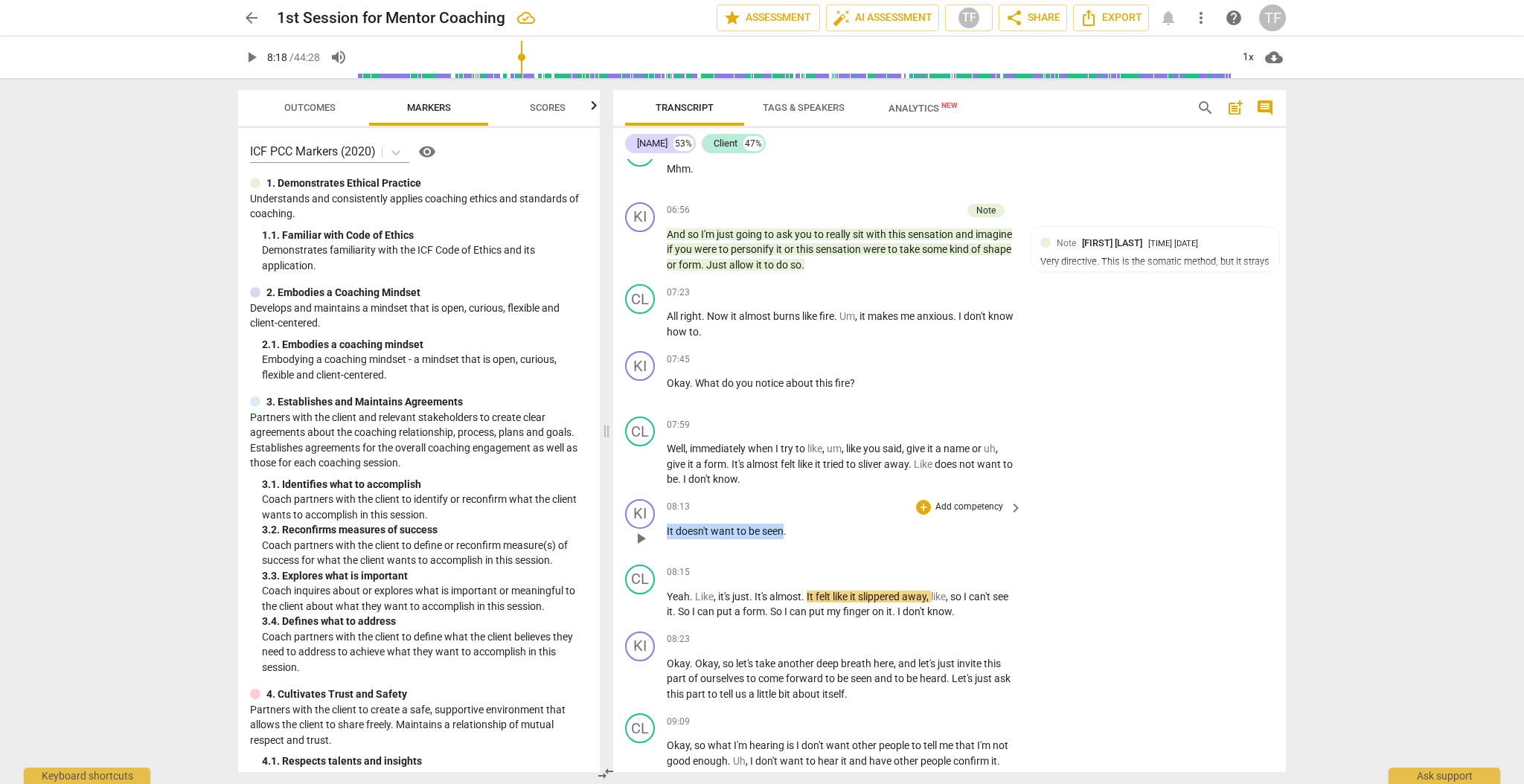 drag, startPoint x: 783, startPoint y: 524, endPoint x: 652, endPoint y: 518, distance: 131.13733 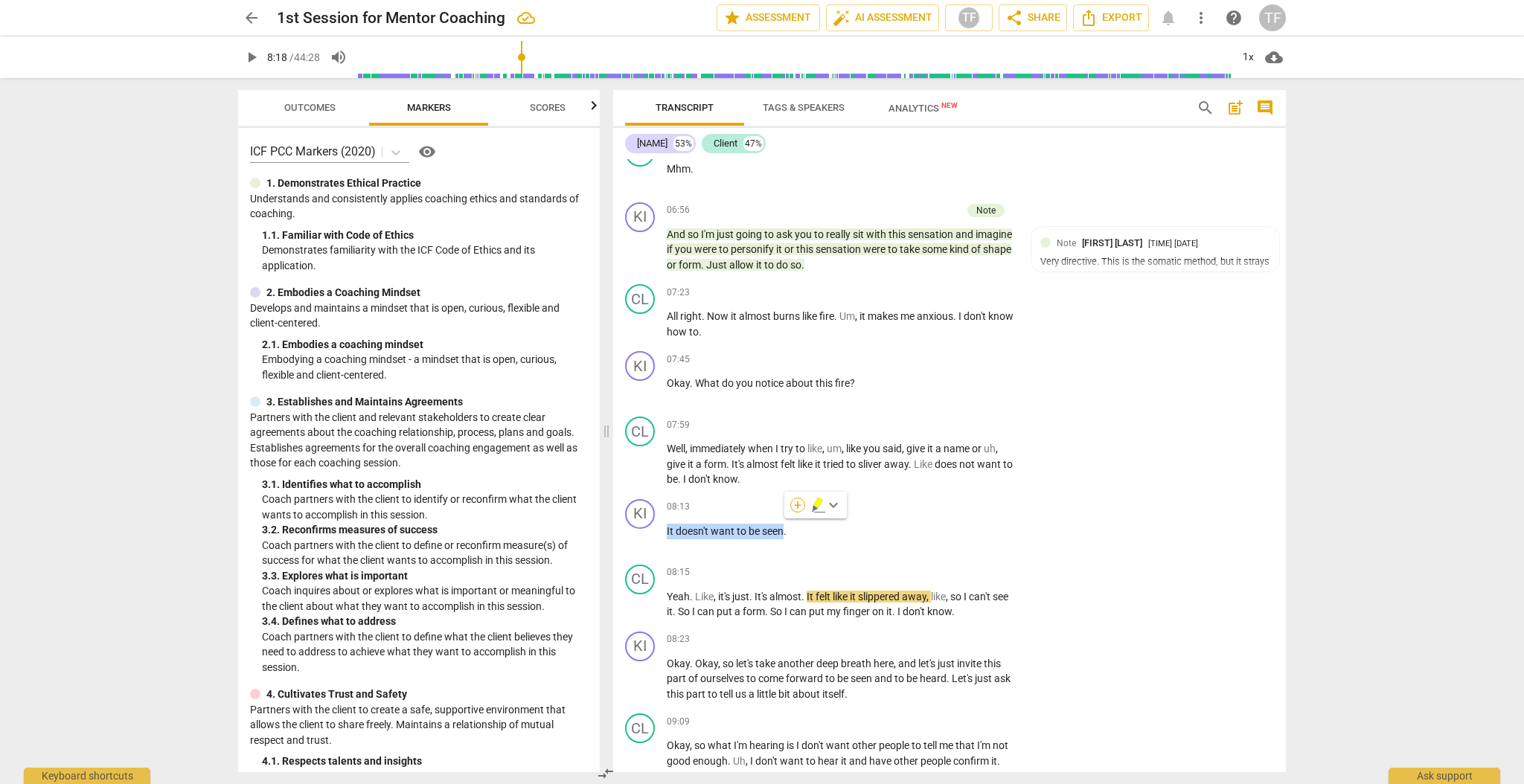 click on "+" at bounding box center [798, 505] 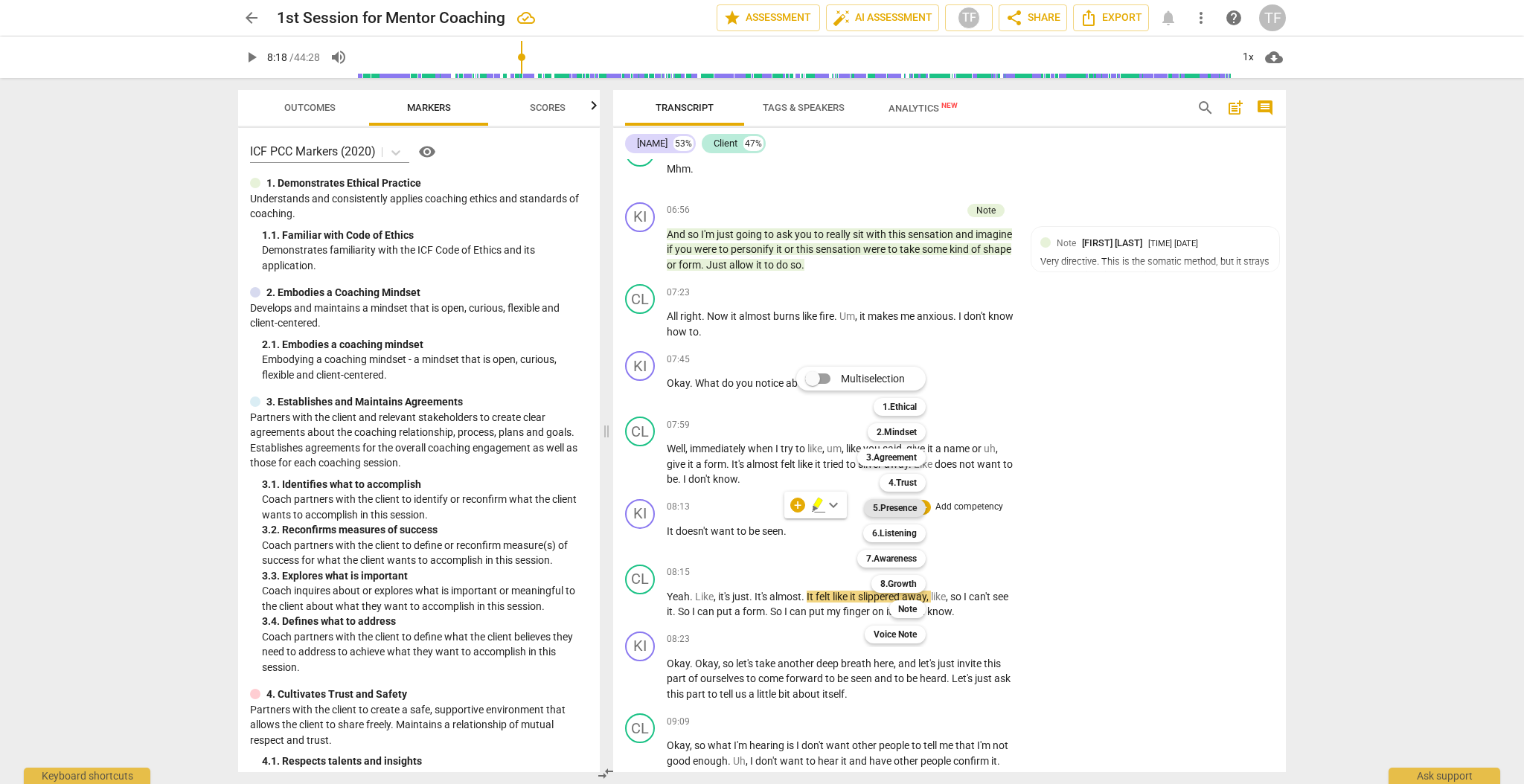 click on "5.Presence" at bounding box center [894, 508] 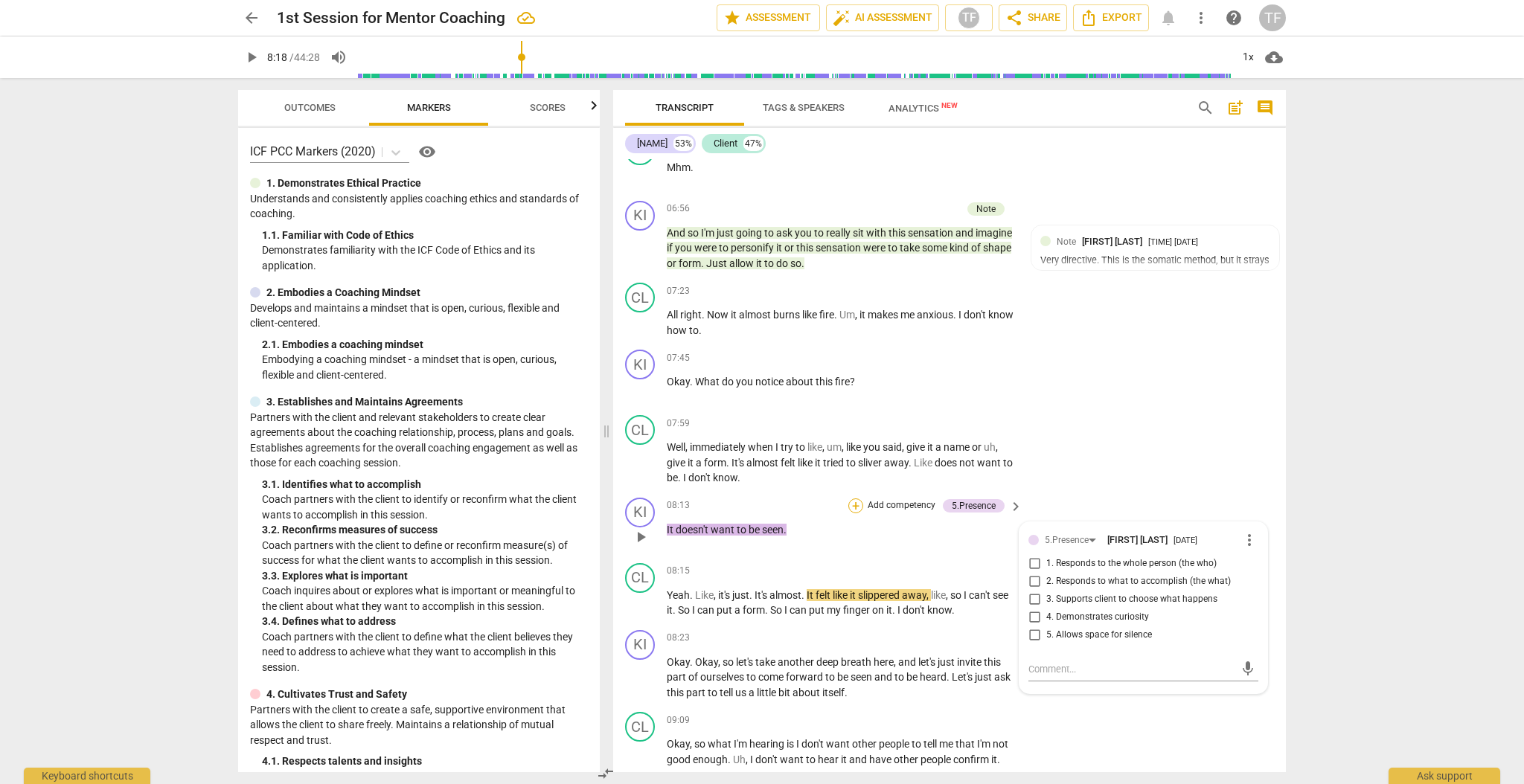 click on "+" at bounding box center (856, 506) 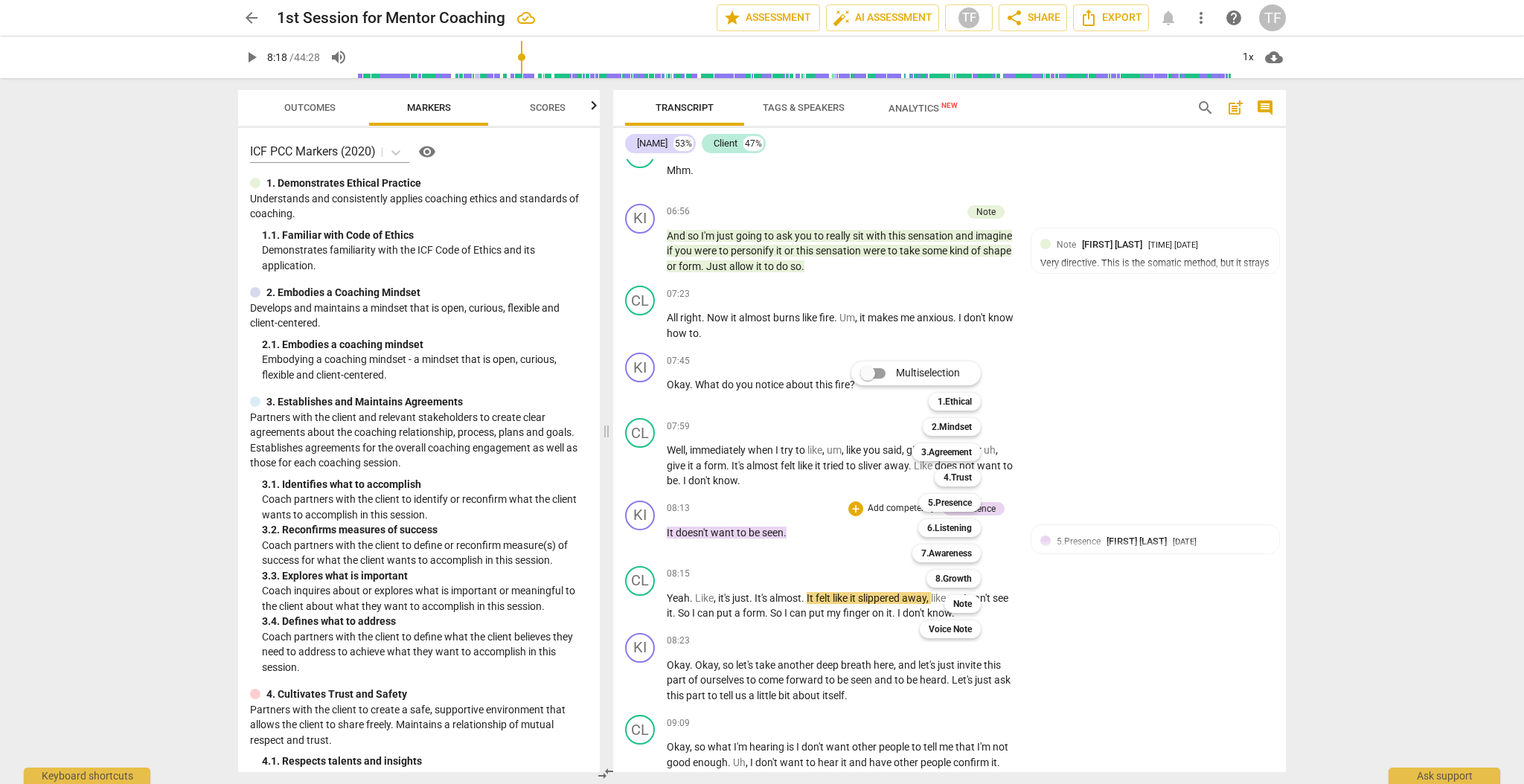 scroll, scrollTop: 2086, scrollLeft: 0, axis: vertical 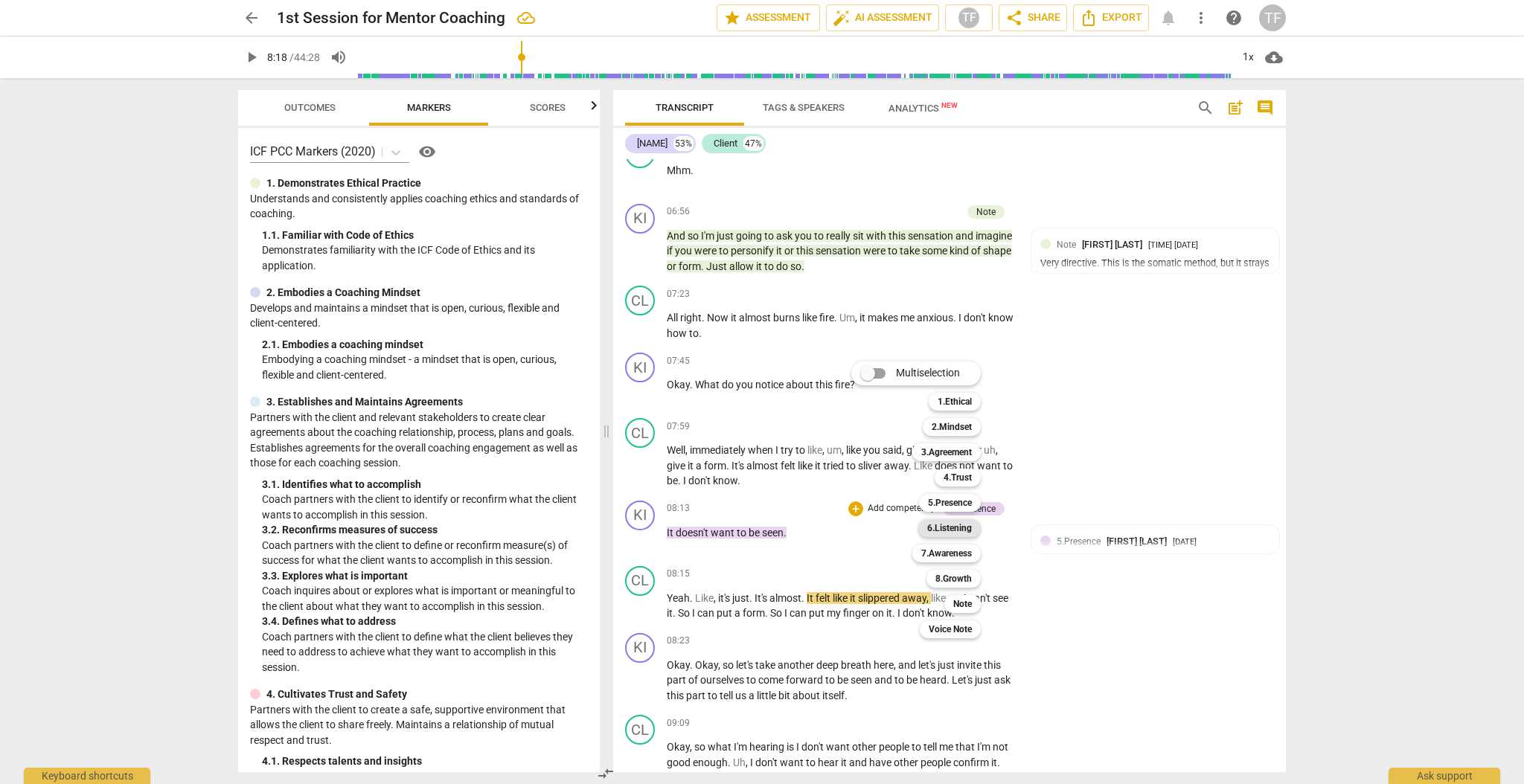 click on "6.Listening" at bounding box center [950, 528] 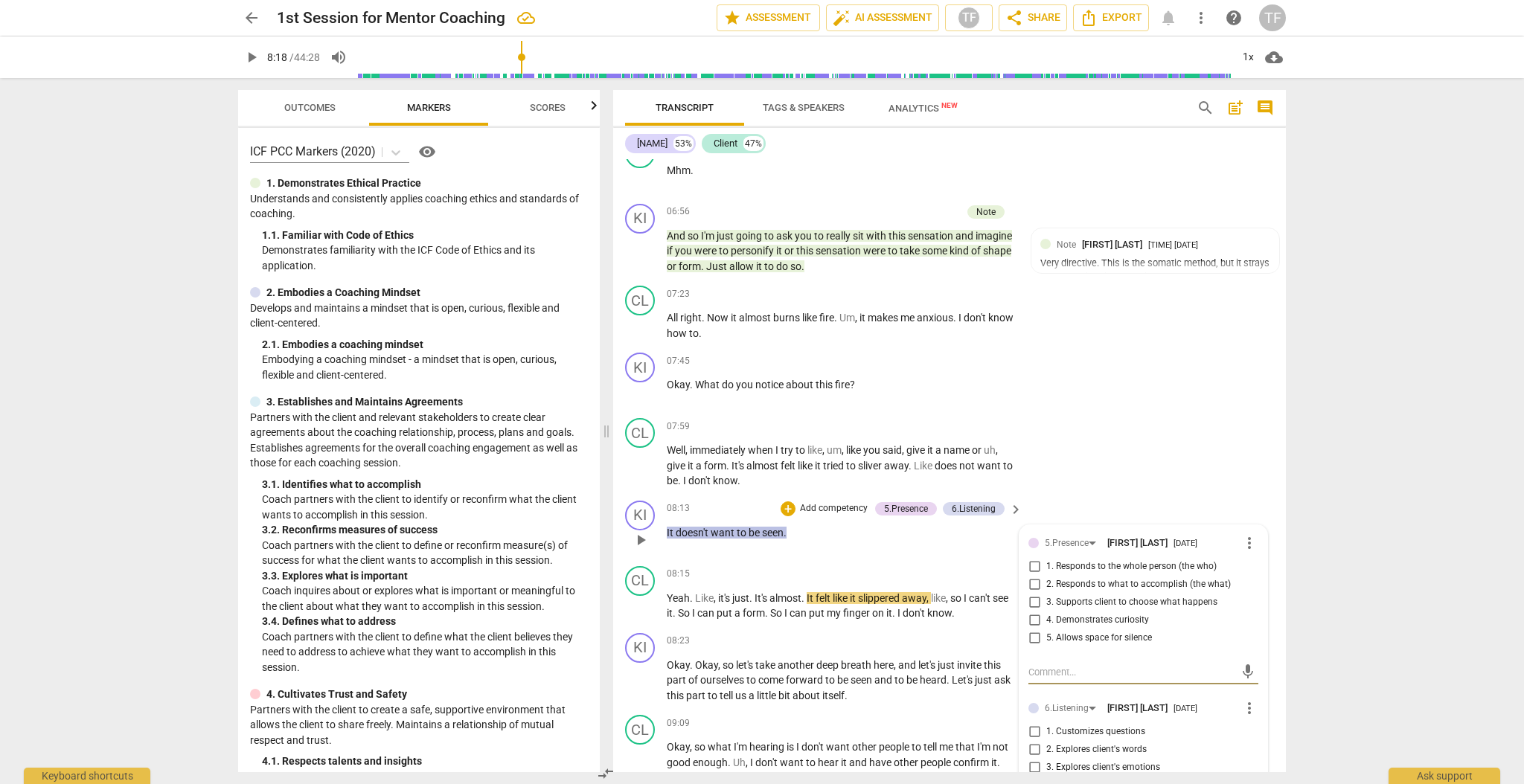 click on "5. Allows space for silence" at bounding box center [1034, 638] 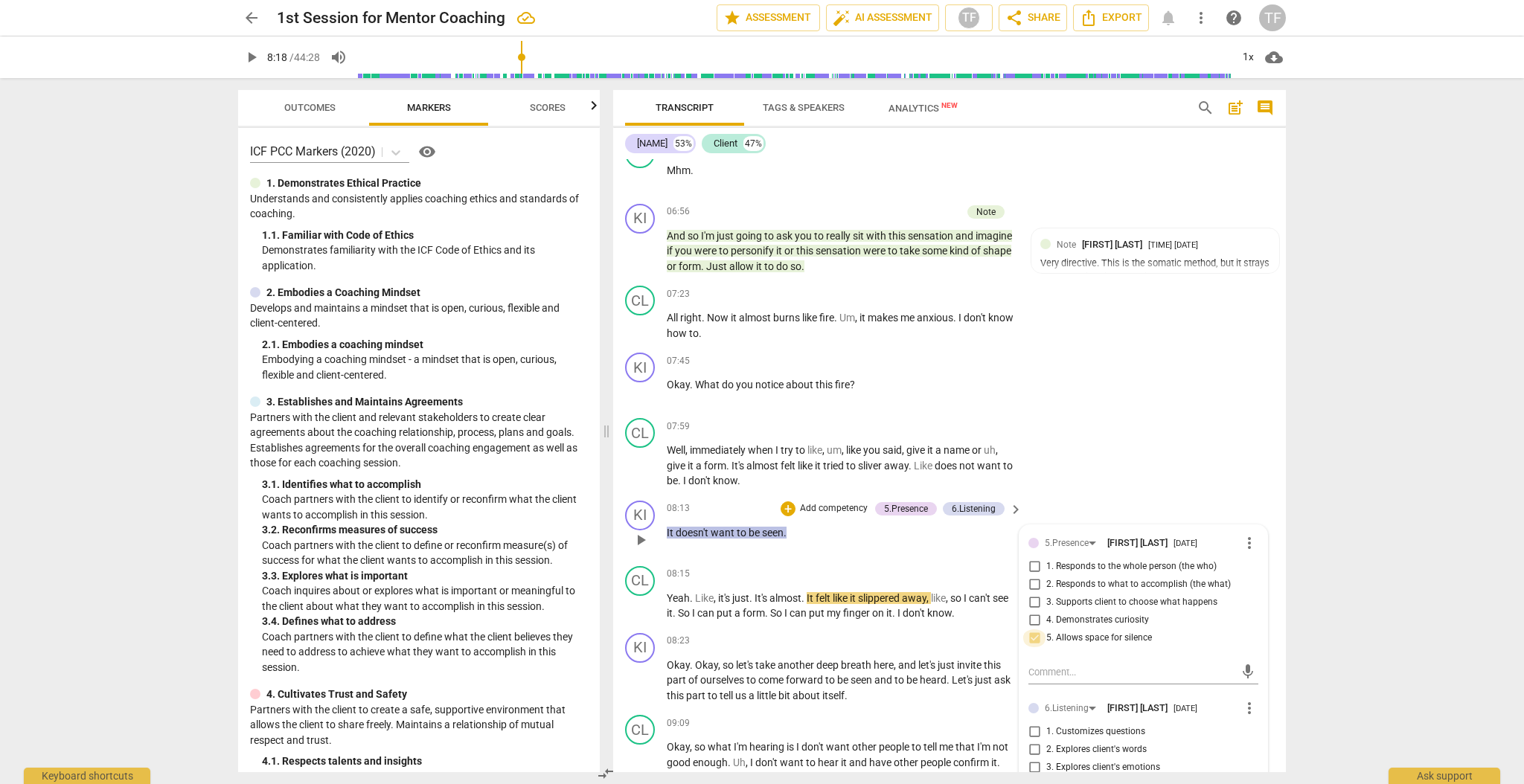 click on "5. Allows space for silence" at bounding box center (1034, 638) 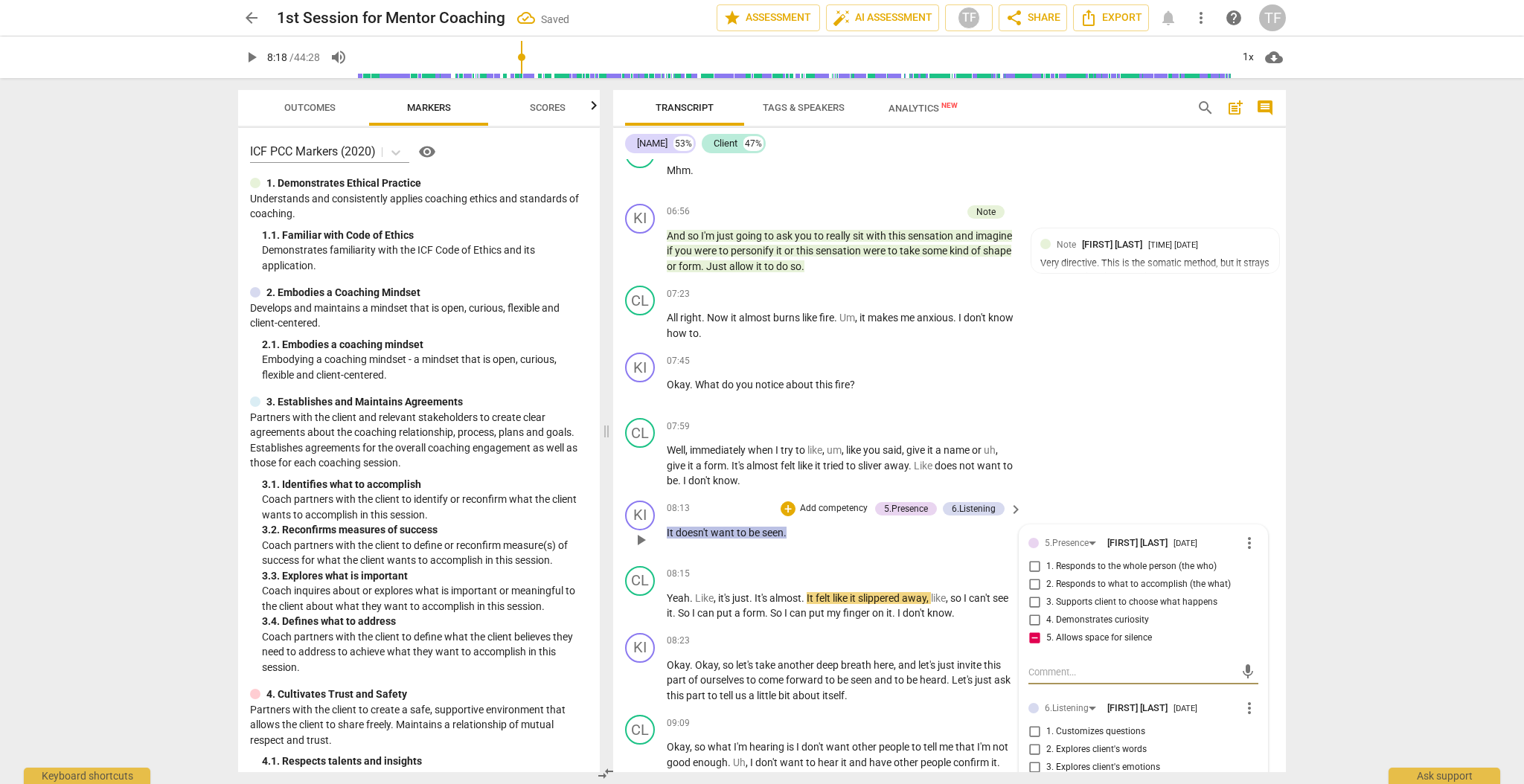 click at bounding box center [1131, 672] 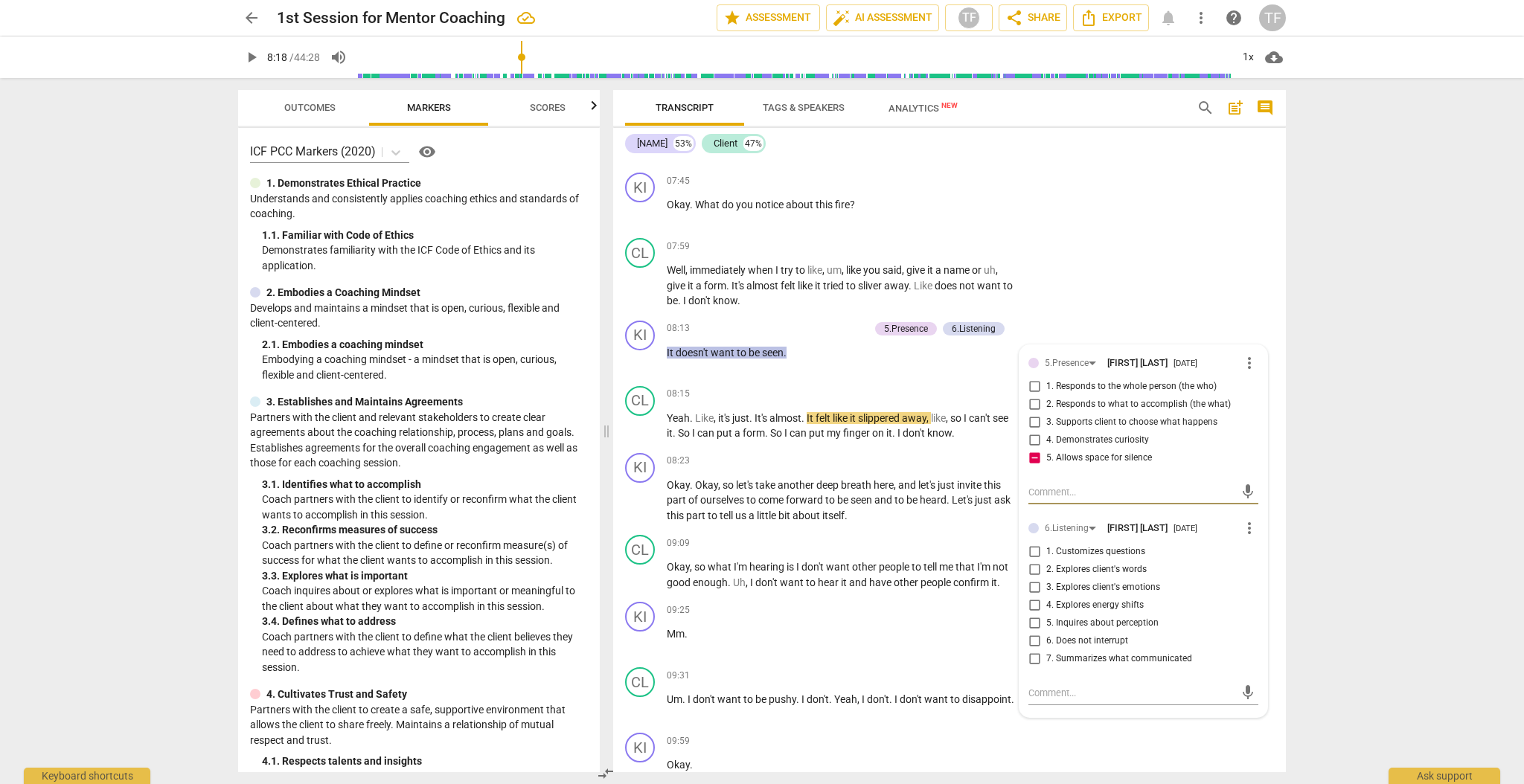 scroll, scrollTop: 2283, scrollLeft: 0, axis: vertical 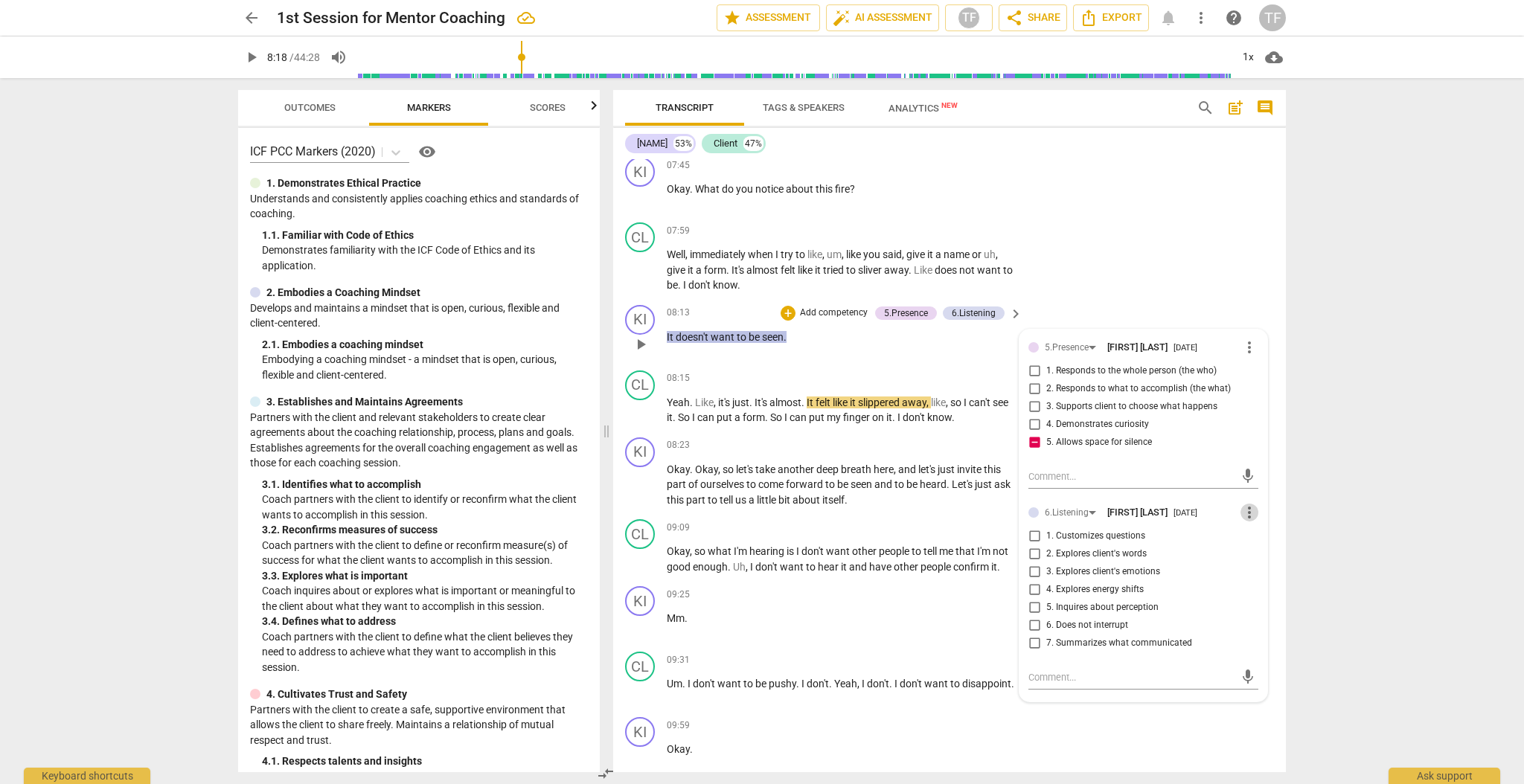 click on "more_vert" at bounding box center (1249, 513) 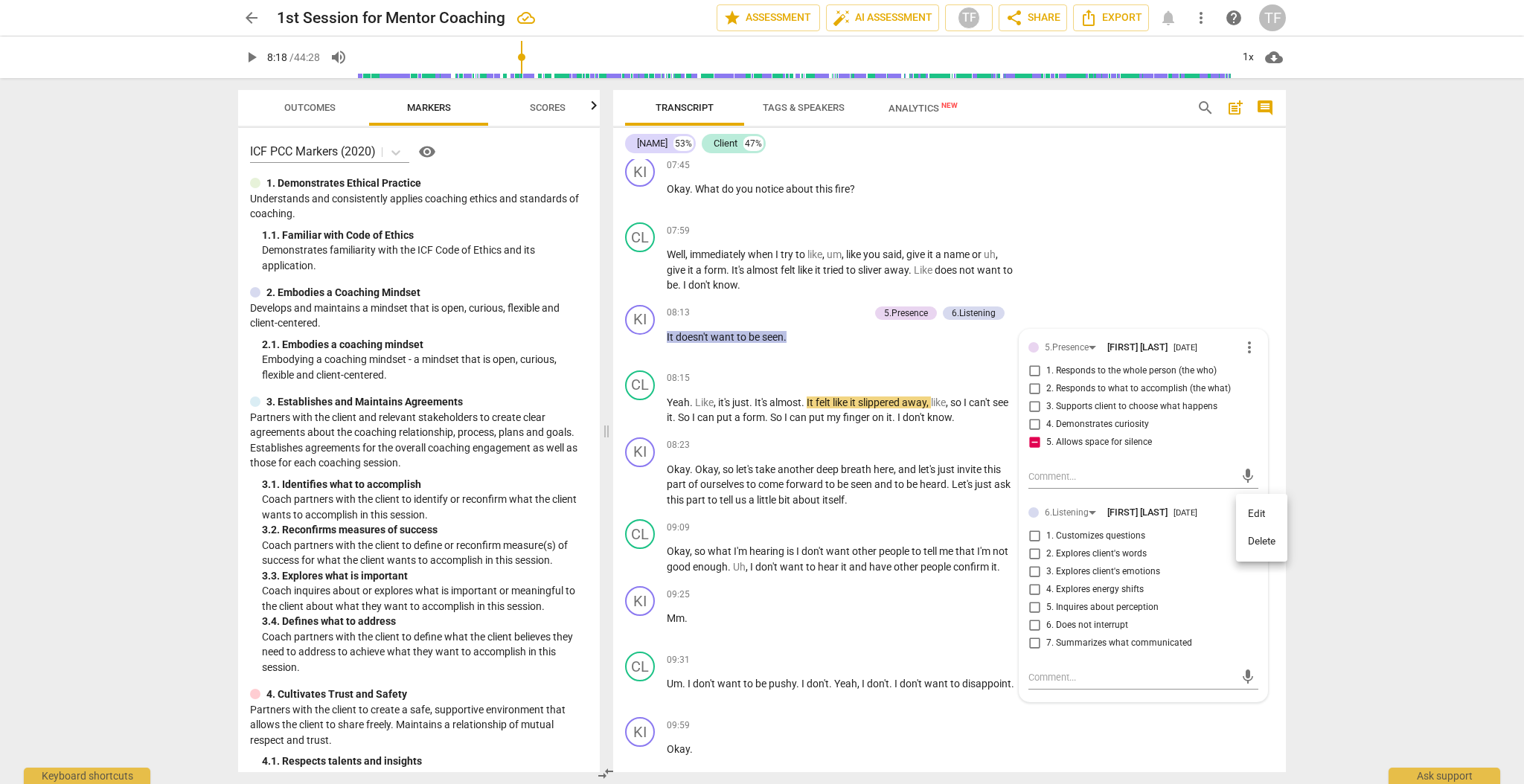 click at bounding box center (762, 392) 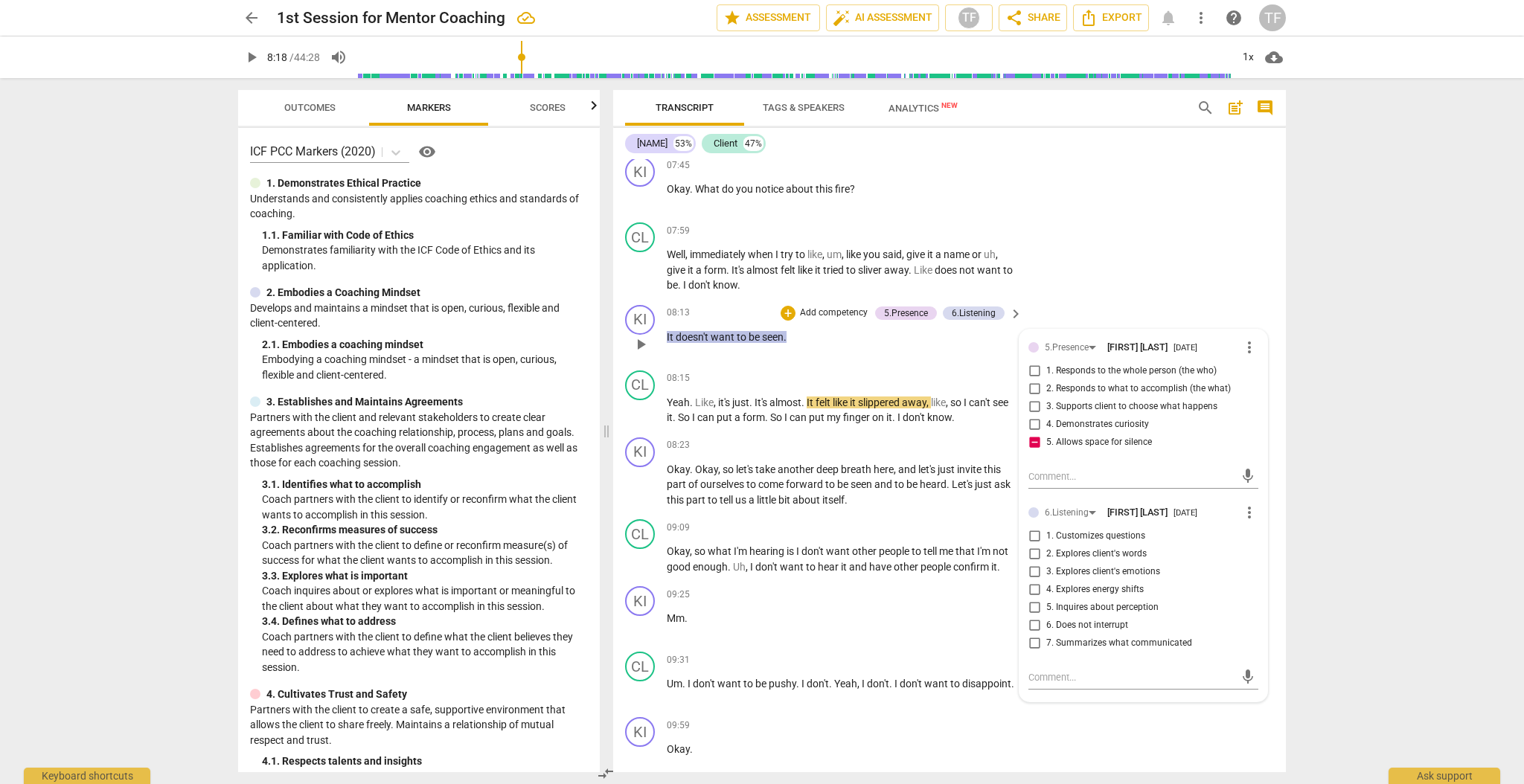 click on "5. Inquires about perception" at bounding box center [1034, 608] 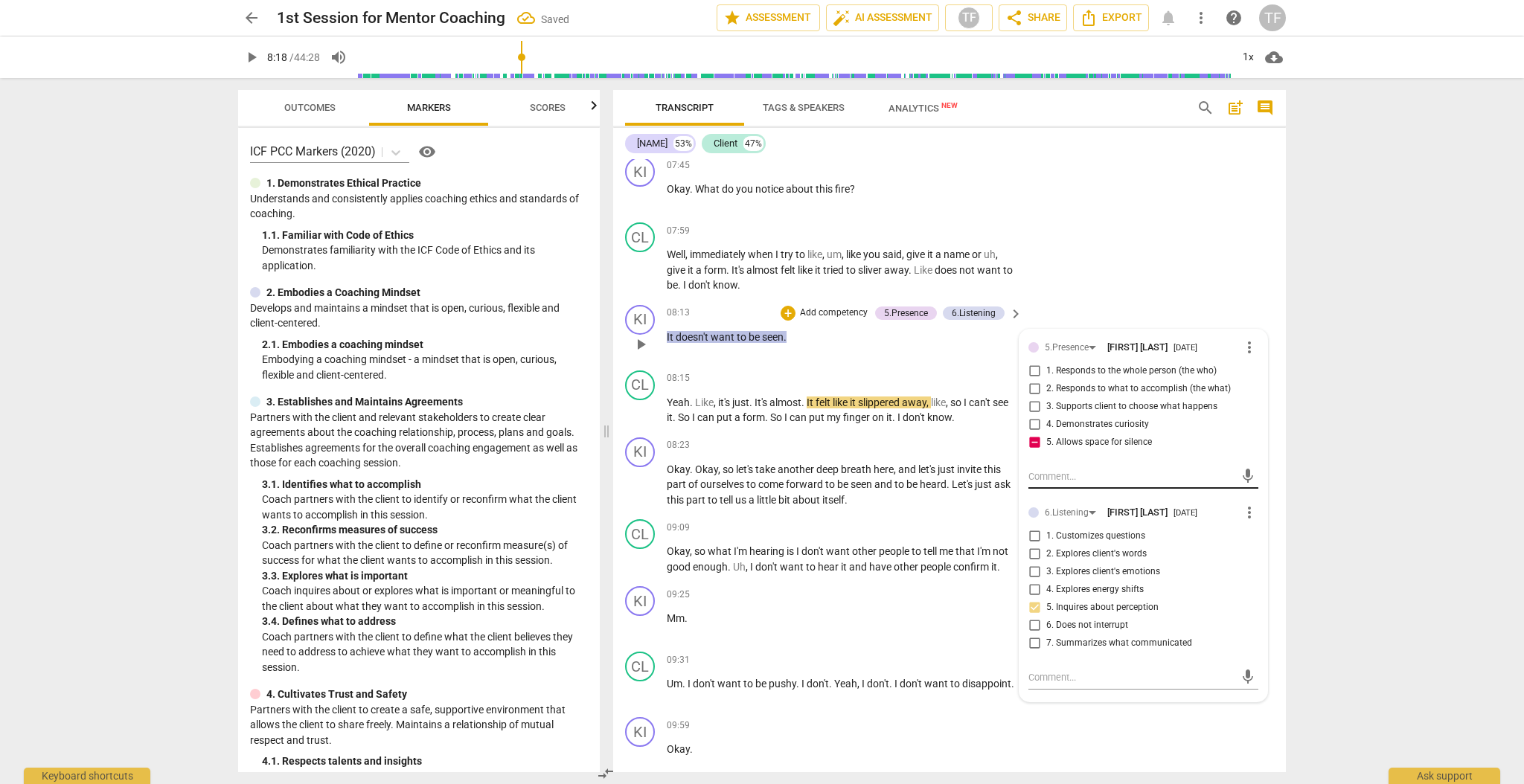 click at bounding box center (1131, 476) 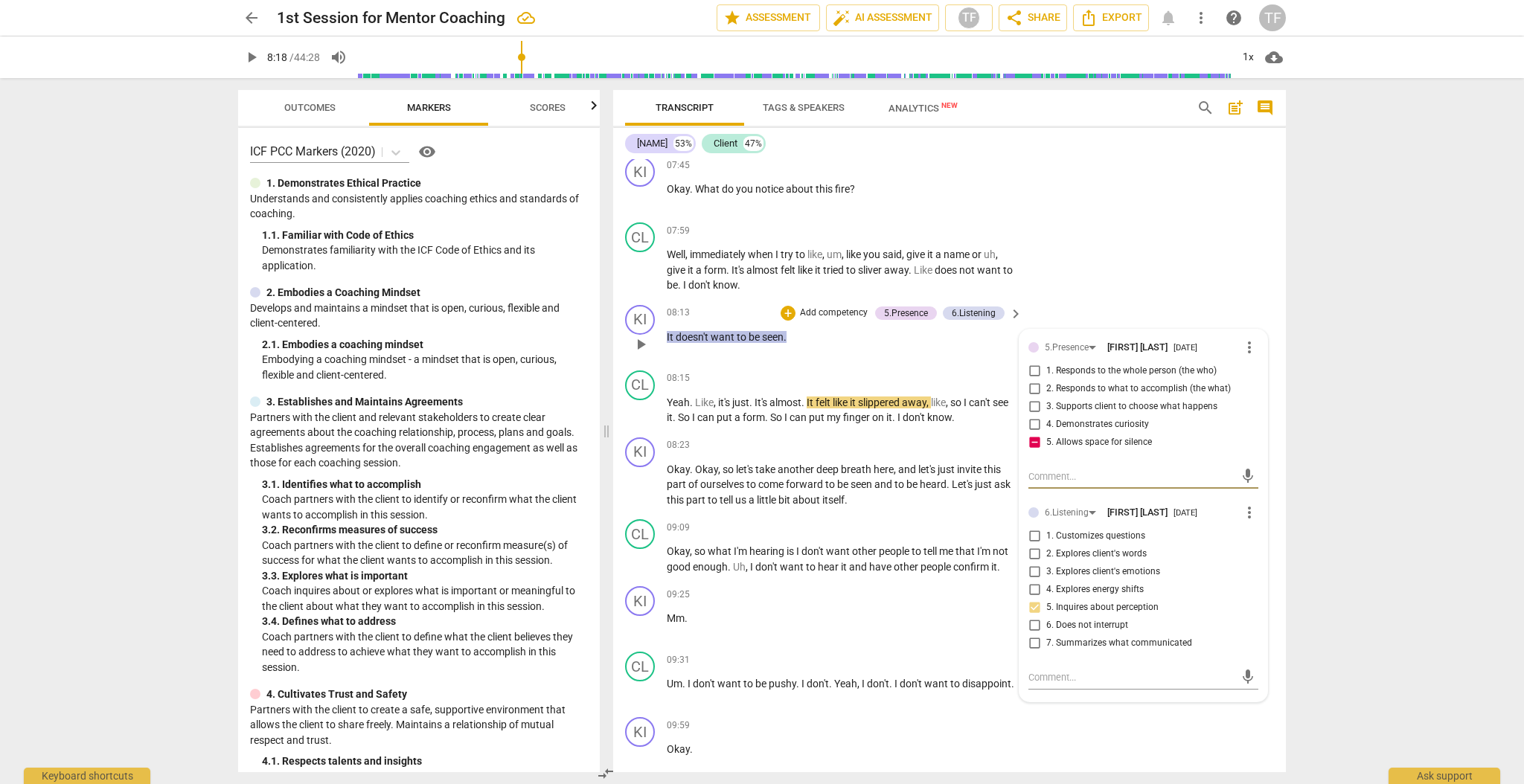click on "5. Allows space for silence" at bounding box center (1034, 443) 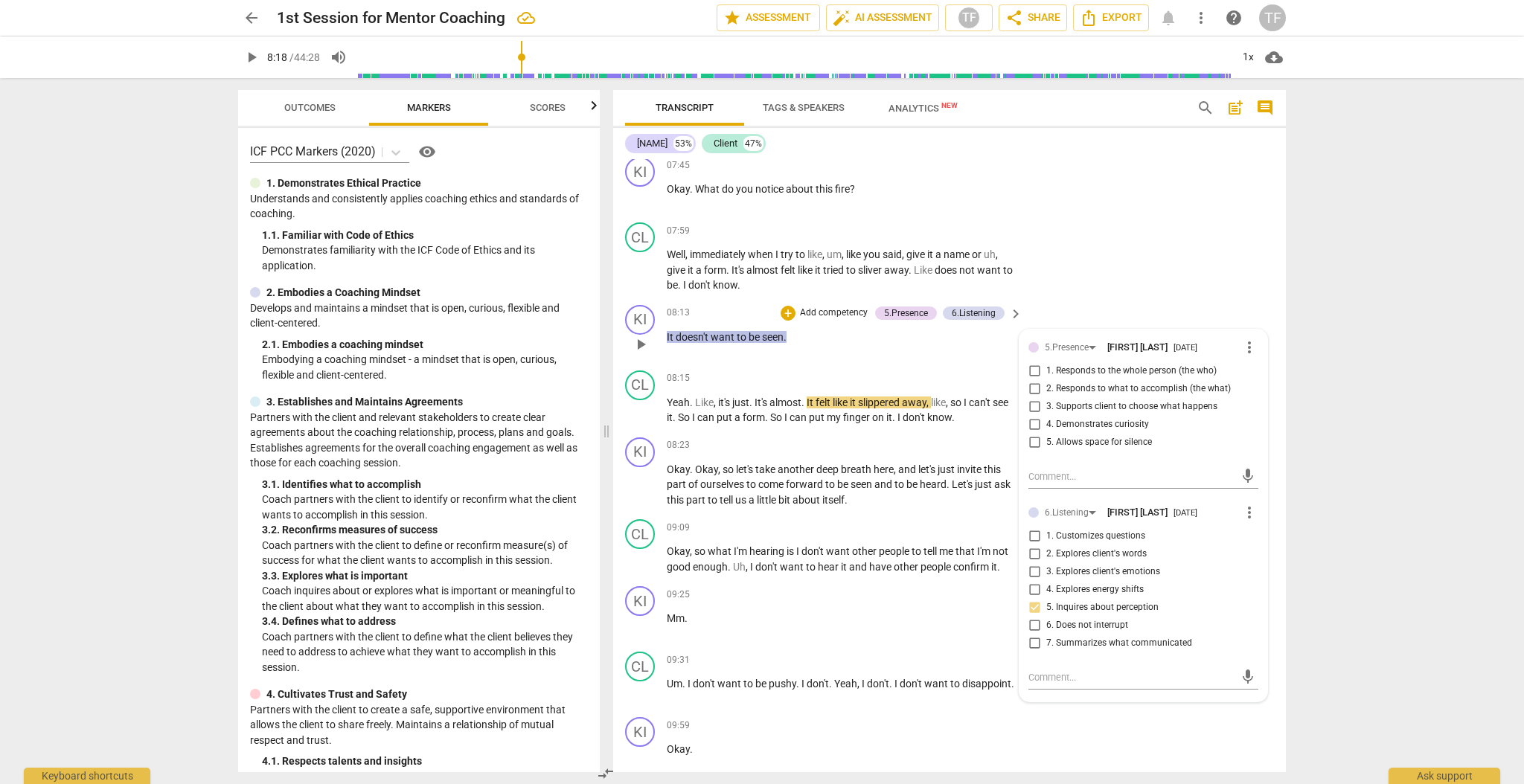 click on "5. Allows space for silence" at bounding box center (1034, 443) 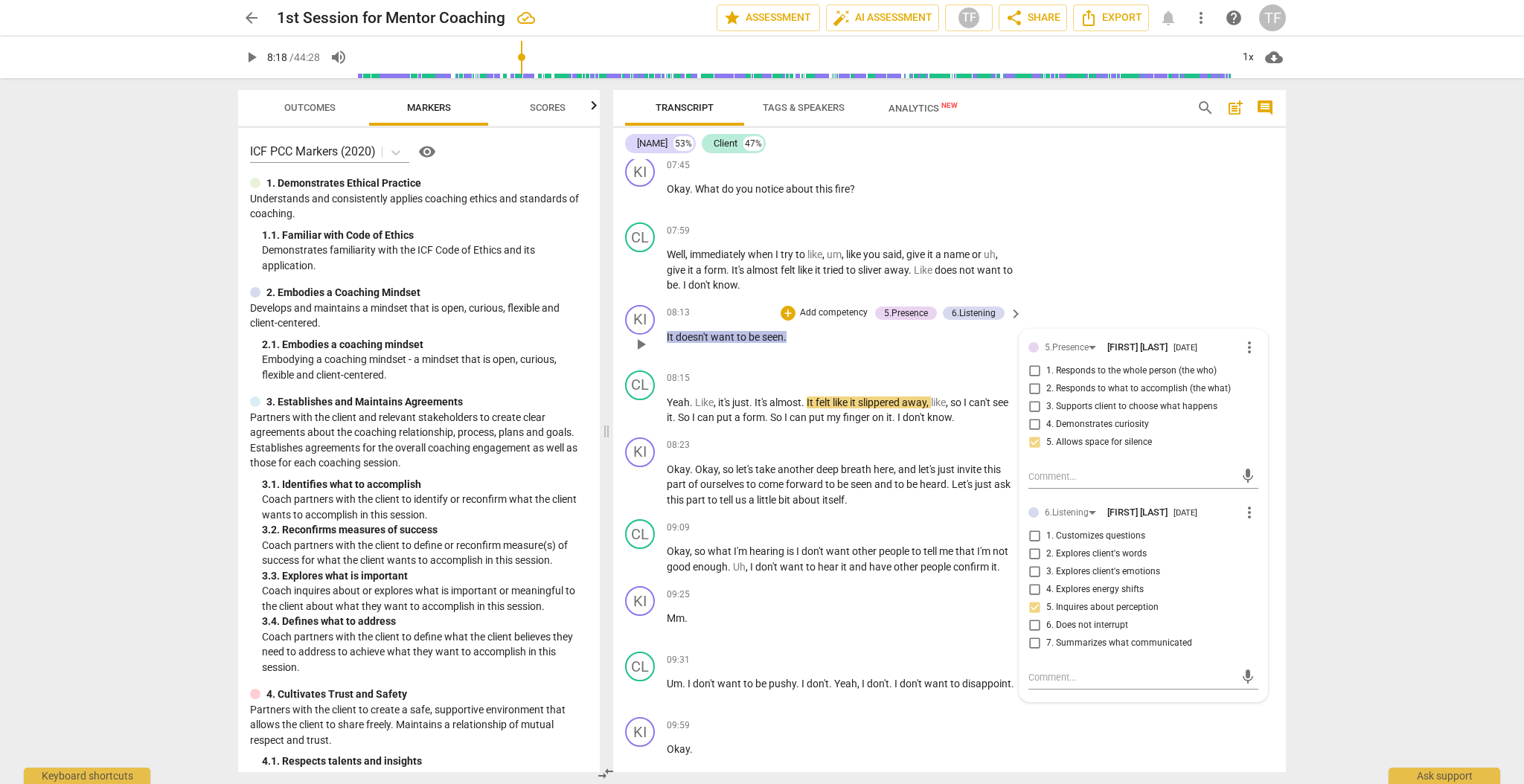 click on "5. Allows space for silence" at bounding box center [1034, 443] 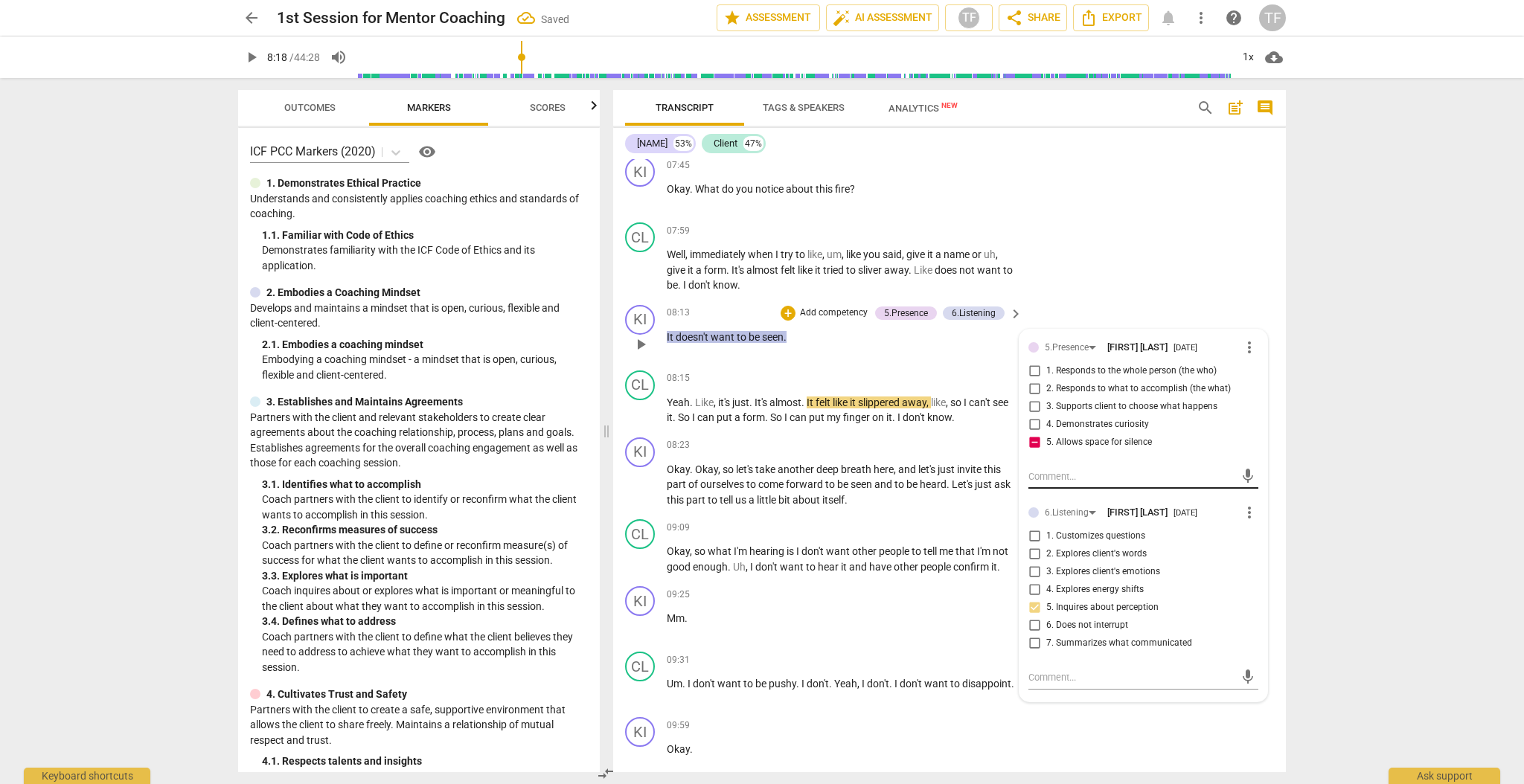 click on "mic" at bounding box center [1143, 477] 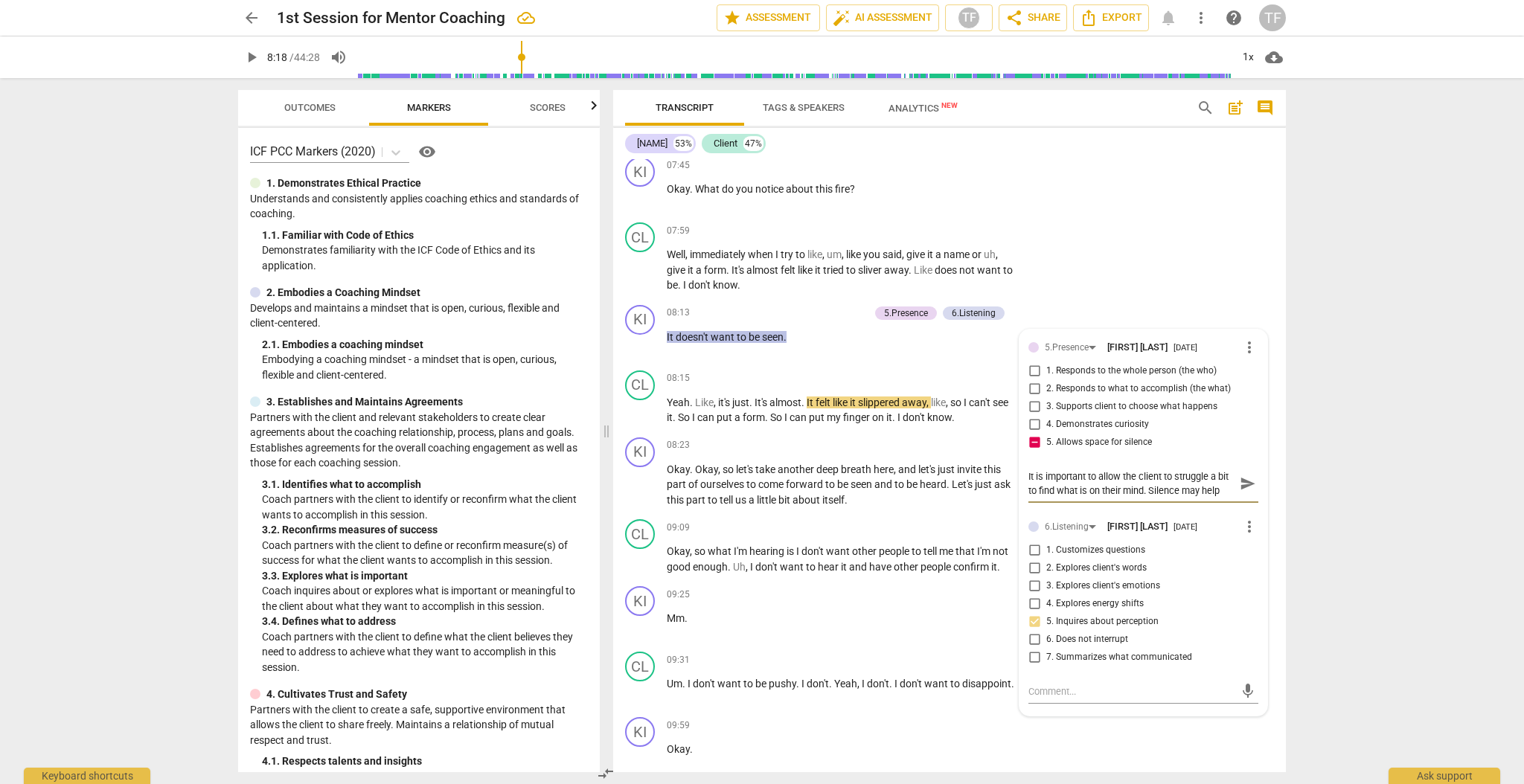 scroll, scrollTop: 13, scrollLeft: 0, axis: vertical 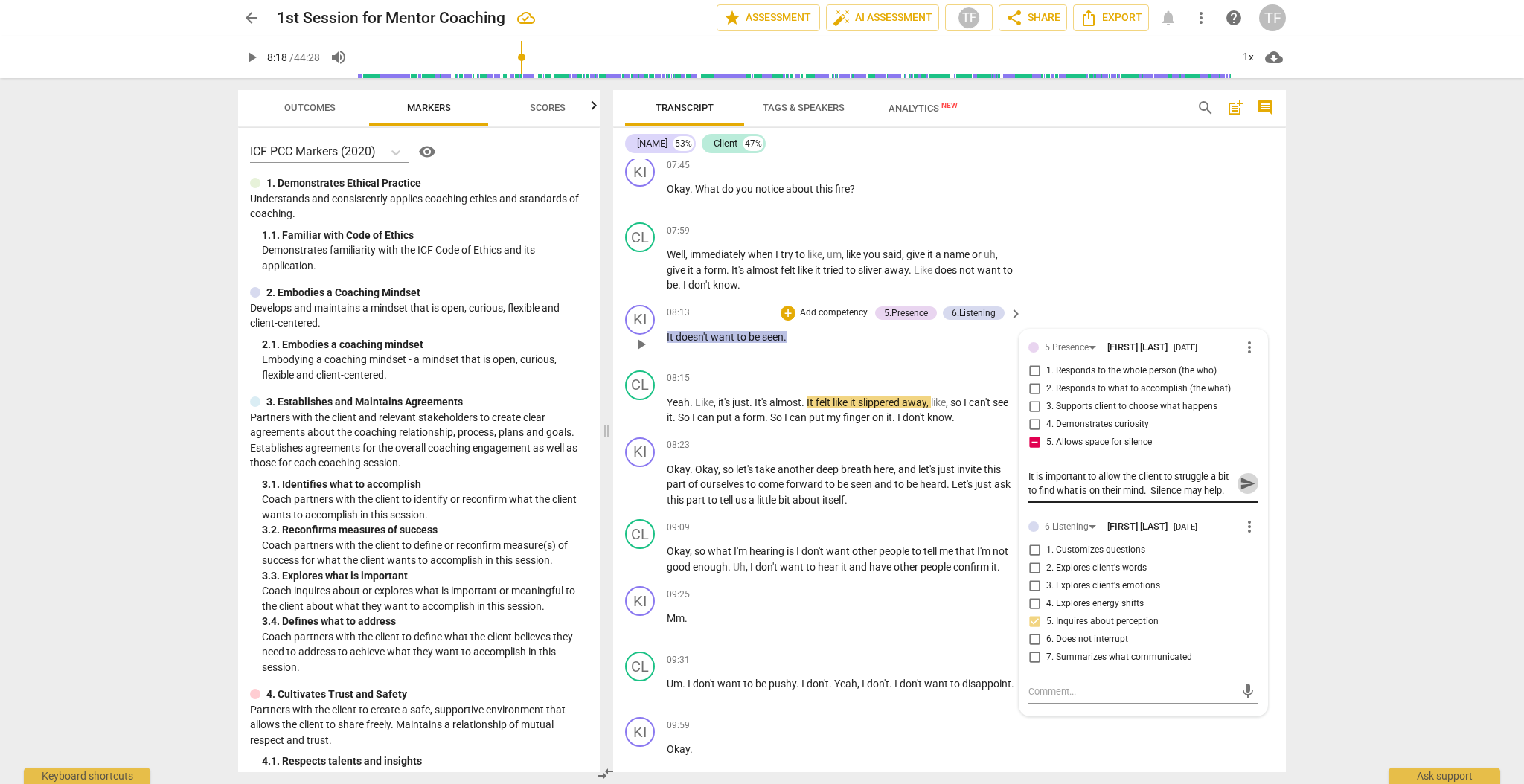 click on "send" at bounding box center (1248, 483) 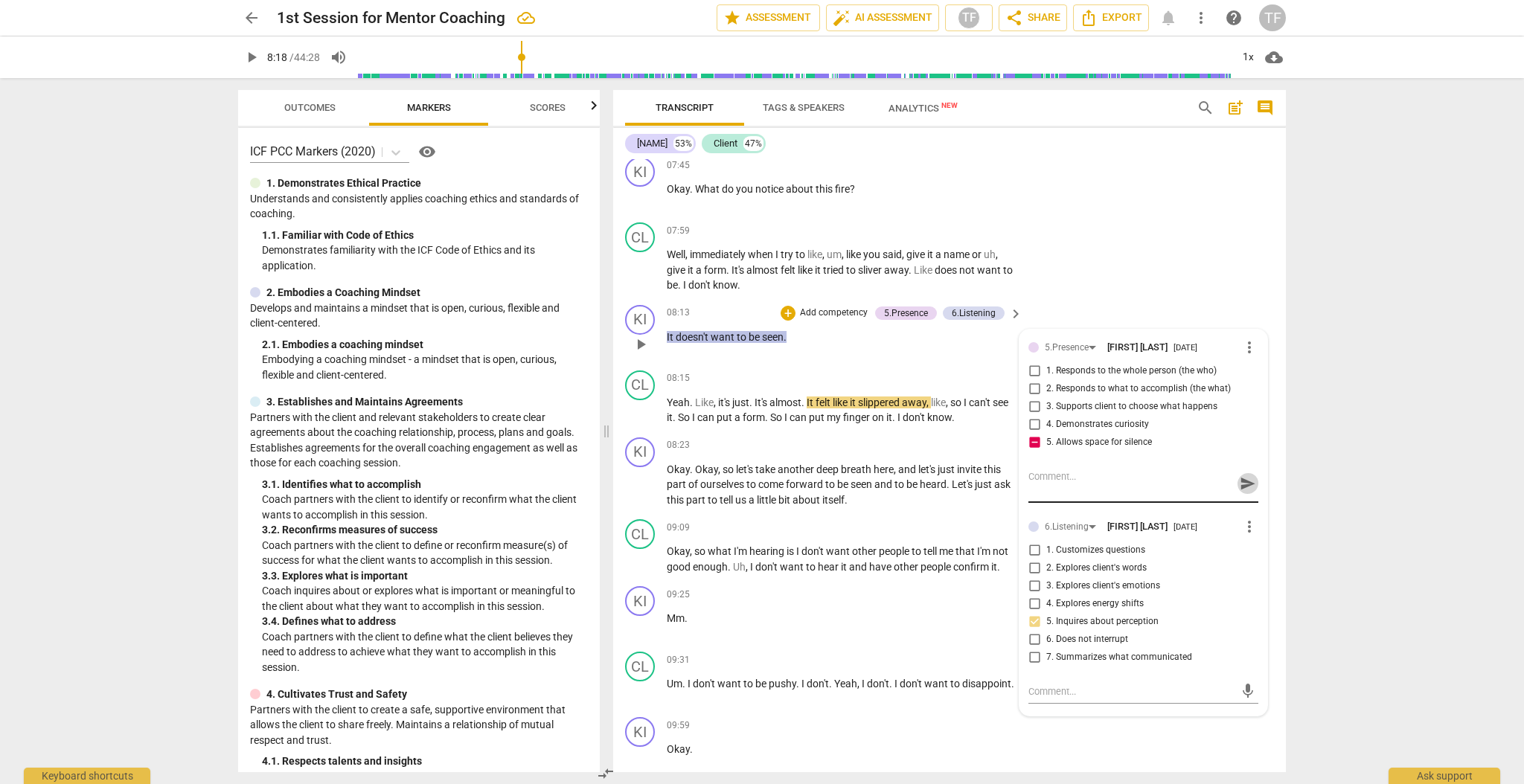 scroll, scrollTop: 0, scrollLeft: 0, axis: both 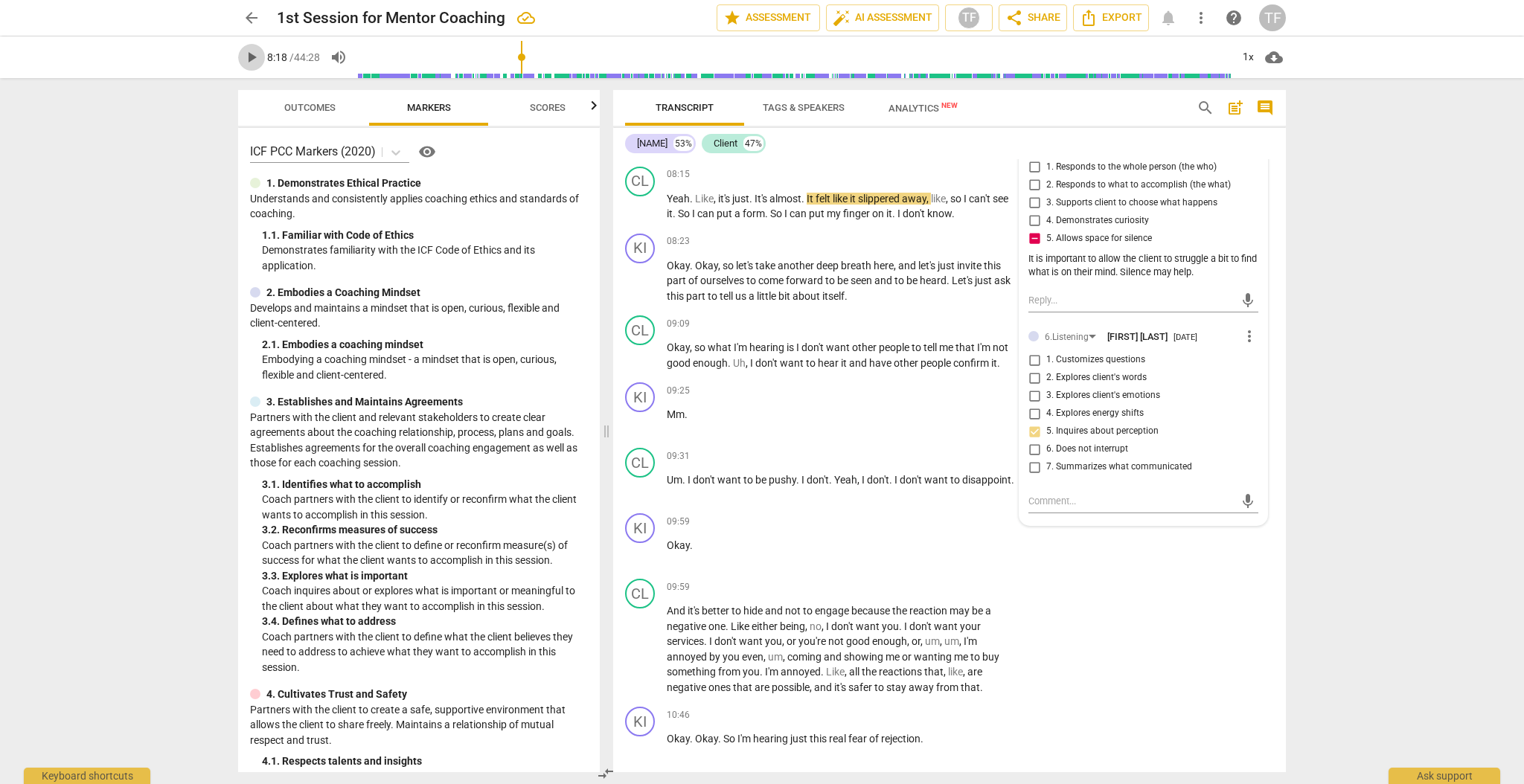click on "play_arrow" at bounding box center [252, 57] 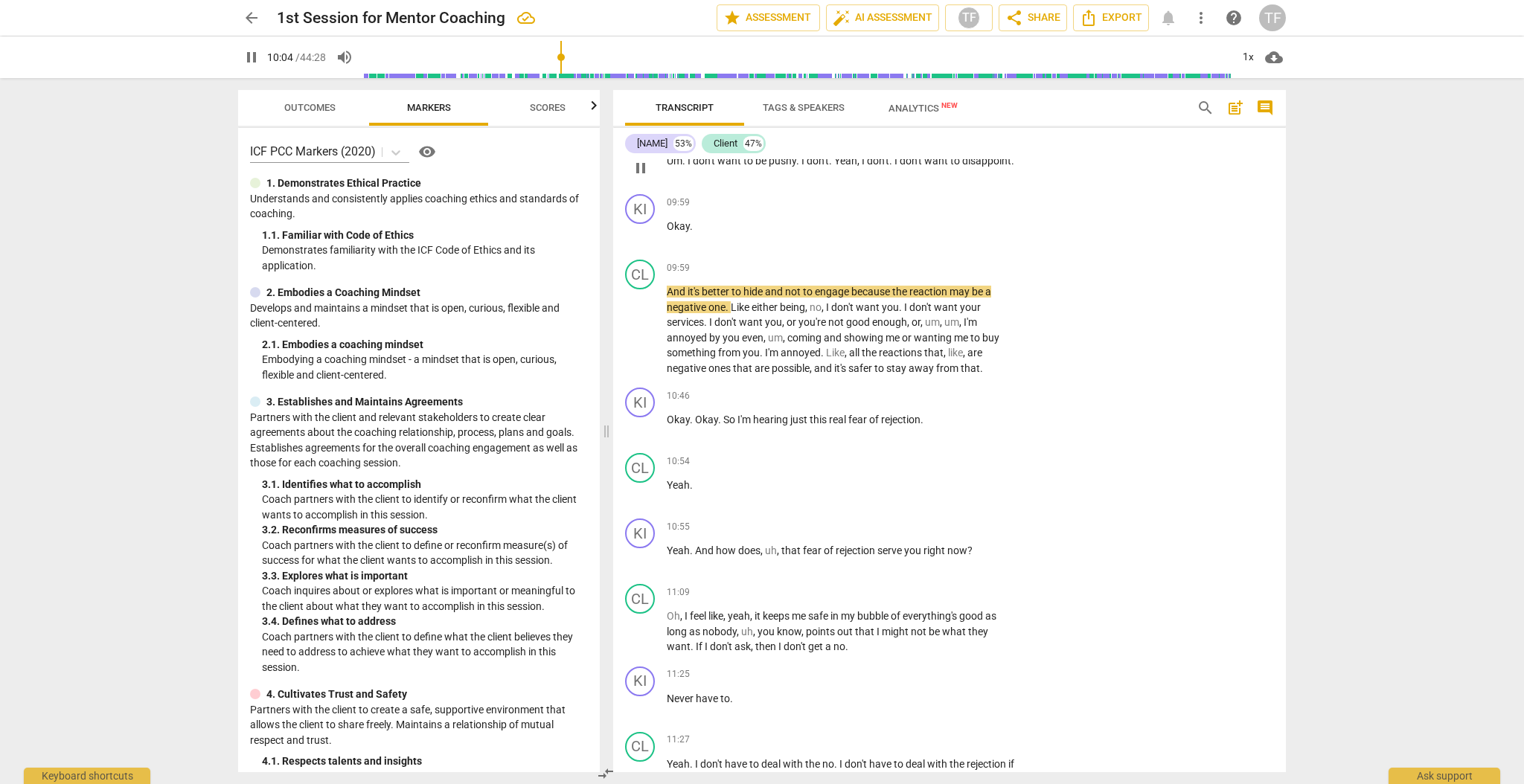 scroll, scrollTop: 2809, scrollLeft: 0, axis: vertical 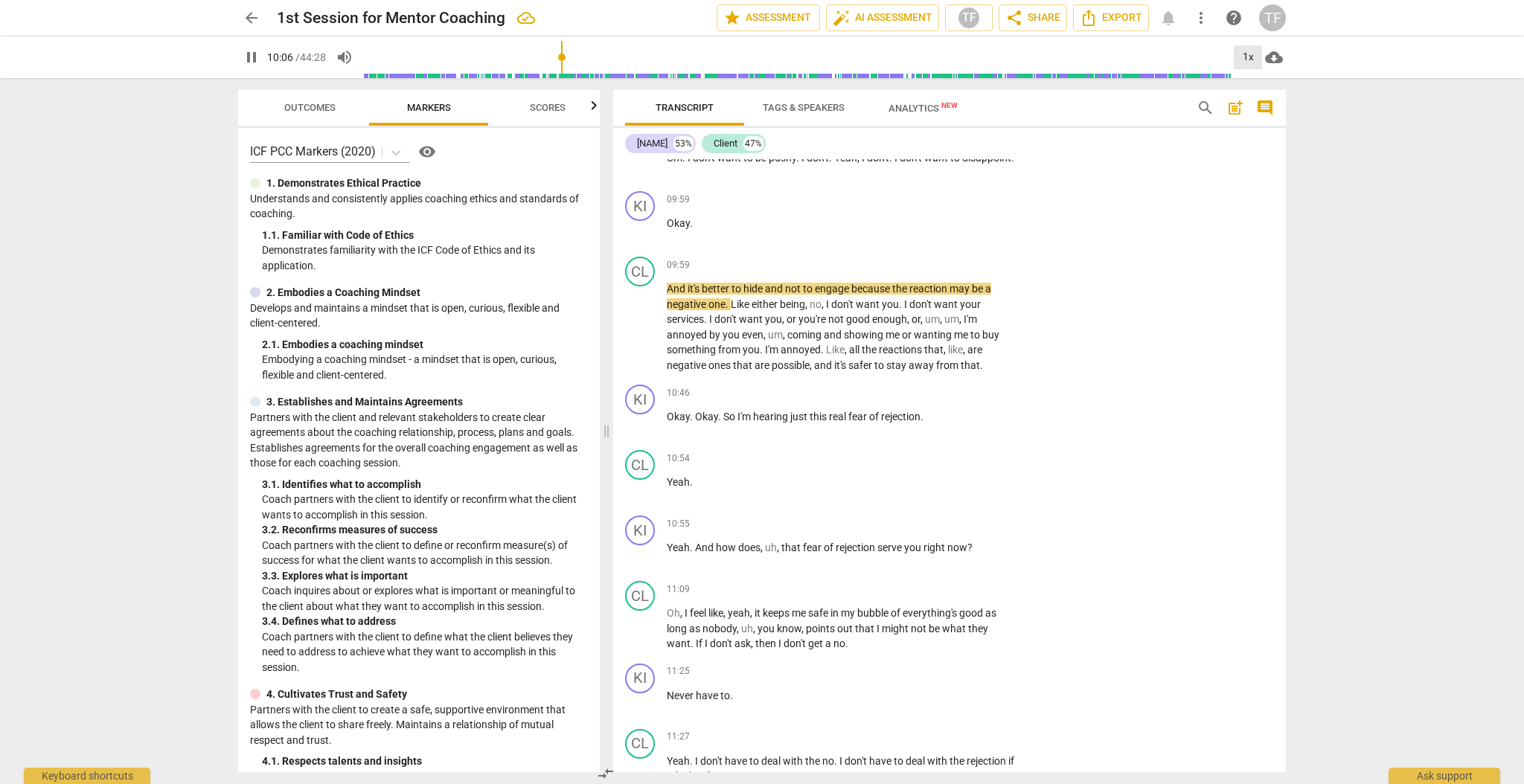 click on "1x" at bounding box center (1248, 57) 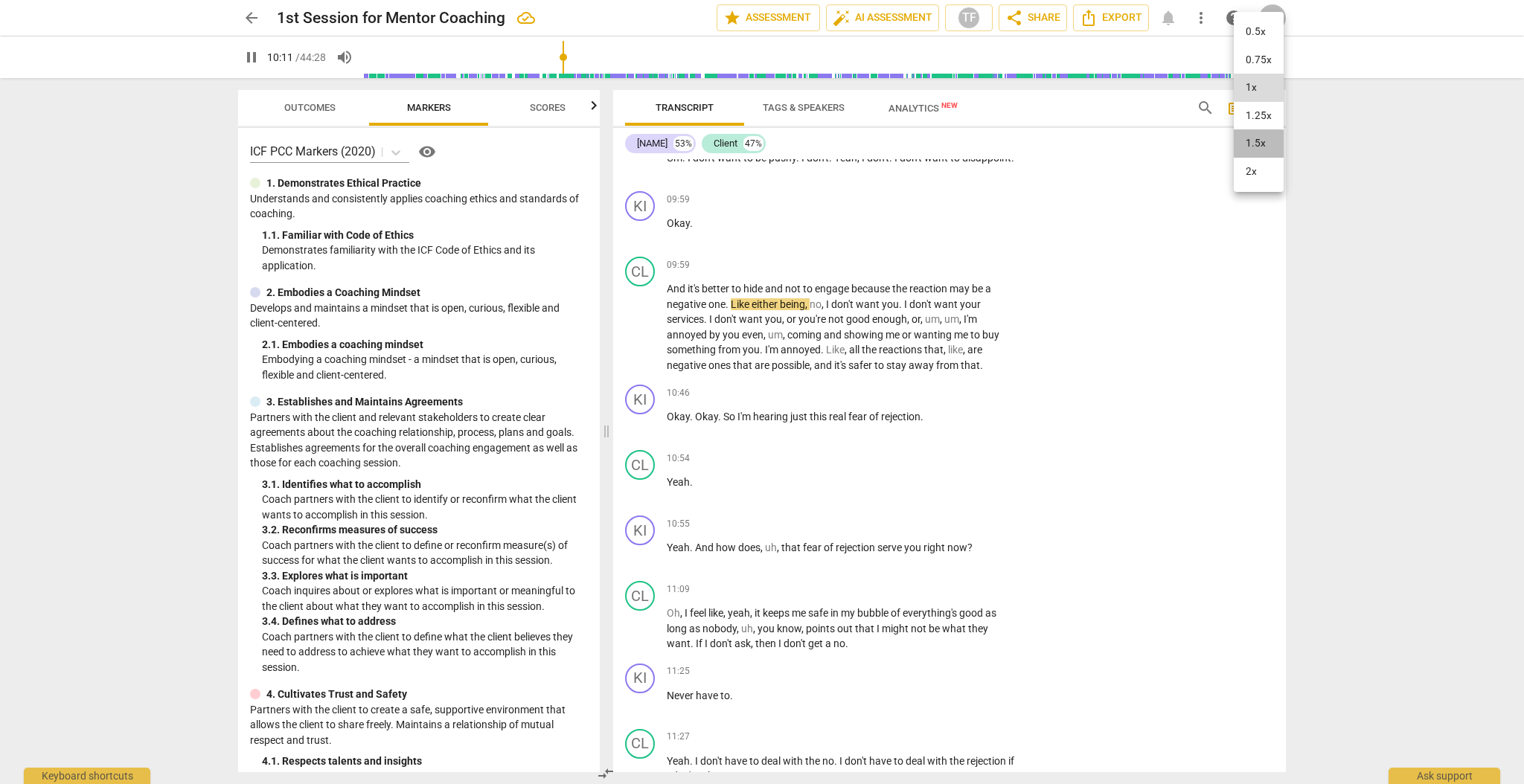 click on "1.5x" at bounding box center (1258, 144) 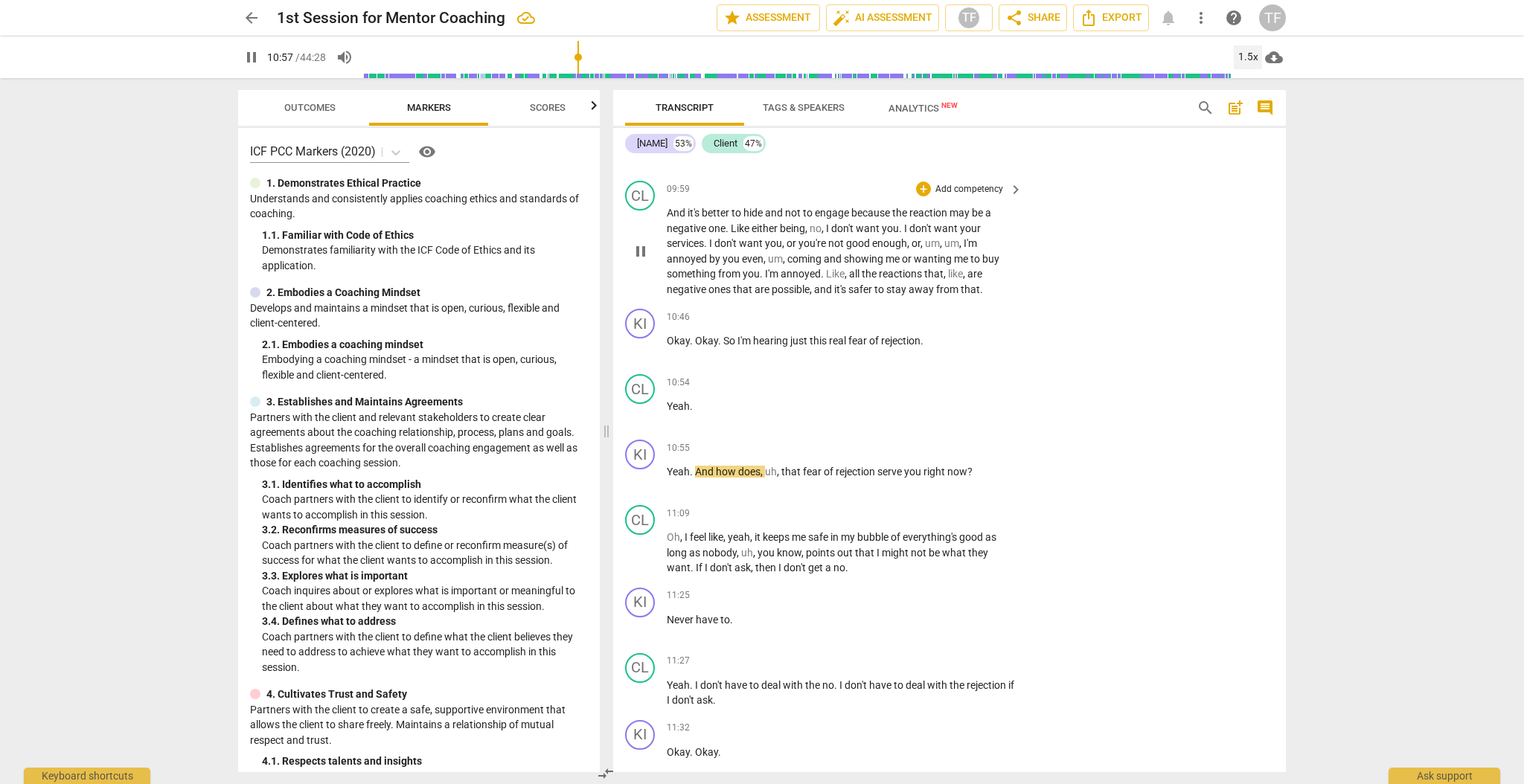 scroll, scrollTop: 2884, scrollLeft: 0, axis: vertical 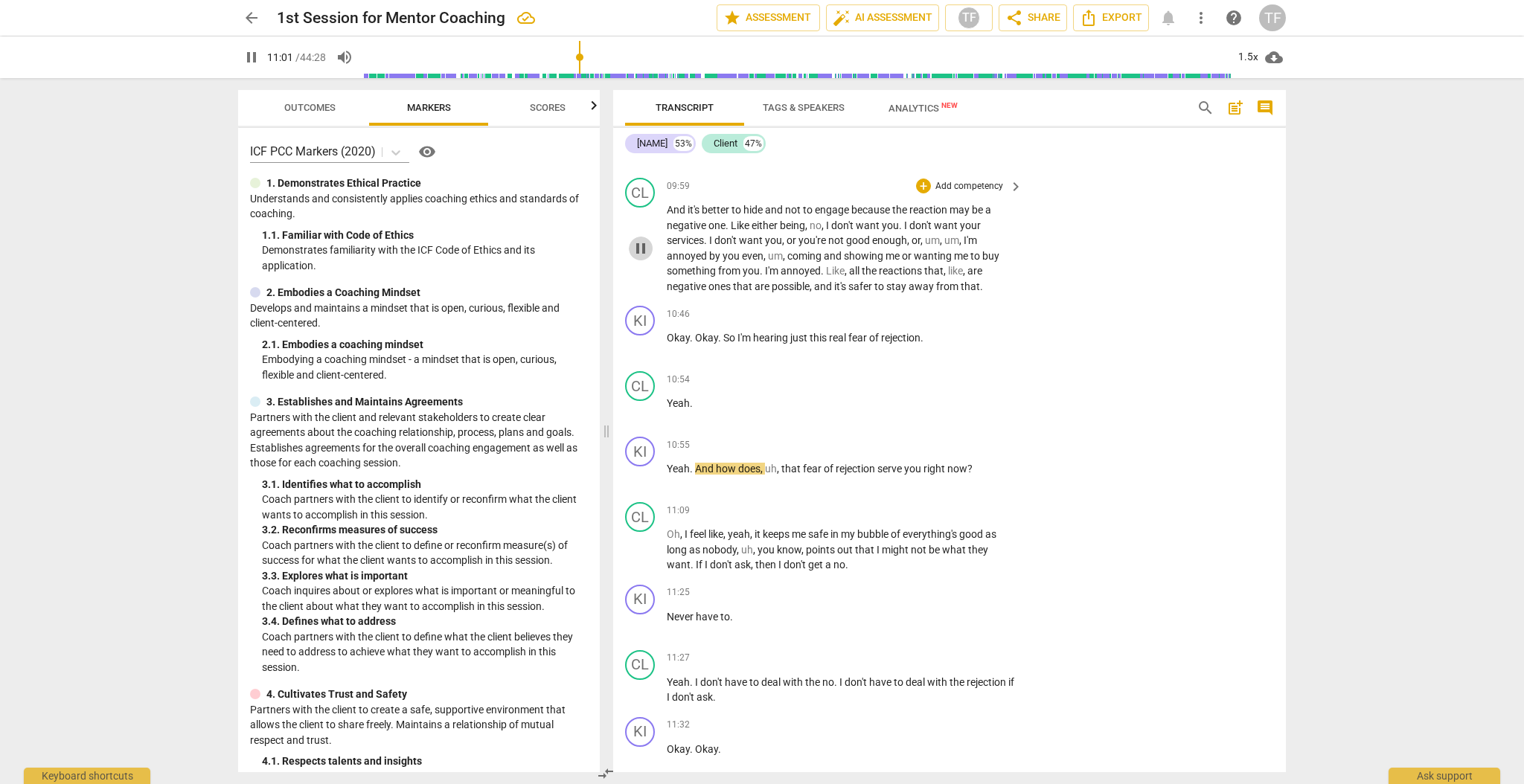 click on "pause" at bounding box center (641, 248) 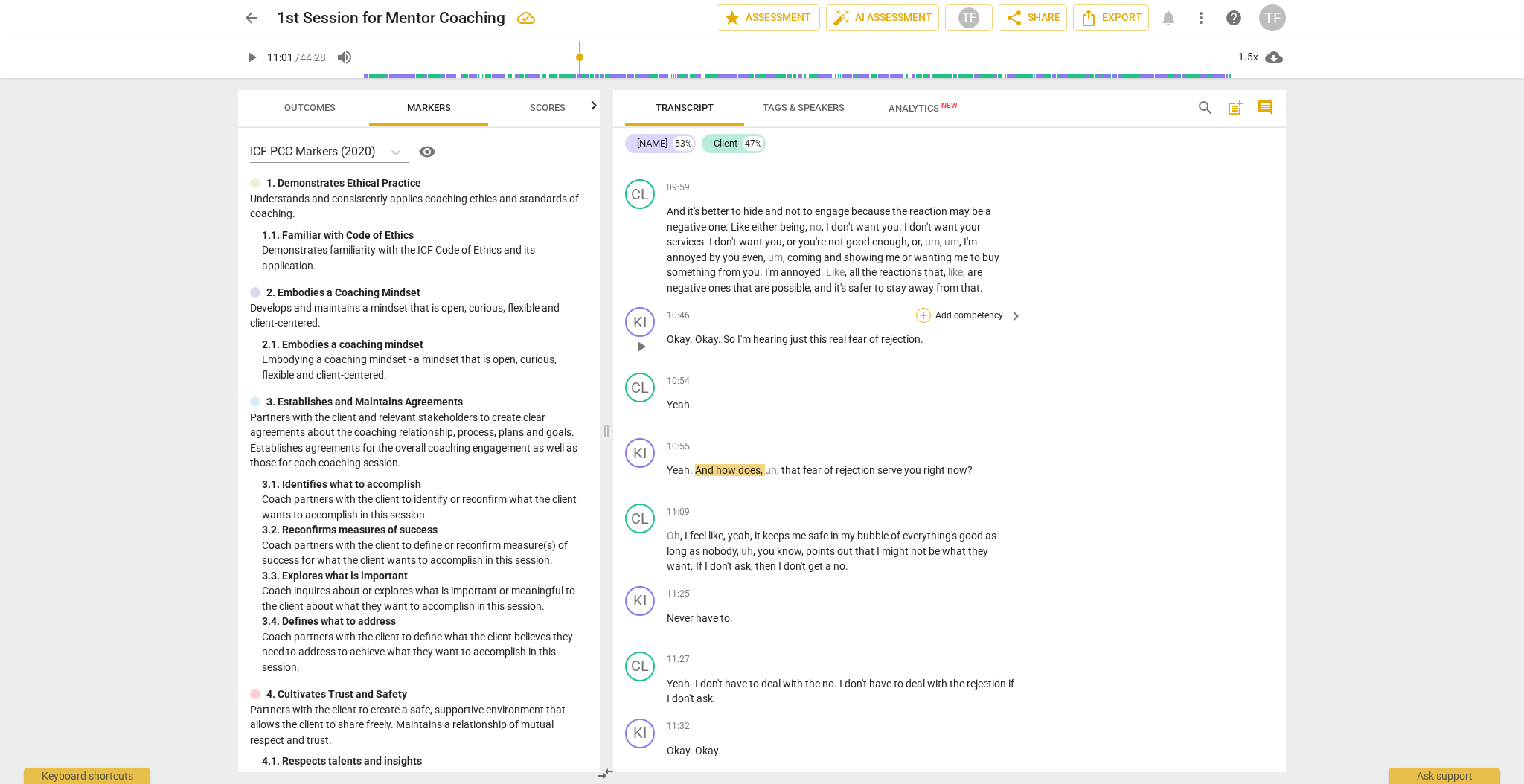 click on "+" at bounding box center (923, 315) 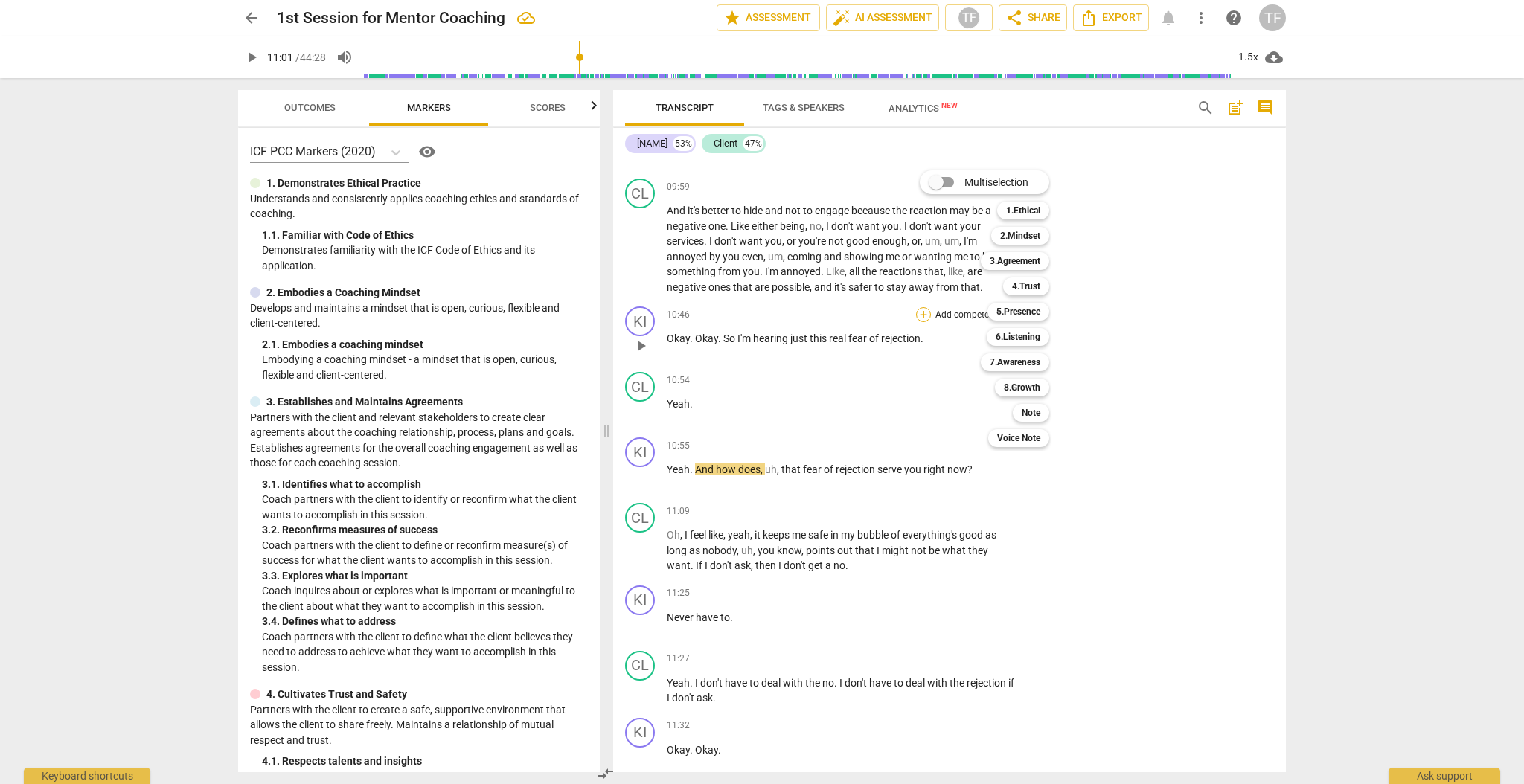 scroll, scrollTop: 2888, scrollLeft: 0, axis: vertical 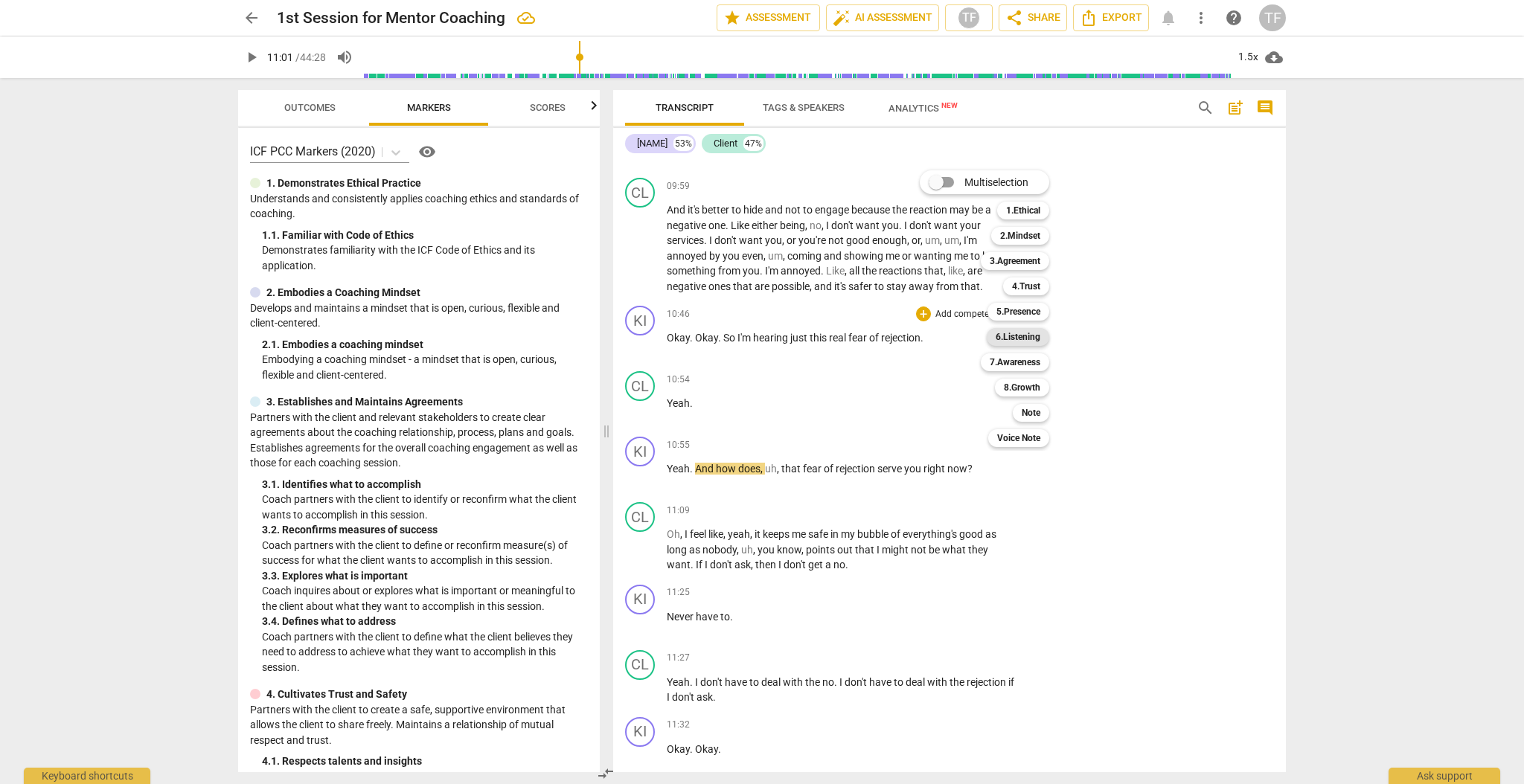 click on "6.Listening" at bounding box center [1018, 337] 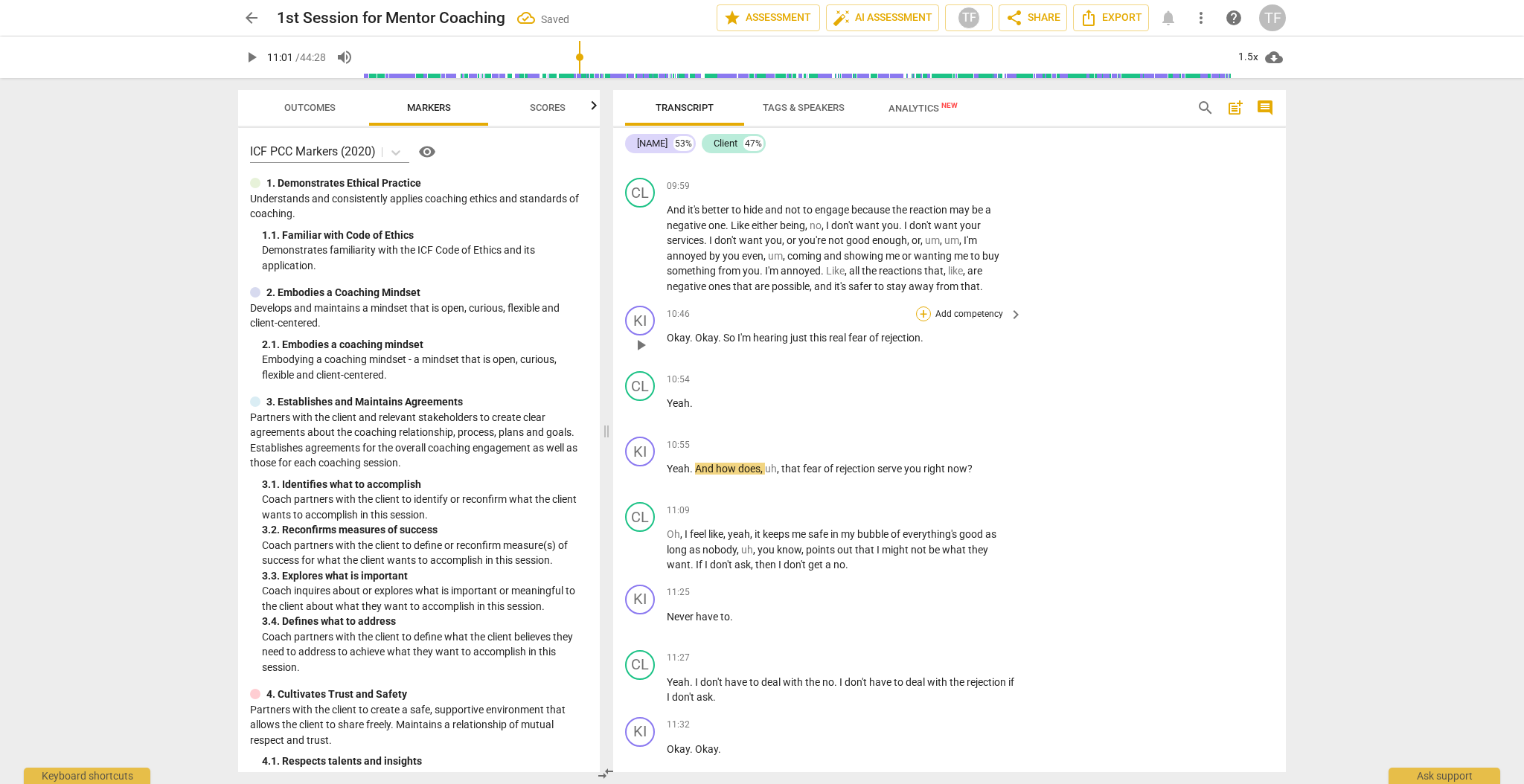 click on "+" at bounding box center (923, 314) 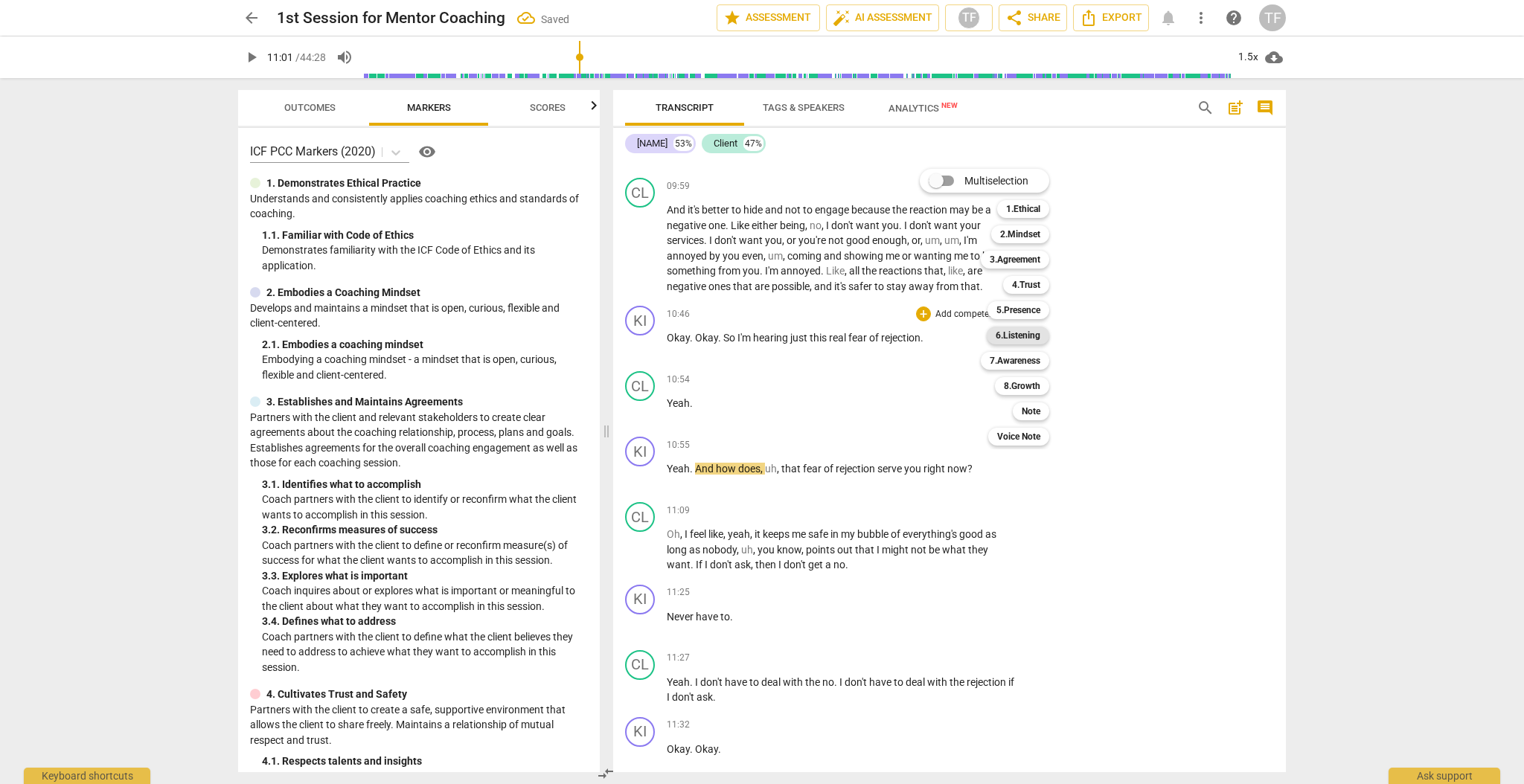 click on "6.Listening" at bounding box center [1018, 335] 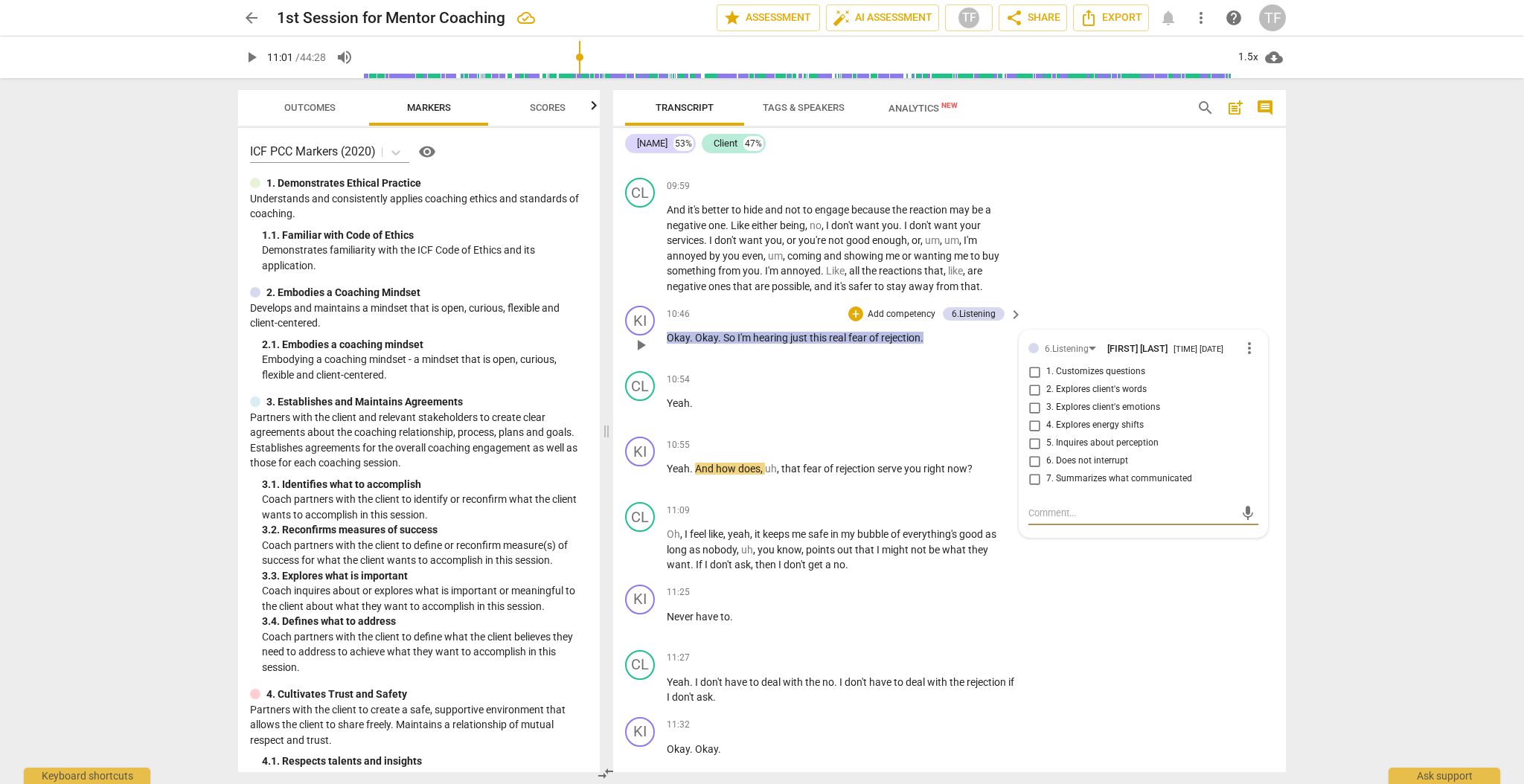 click on "3. Explores client's emotions" at bounding box center (1034, 408) 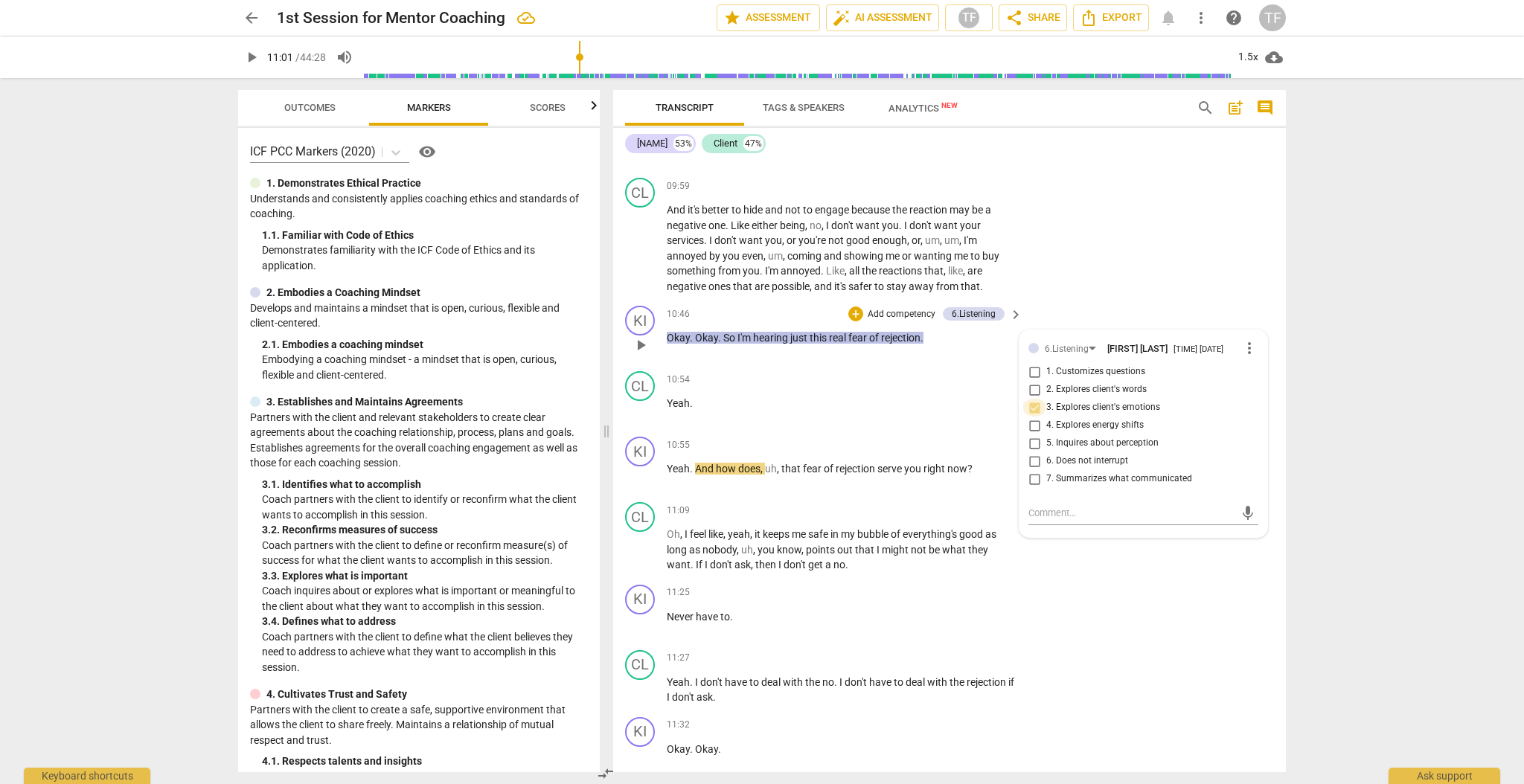click on "3. Explores client's emotions" at bounding box center (1034, 408) 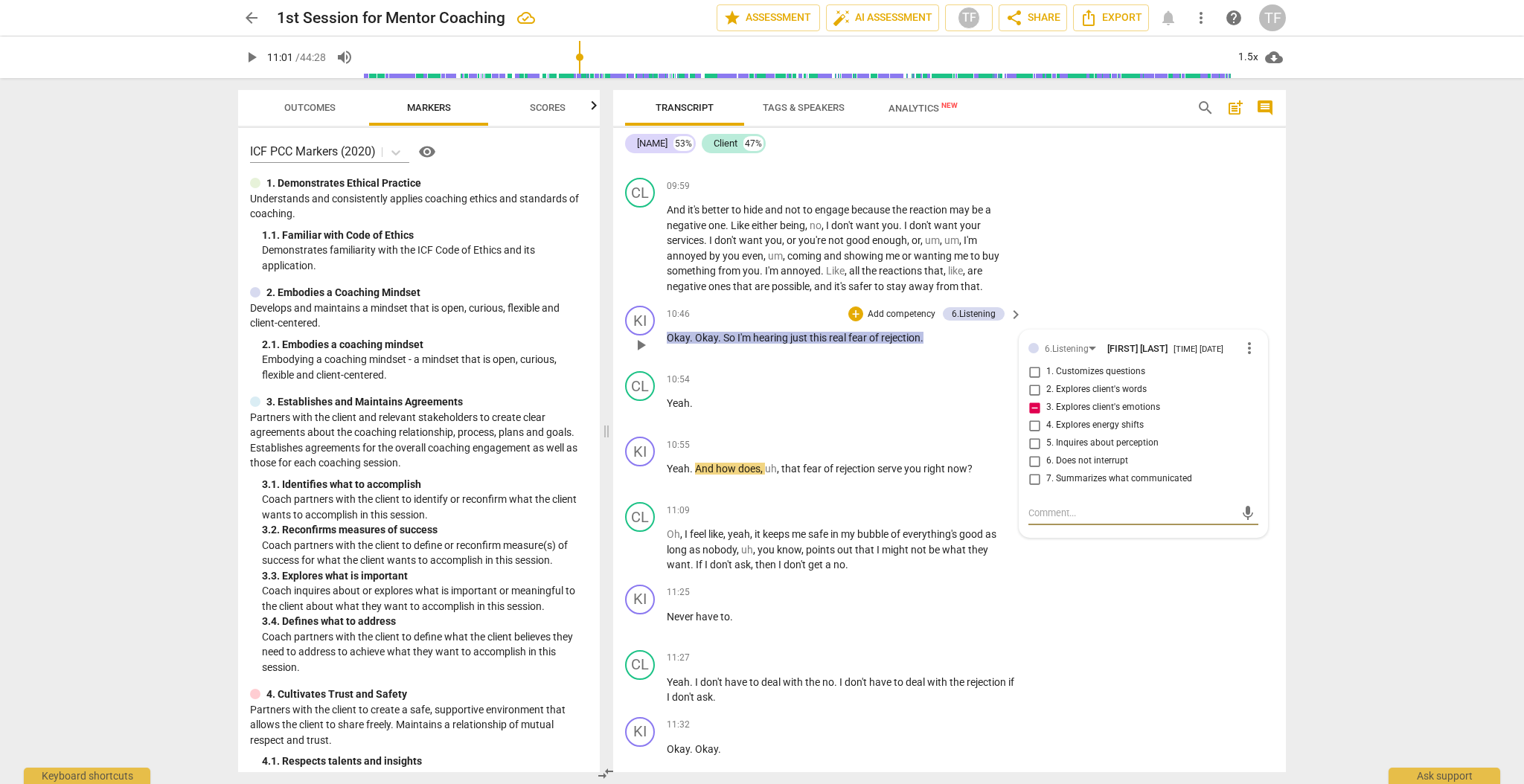 click at bounding box center (1131, 513) 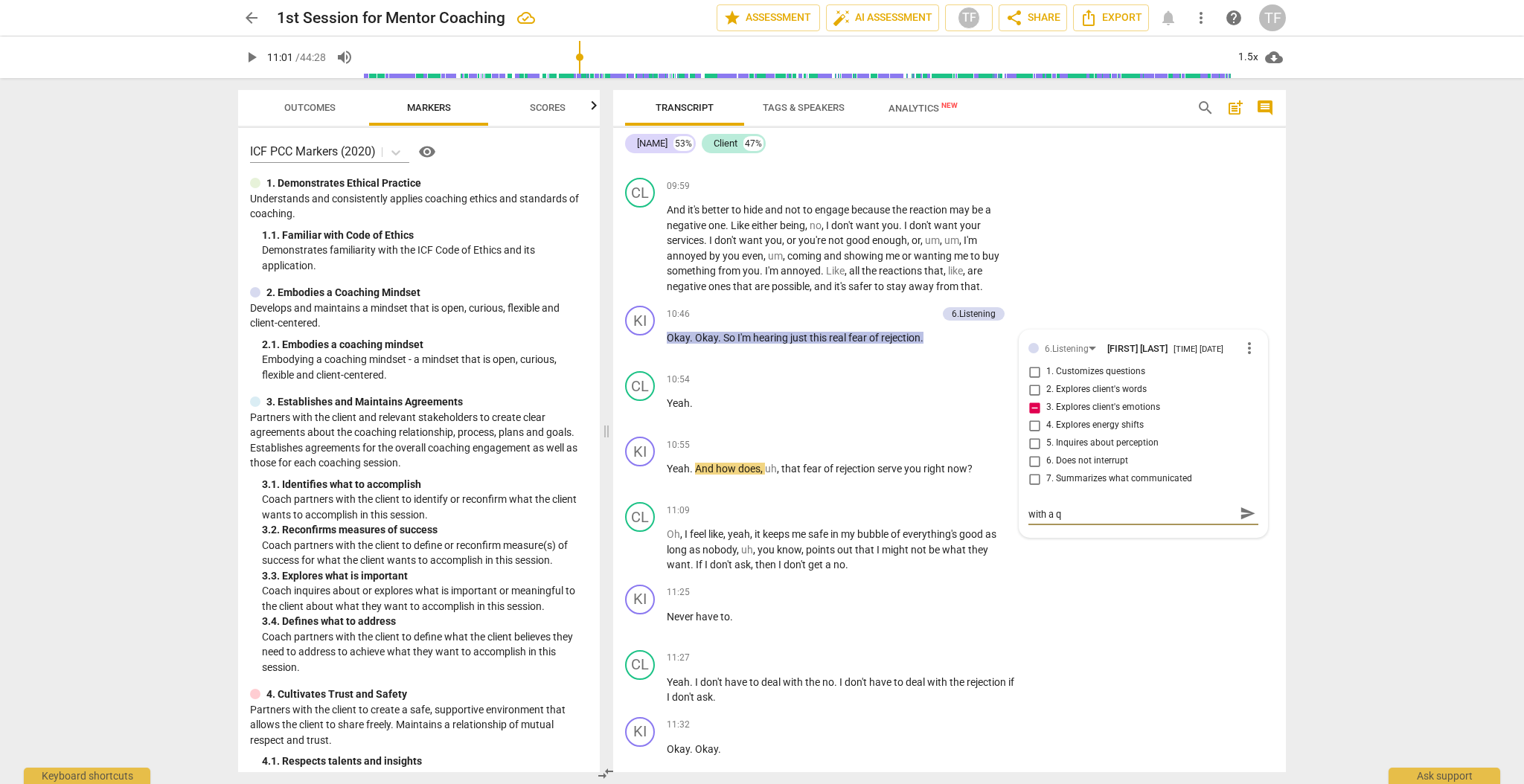 scroll, scrollTop: 0, scrollLeft: 0, axis: both 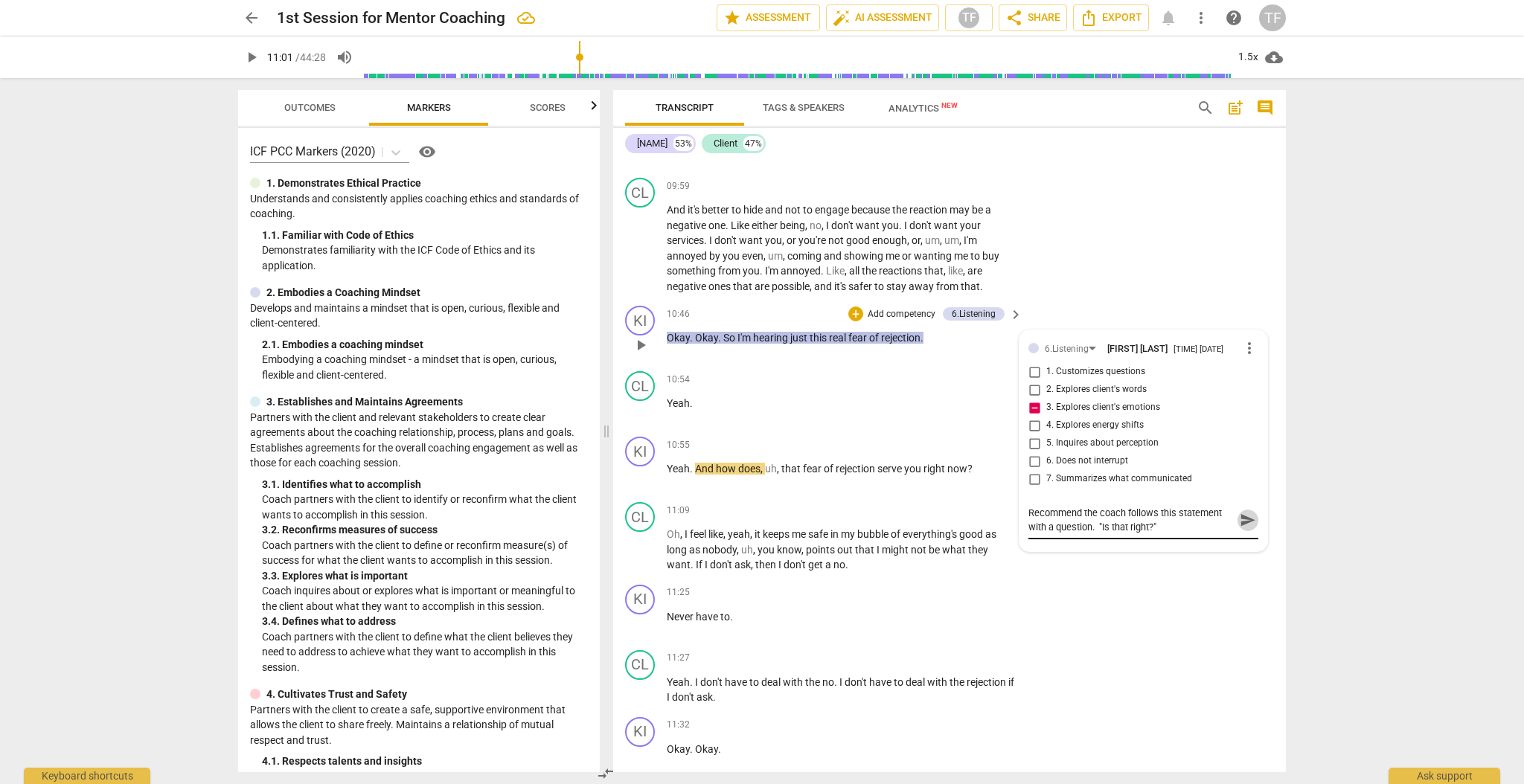 click on "send" at bounding box center (1248, 520) 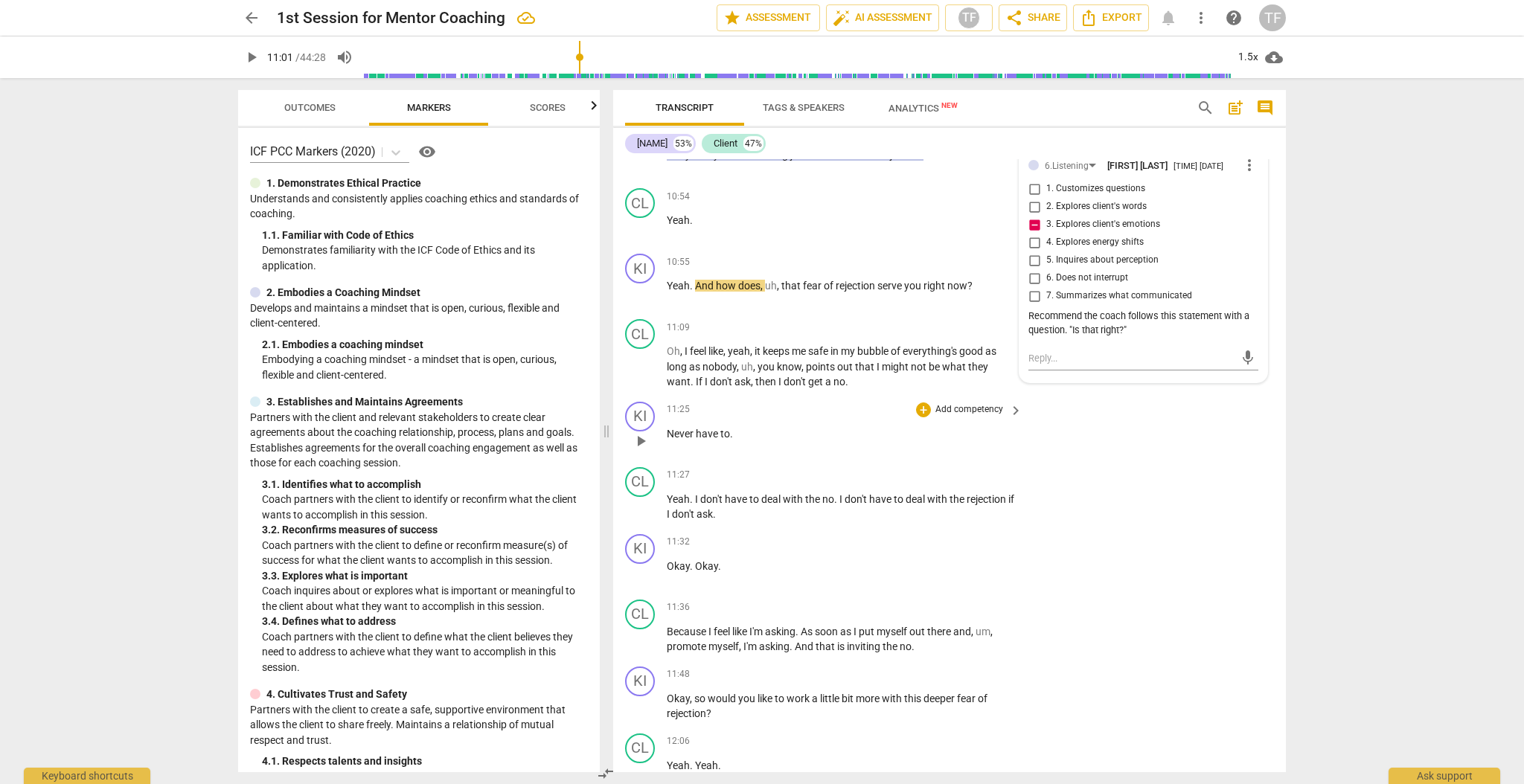 scroll, scrollTop: 3071, scrollLeft: 0, axis: vertical 